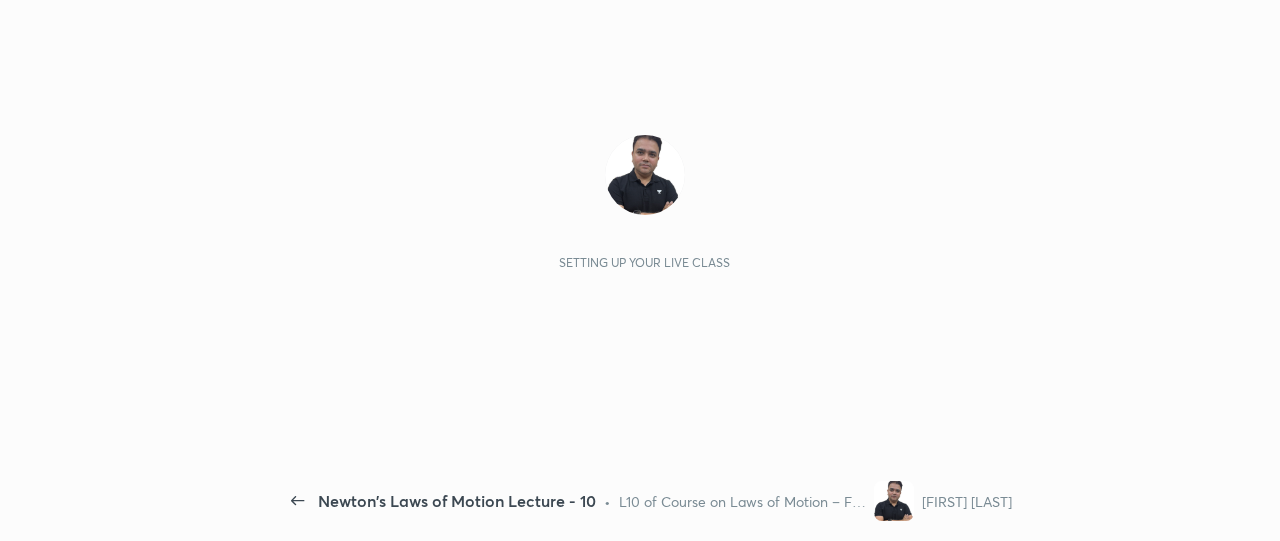 scroll, scrollTop: 0, scrollLeft: 0, axis: both 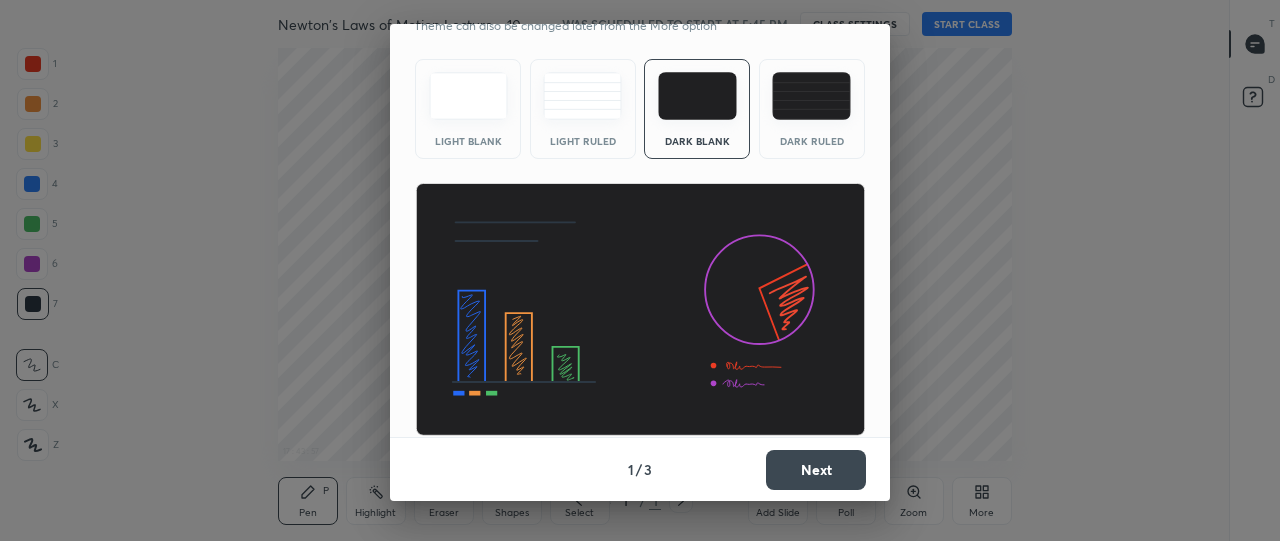 click on "Next" at bounding box center (816, 470) 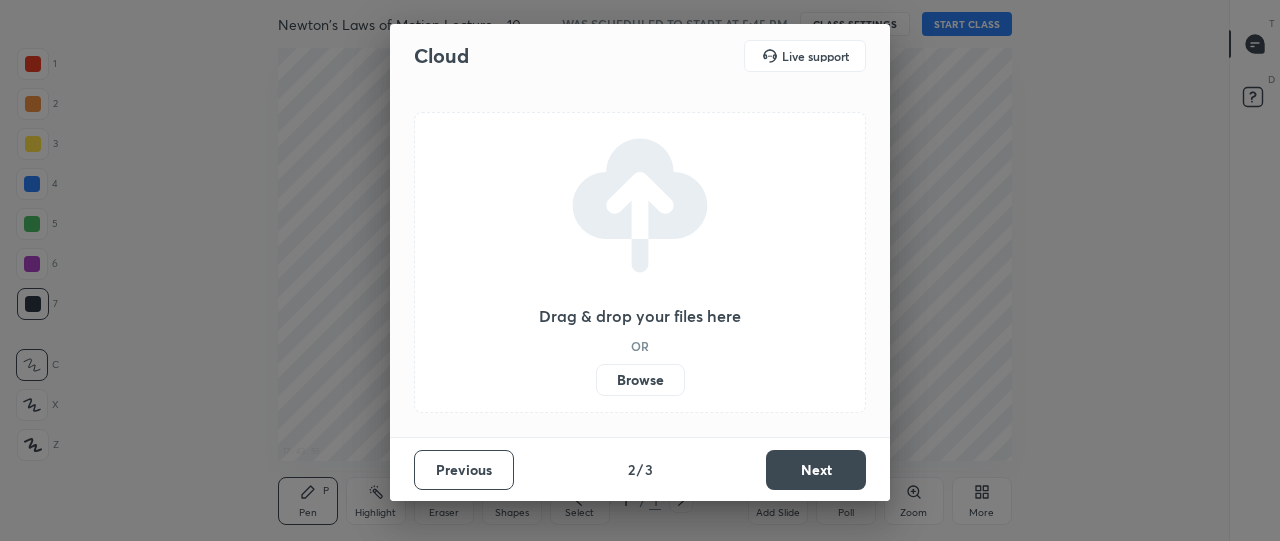 click on "Browse" at bounding box center [640, 380] 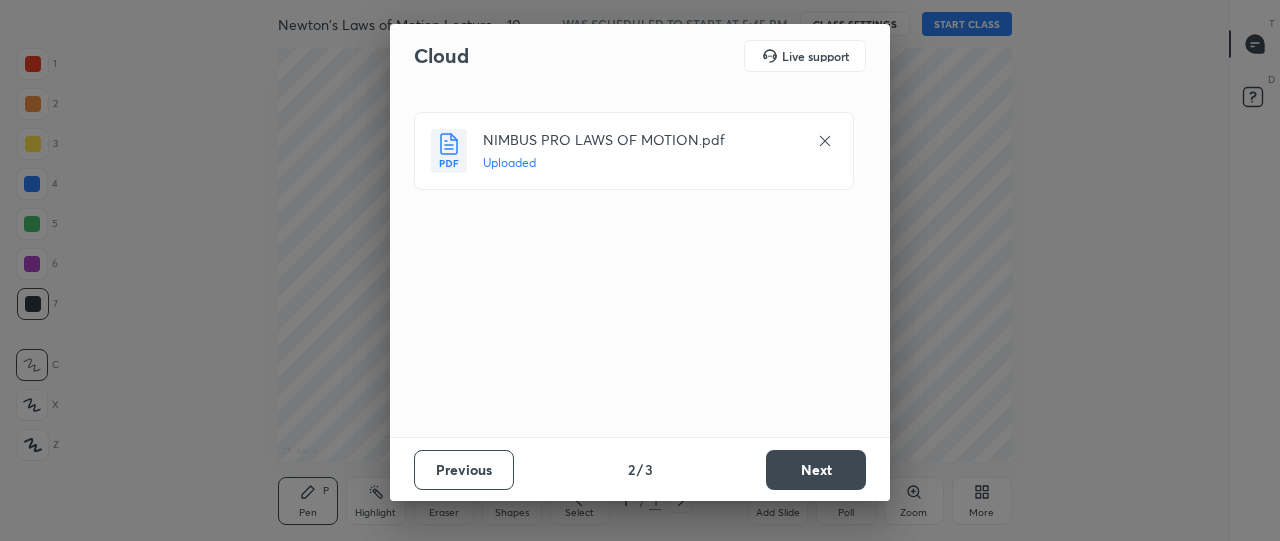 click on "Next" at bounding box center (816, 470) 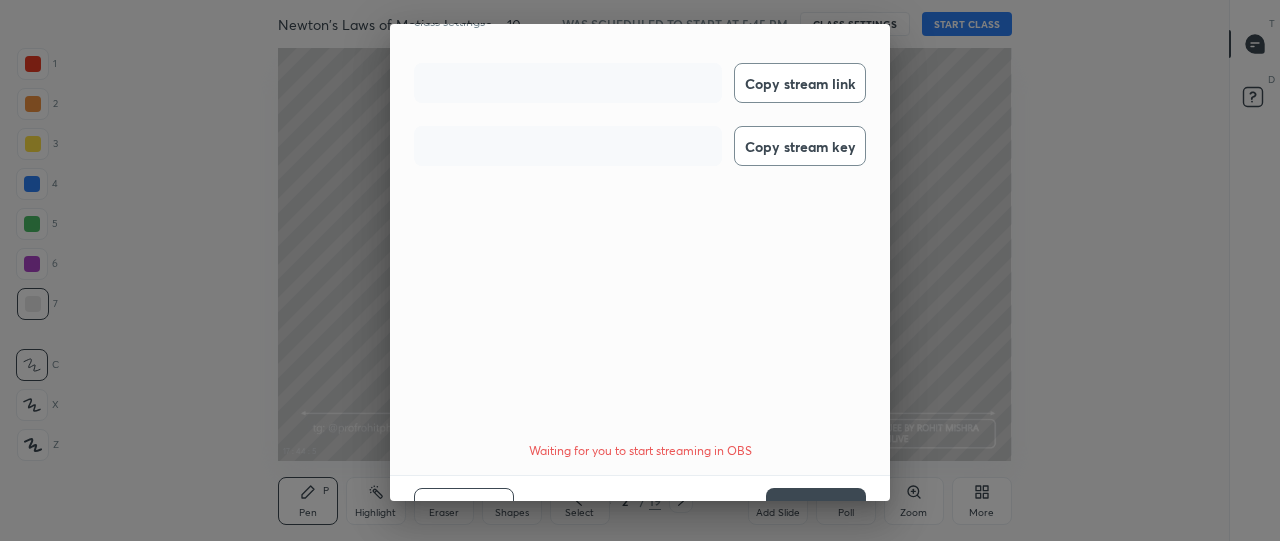scroll, scrollTop: 116, scrollLeft: 0, axis: vertical 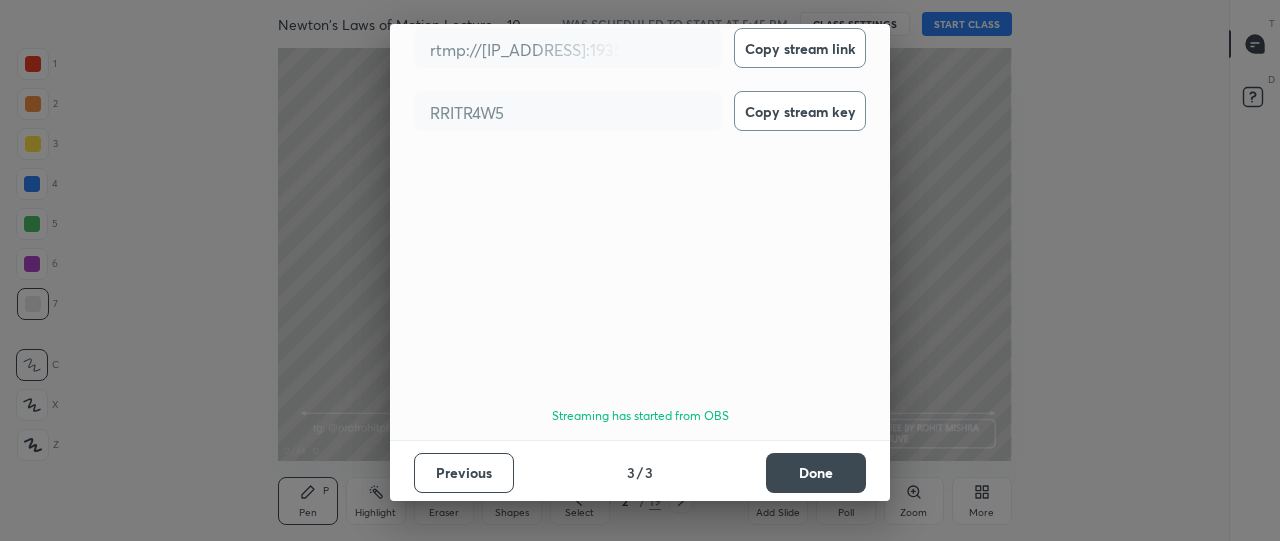 click on "Done" at bounding box center (816, 473) 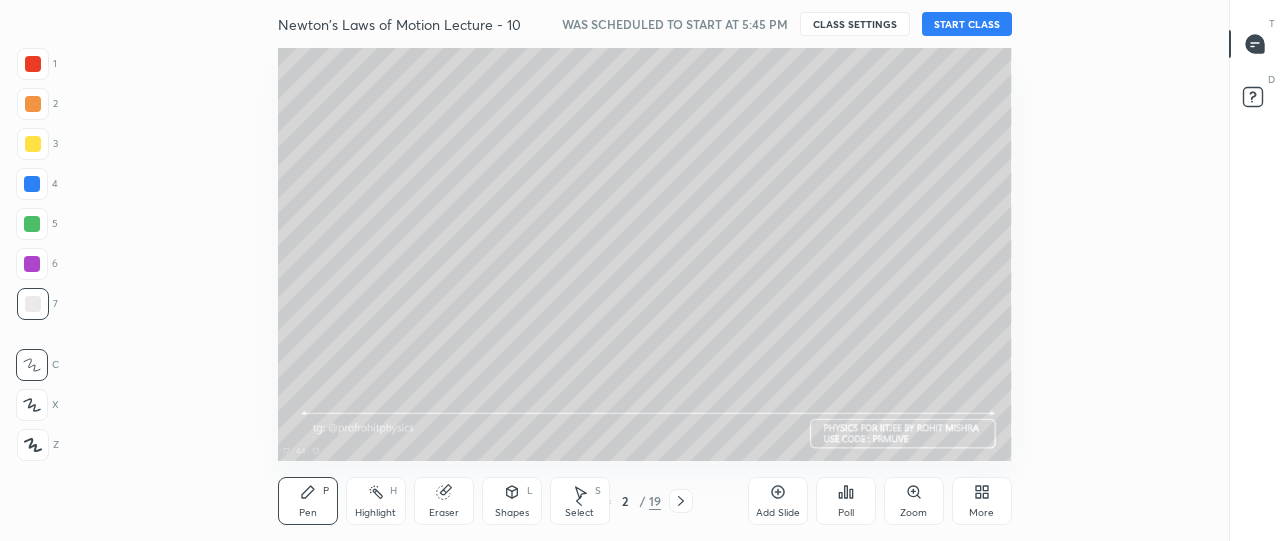 click on "More" at bounding box center (982, 501) 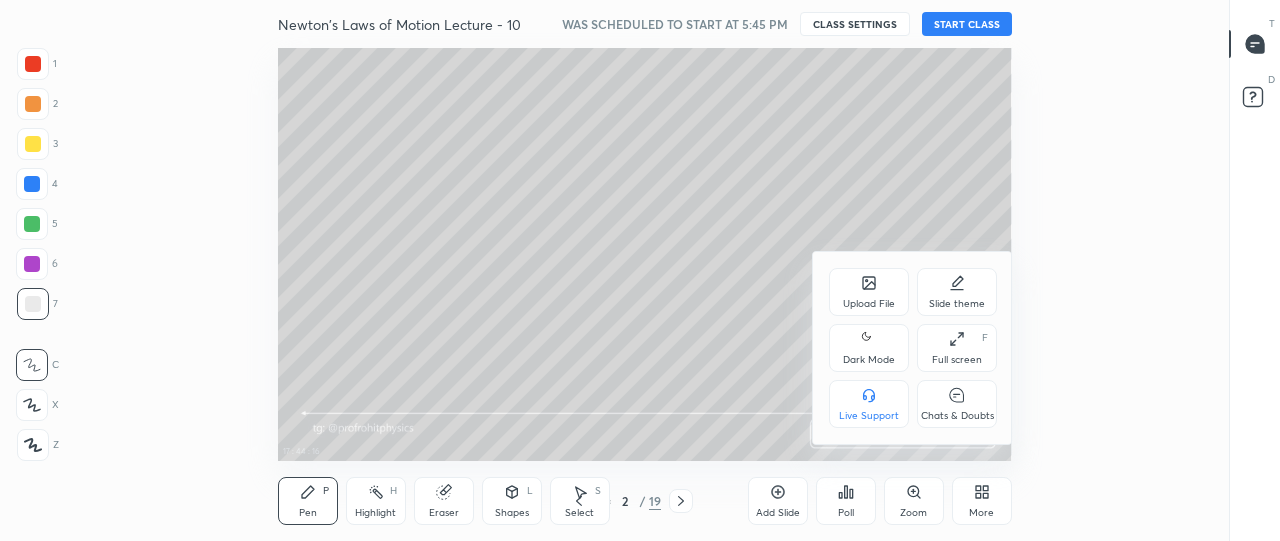 click on "Chats & Doubts" at bounding box center (957, 404) 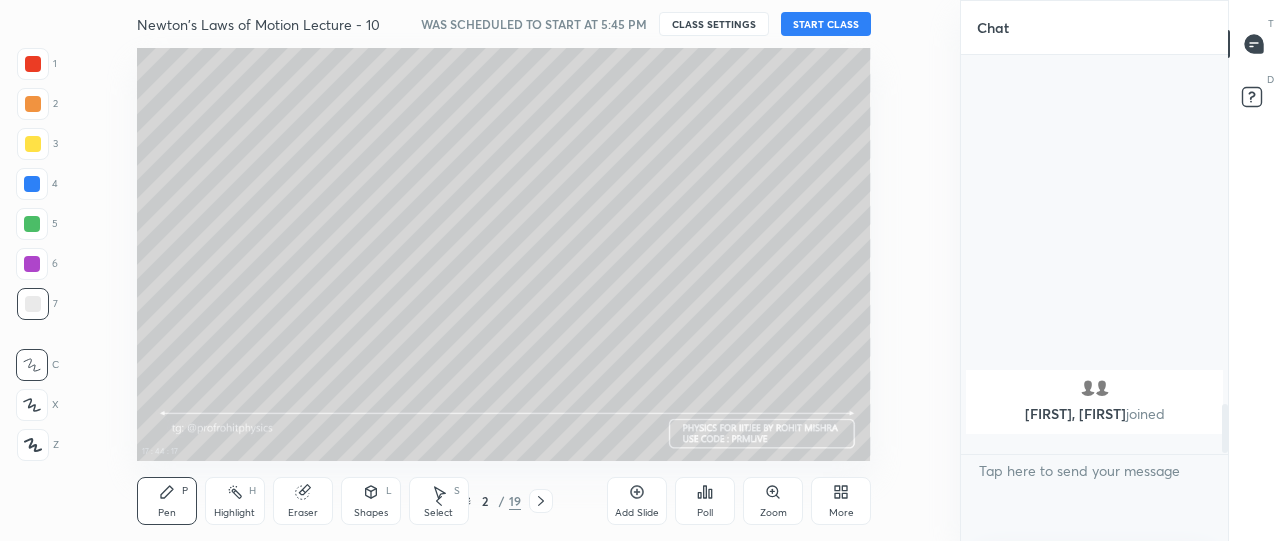scroll, scrollTop: 413, scrollLeft: 988, axis: both 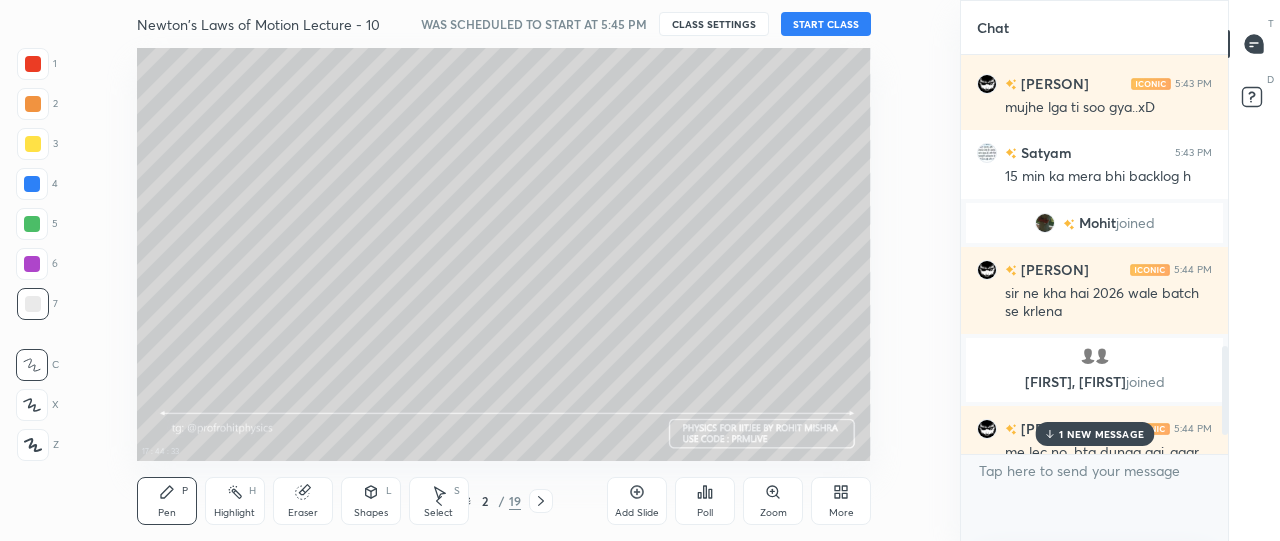 click on "More" at bounding box center [841, 501] 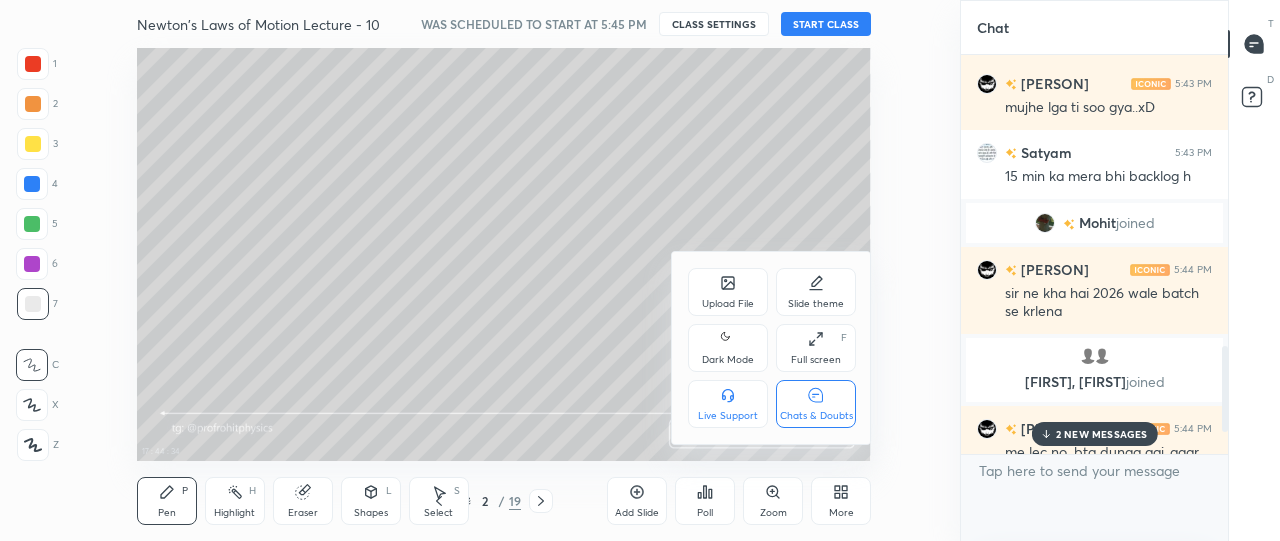 click on "Chats & Doubts" at bounding box center (816, 404) 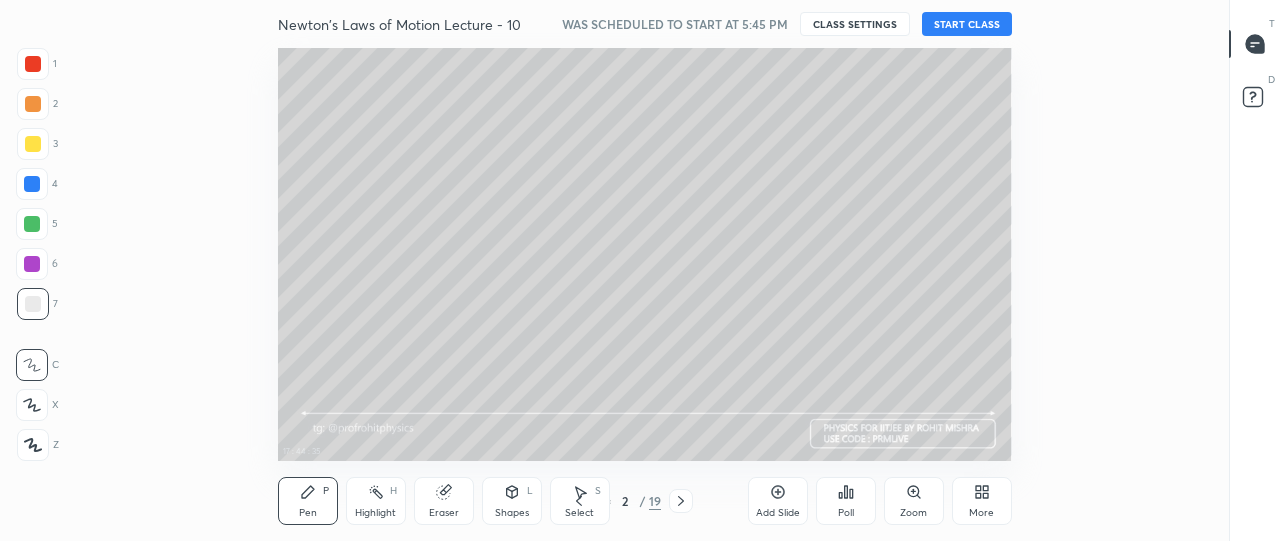 click 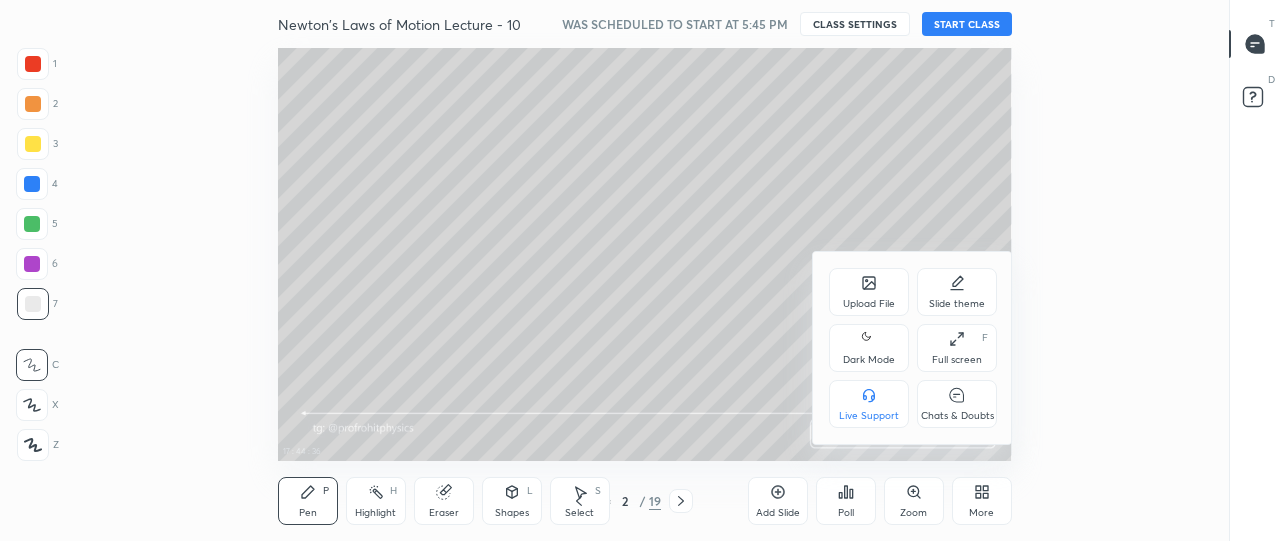 click on "Dark Mode" at bounding box center (869, 360) 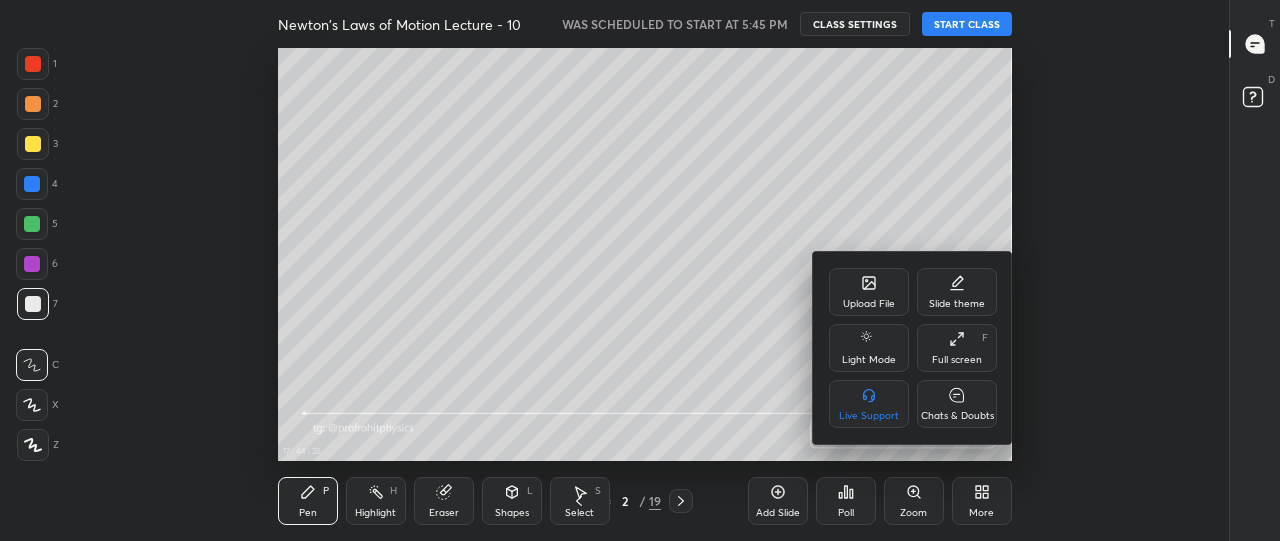 click on "Full screen F" at bounding box center [957, 348] 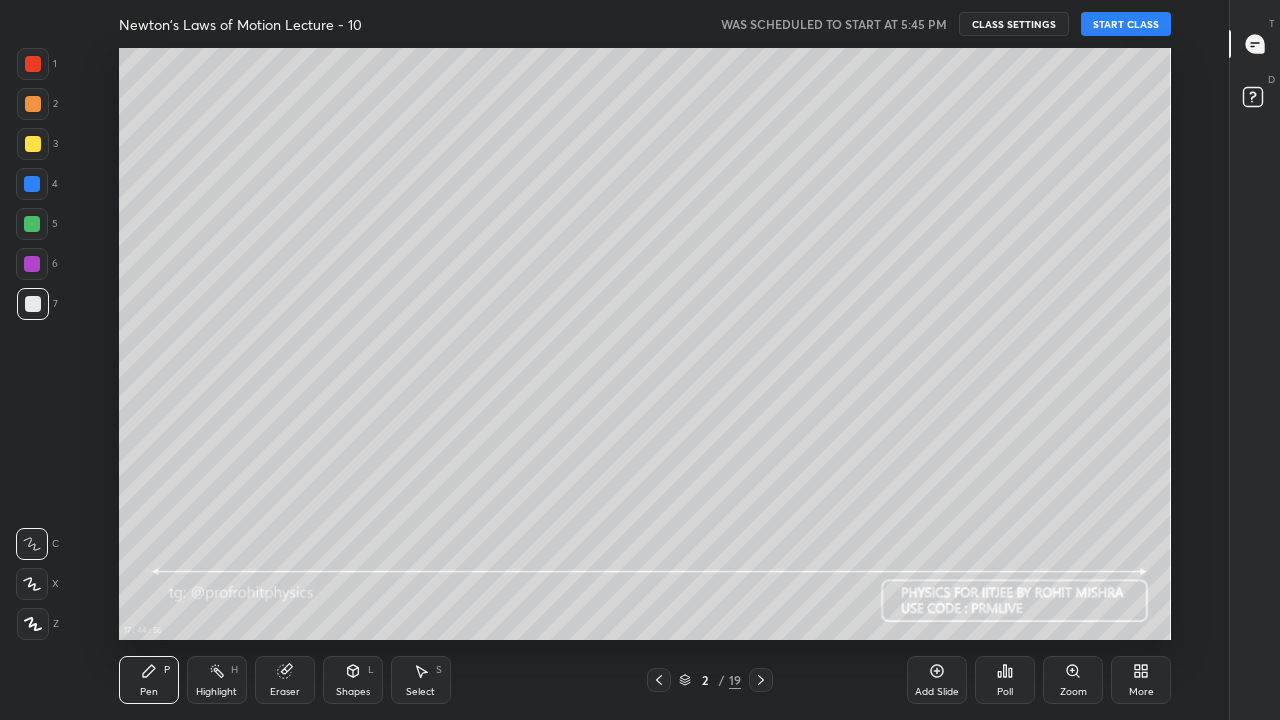 click on "START CLASS" at bounding box center (1126, 24) 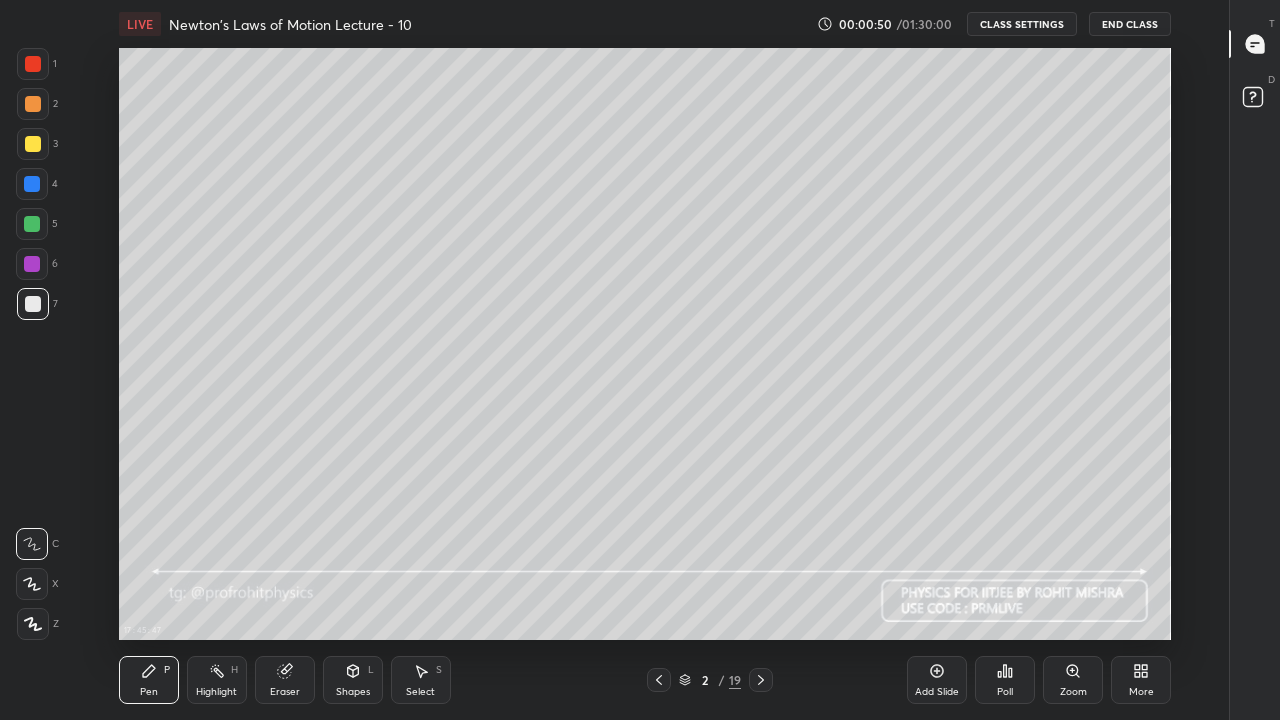 click on "2 / 19" at bounding box center [710, 680] 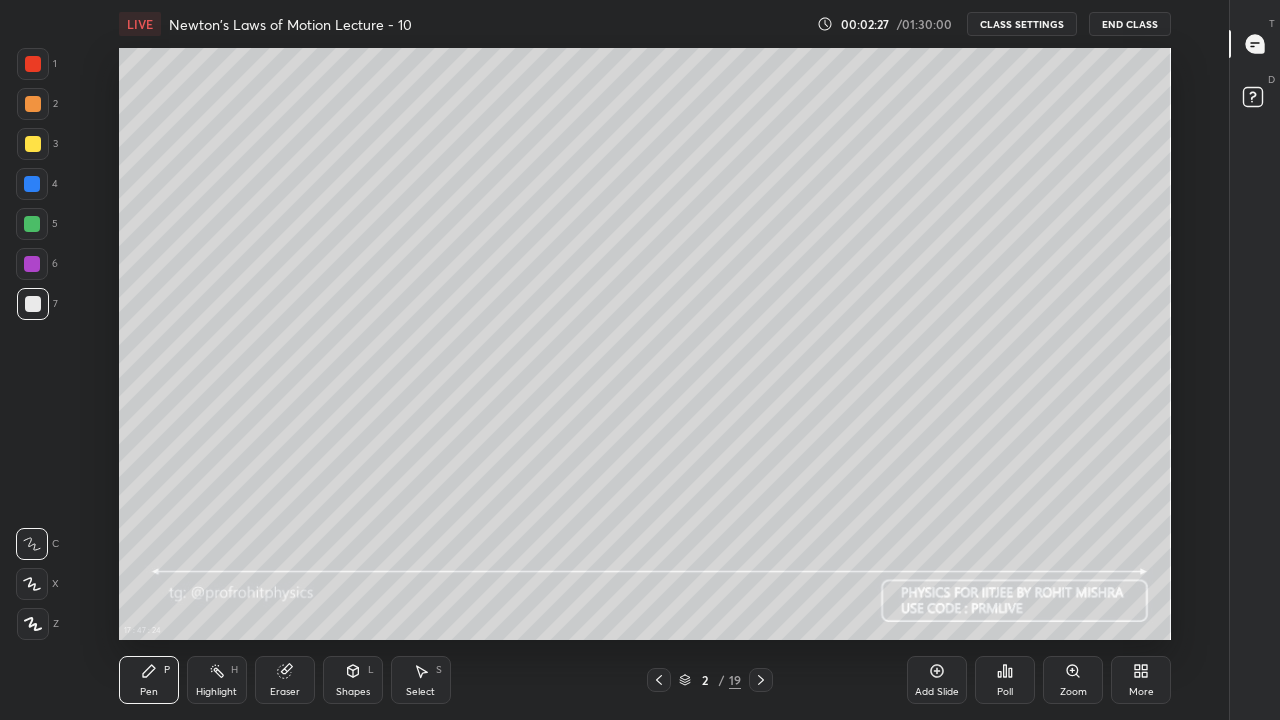 click on "2 / 19" at bounding box center [710, 680] 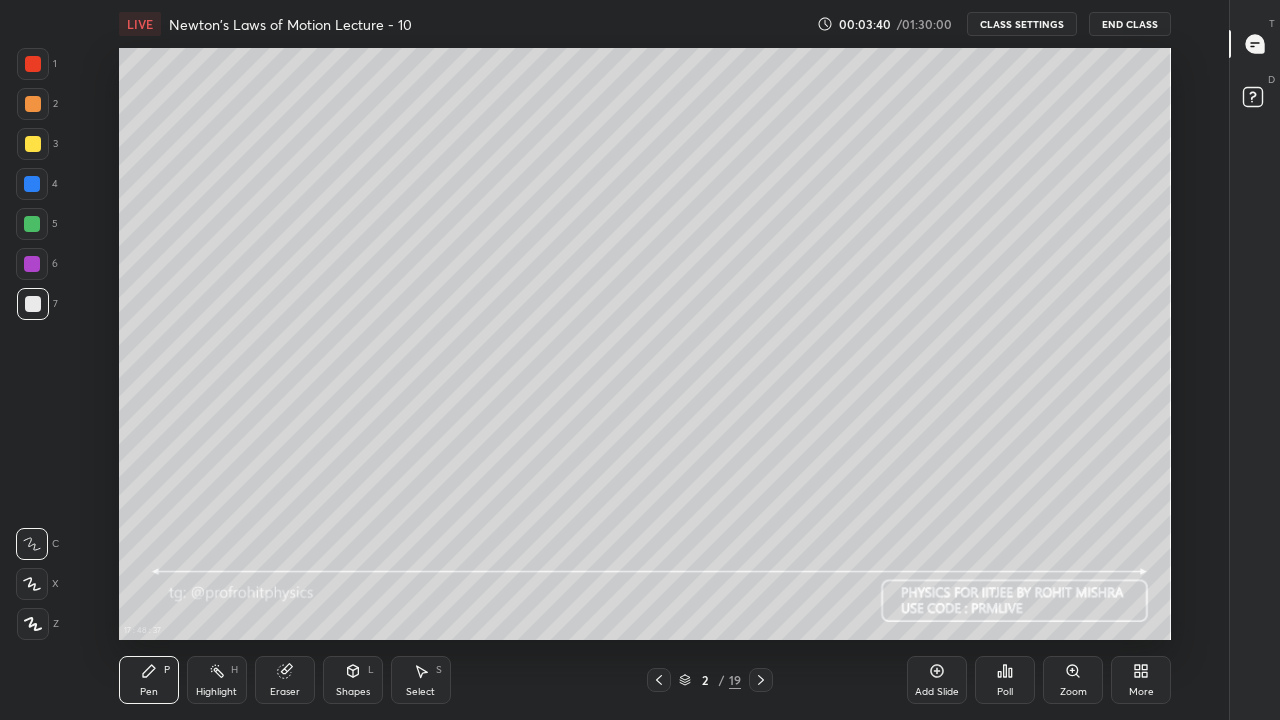 click on "Shapes L" at bounding box center [353, 680] 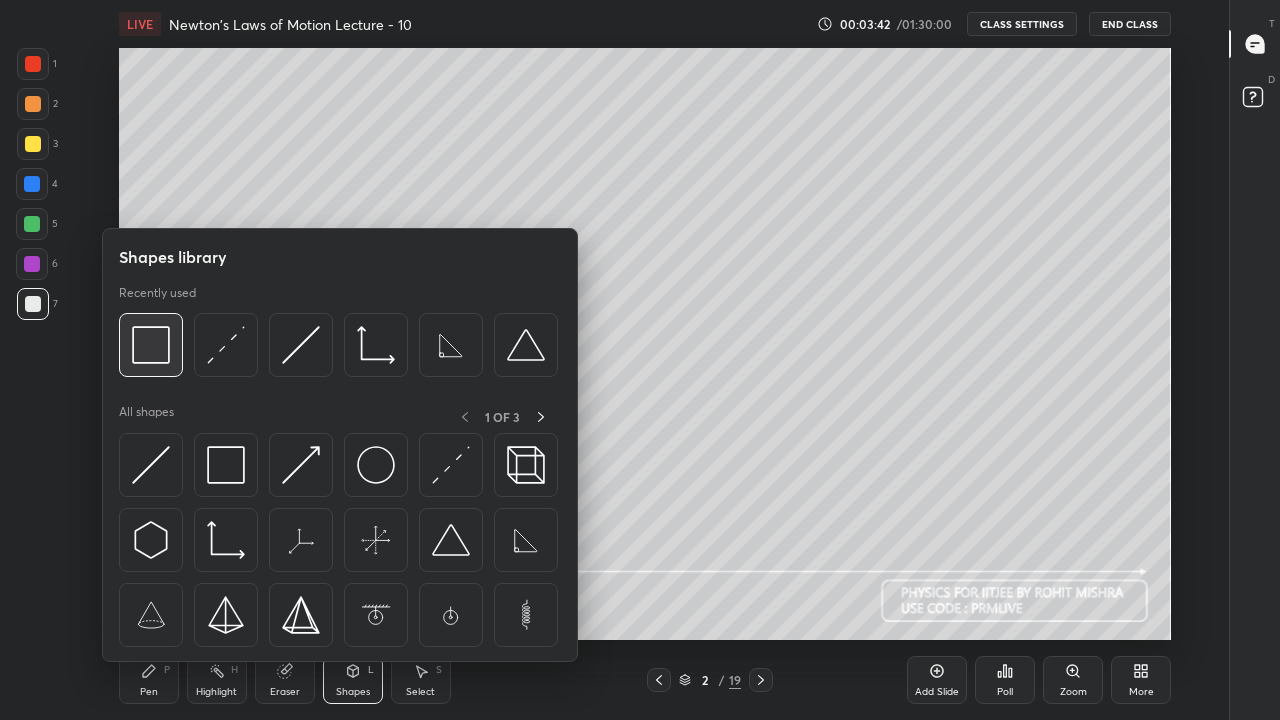 click at bounding box center (151, 345) 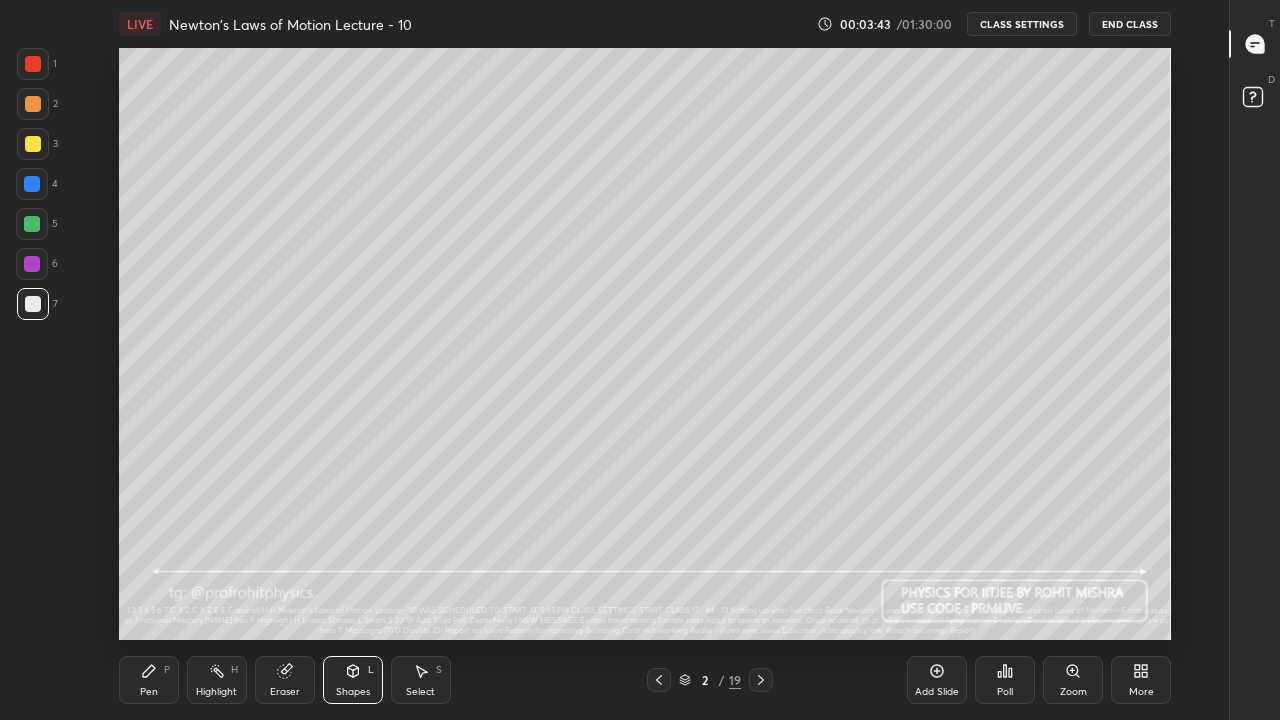 click at bounding box center [33, 144] 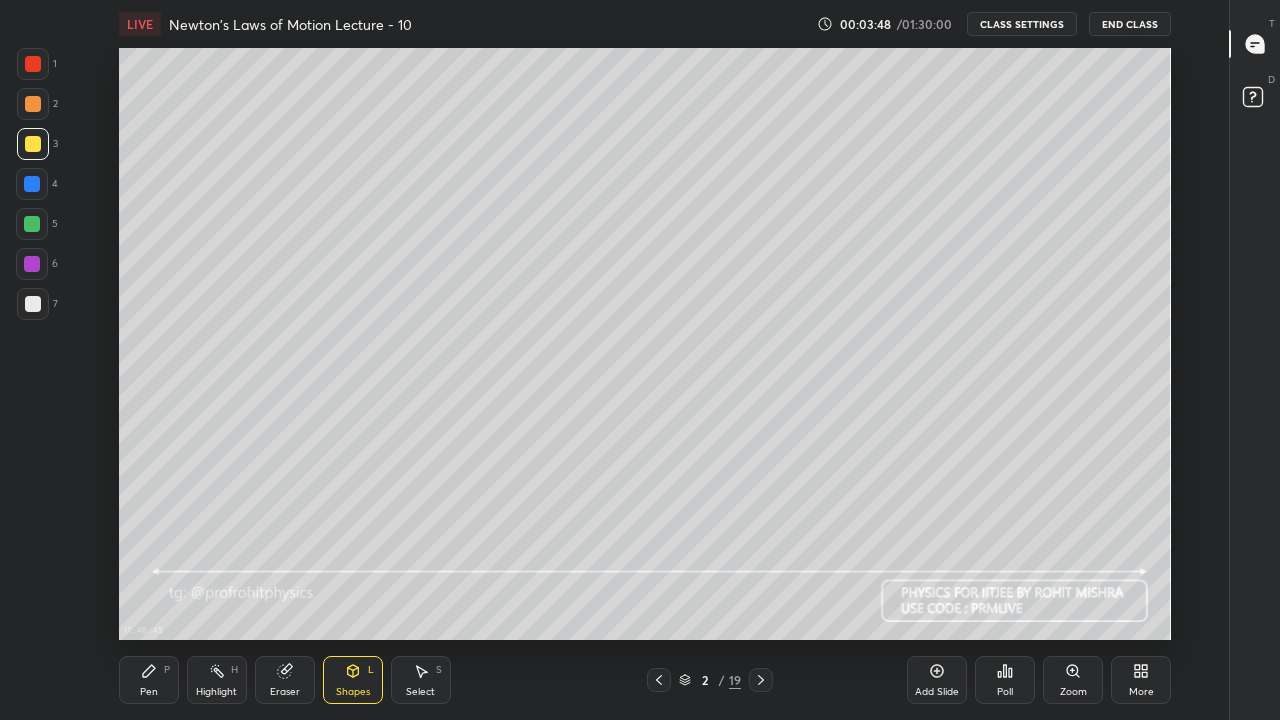 click on "Pen P" at bounding box center [149, 680] 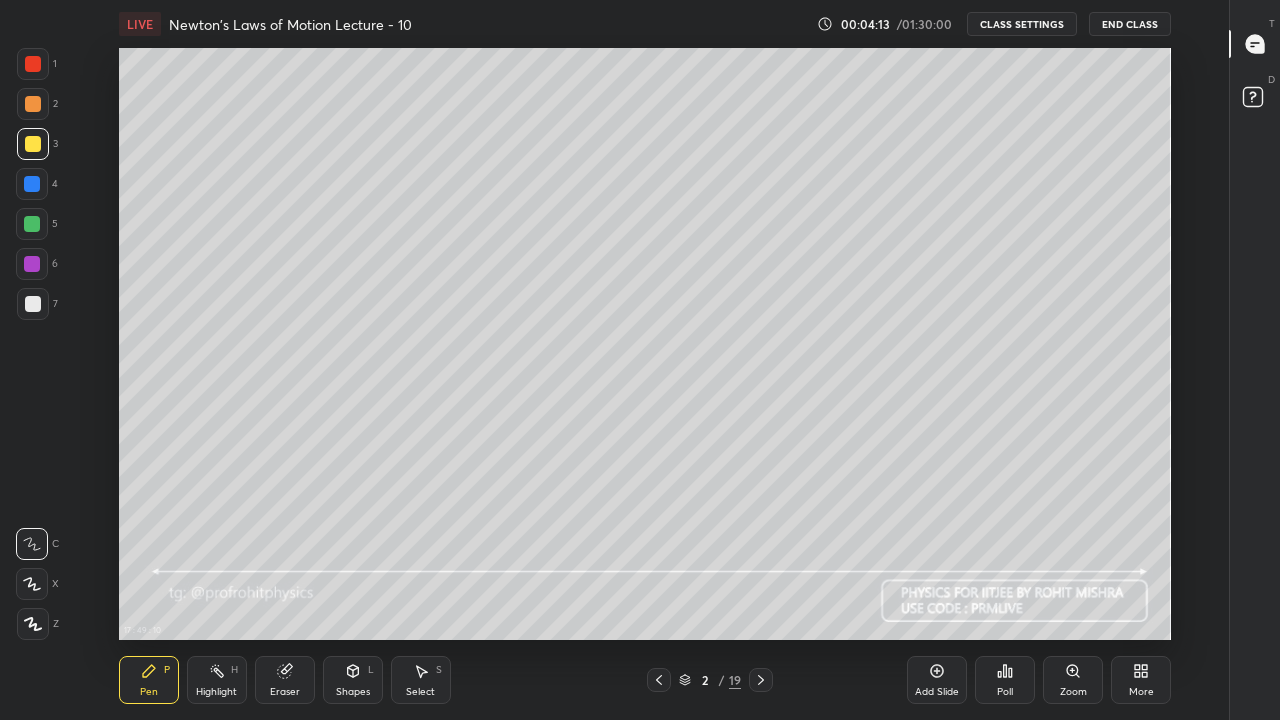 click at bounding box center (33, 304) 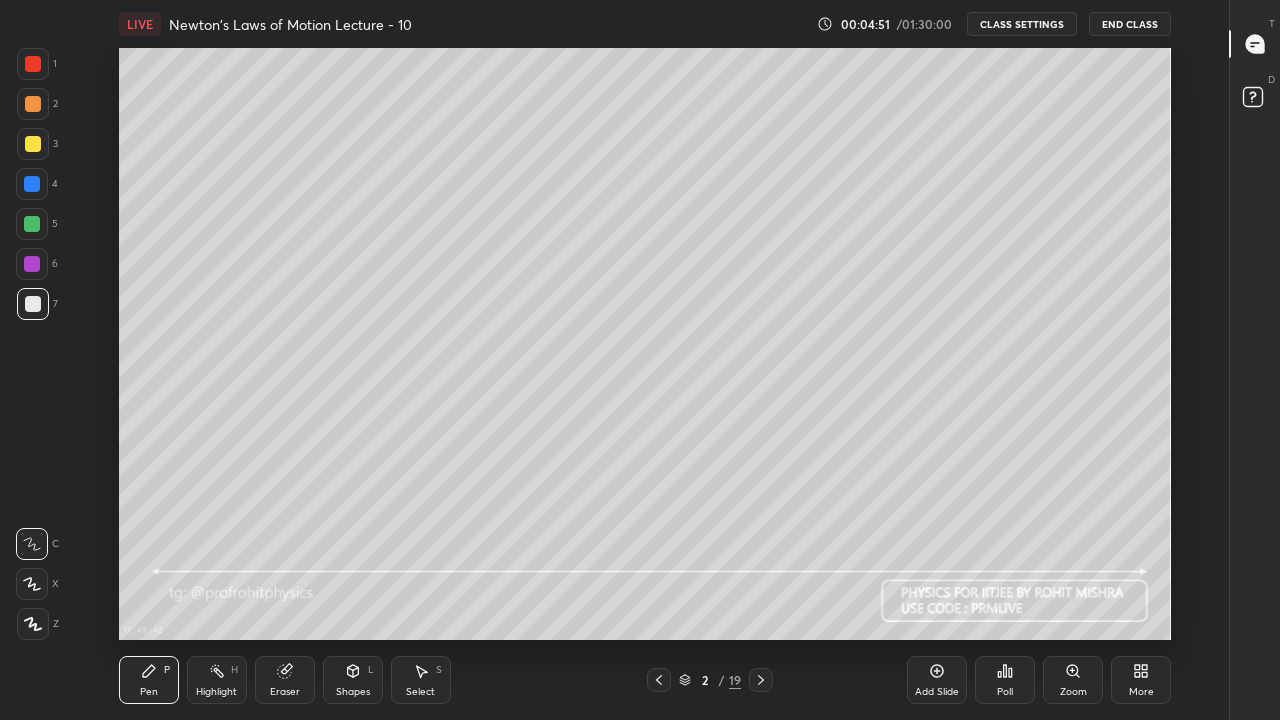 click at bounding box center (32, 224) 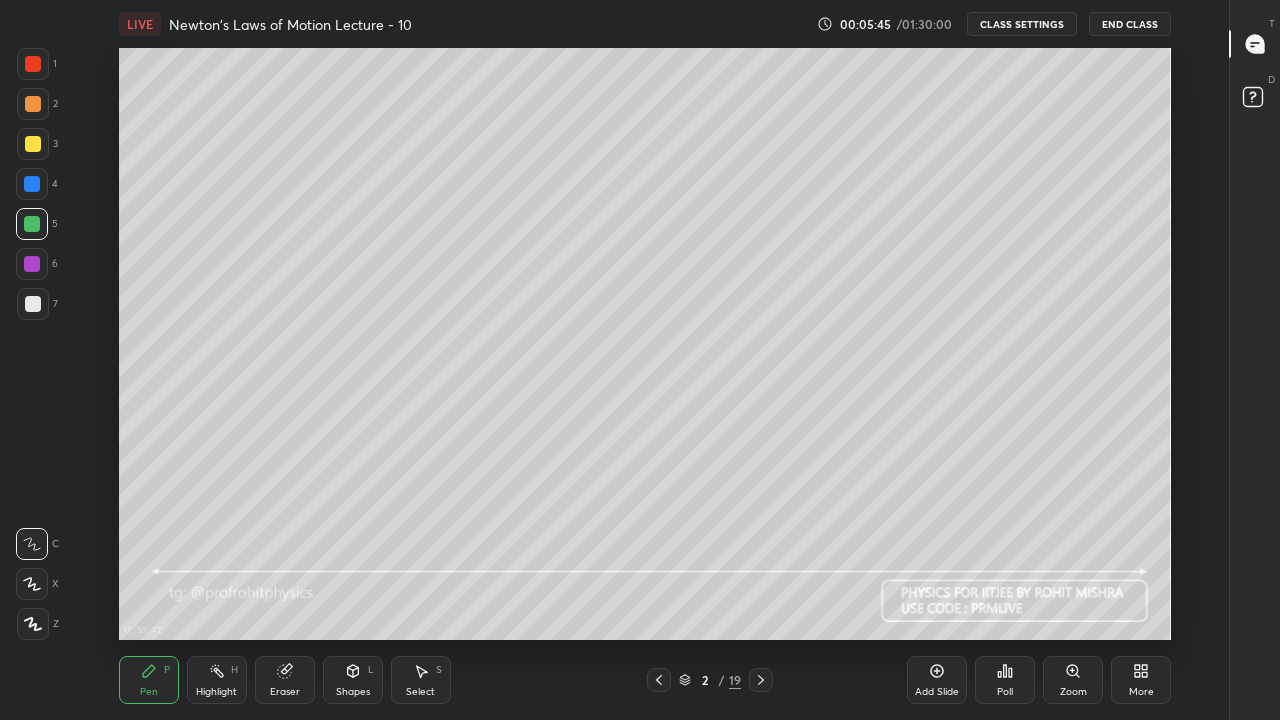 click on "Shapes" at bounding box center (353, 692) 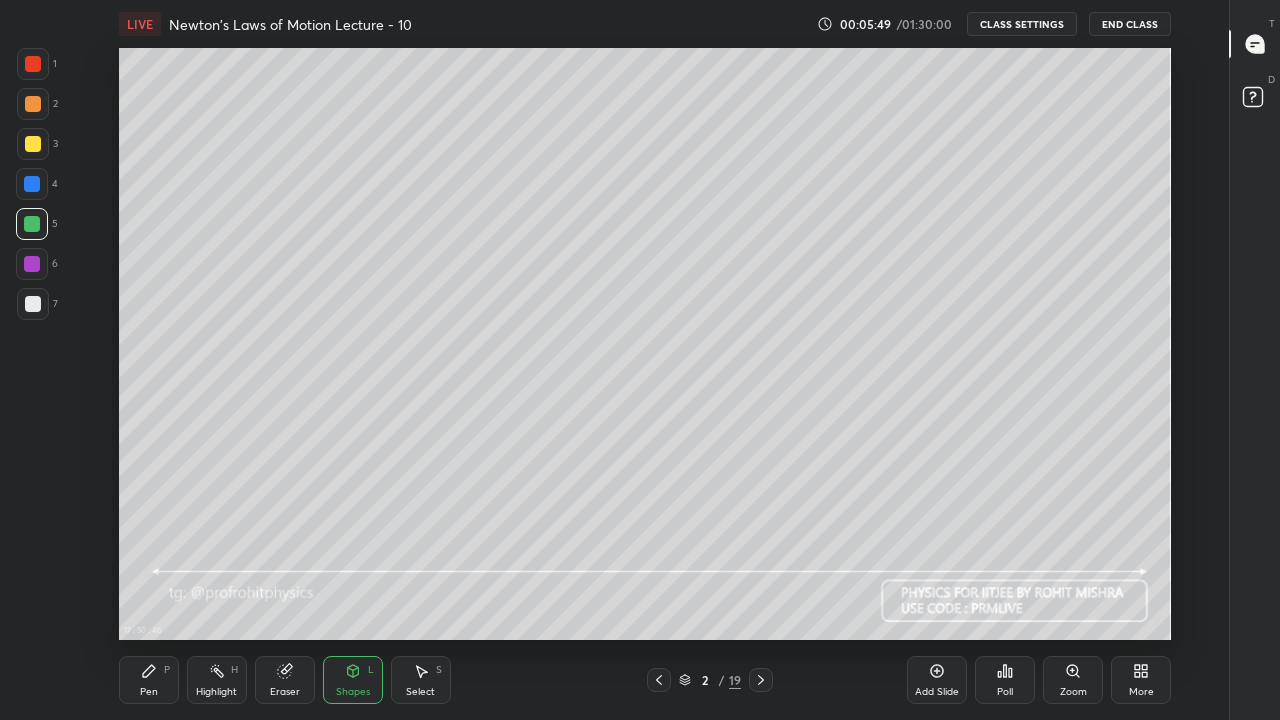 click on "Pen" at bounding box center [149, 692] 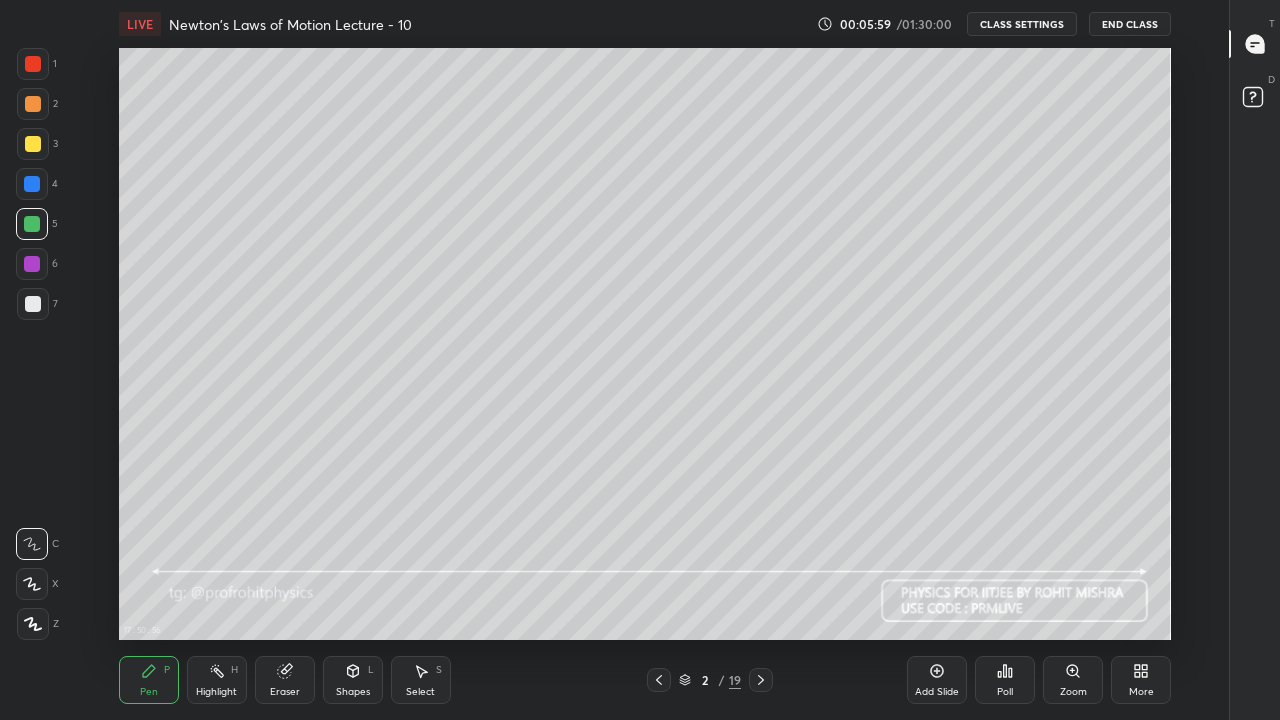 click at bounding box center (33, 304) 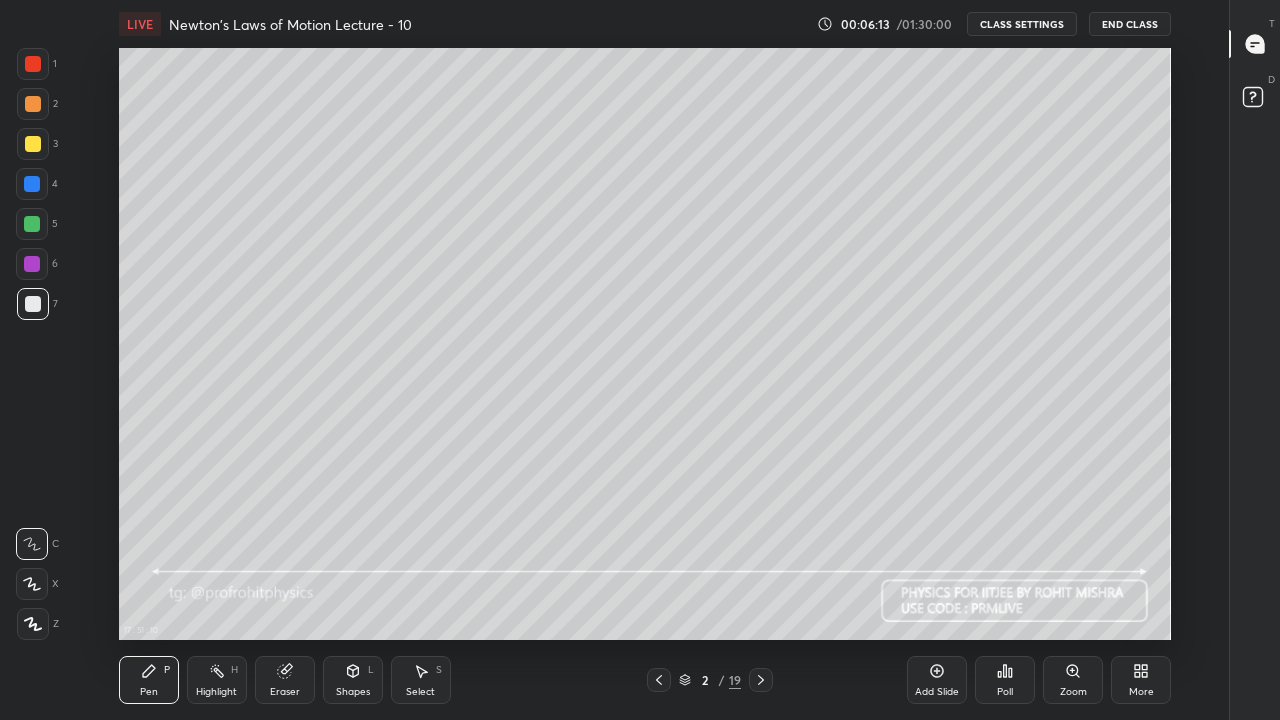 click at bounding box center (32, 184) 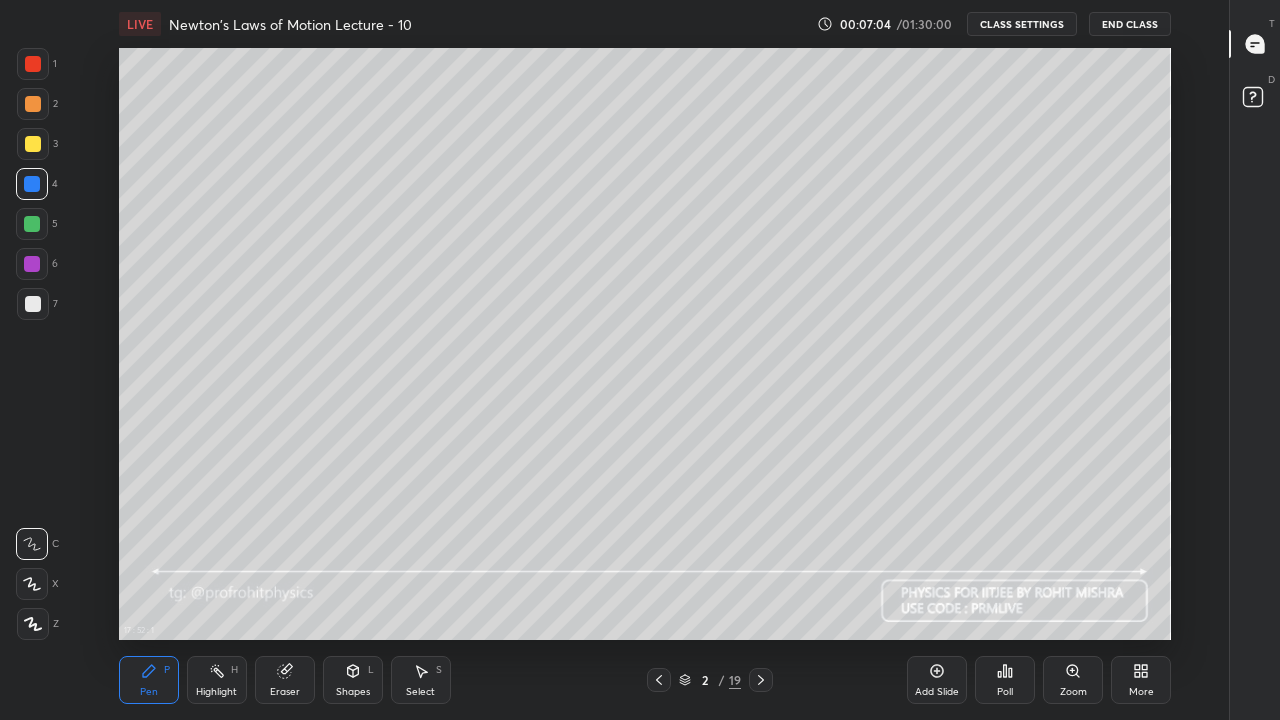 click at bounding box center (33, 304) 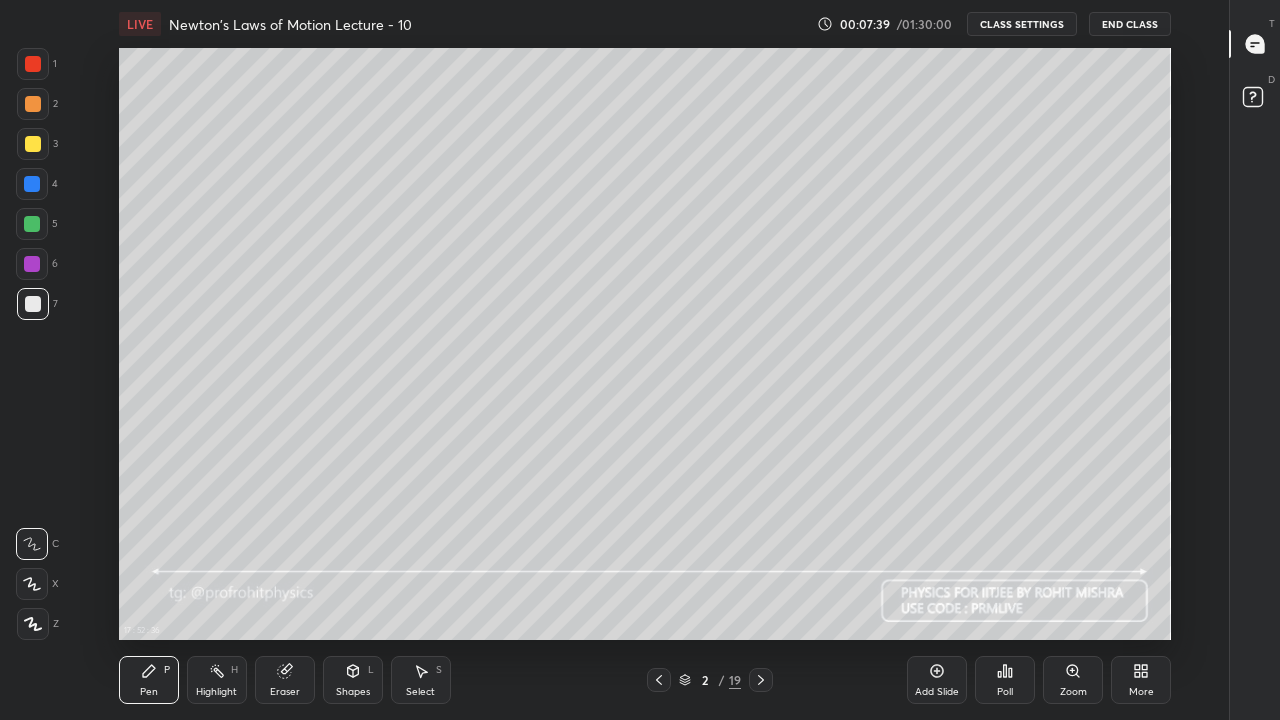 click at bounding box center [32, 184] 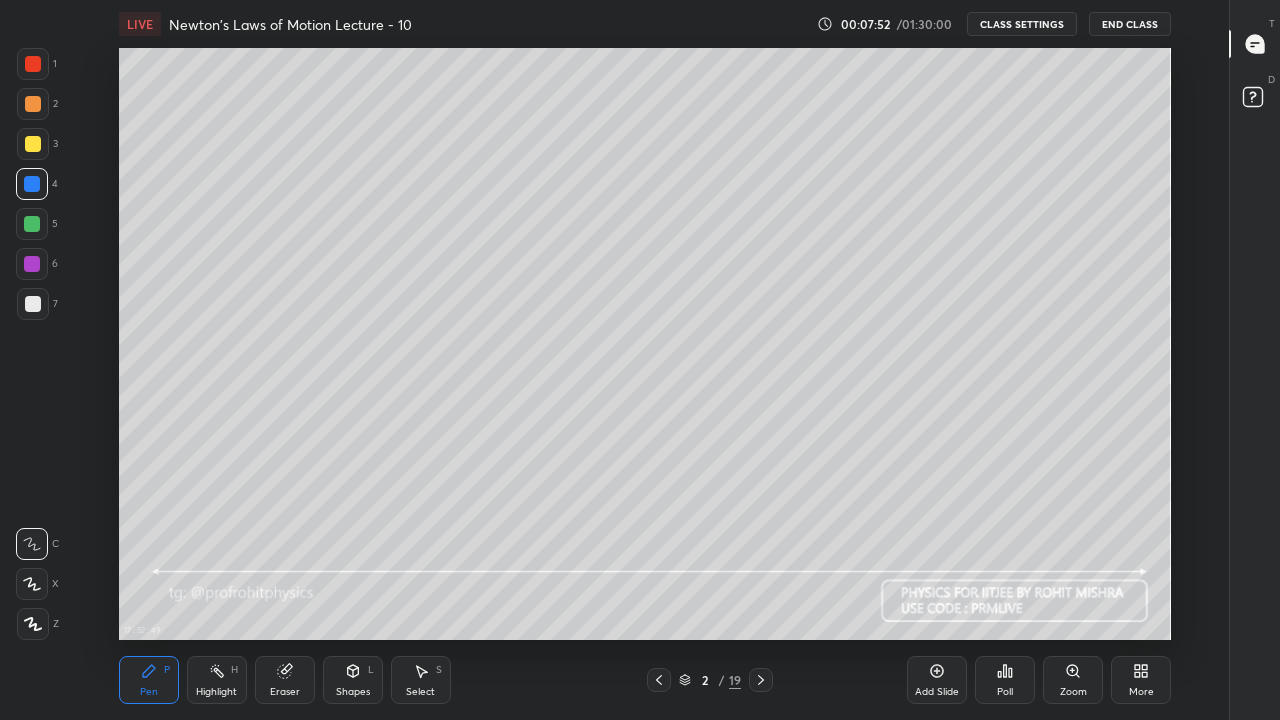 click on "Shapes" at bounding box center [353, 692] 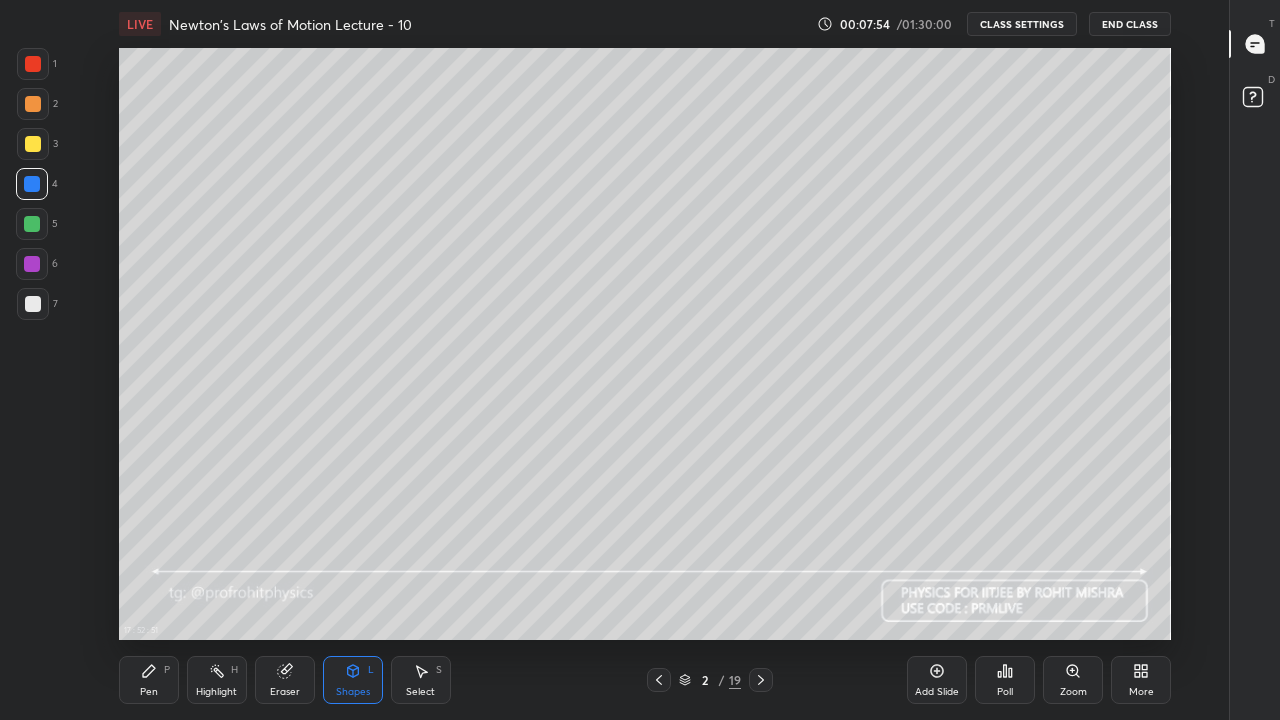click on "Pen P" at bounding box center (149, 680) 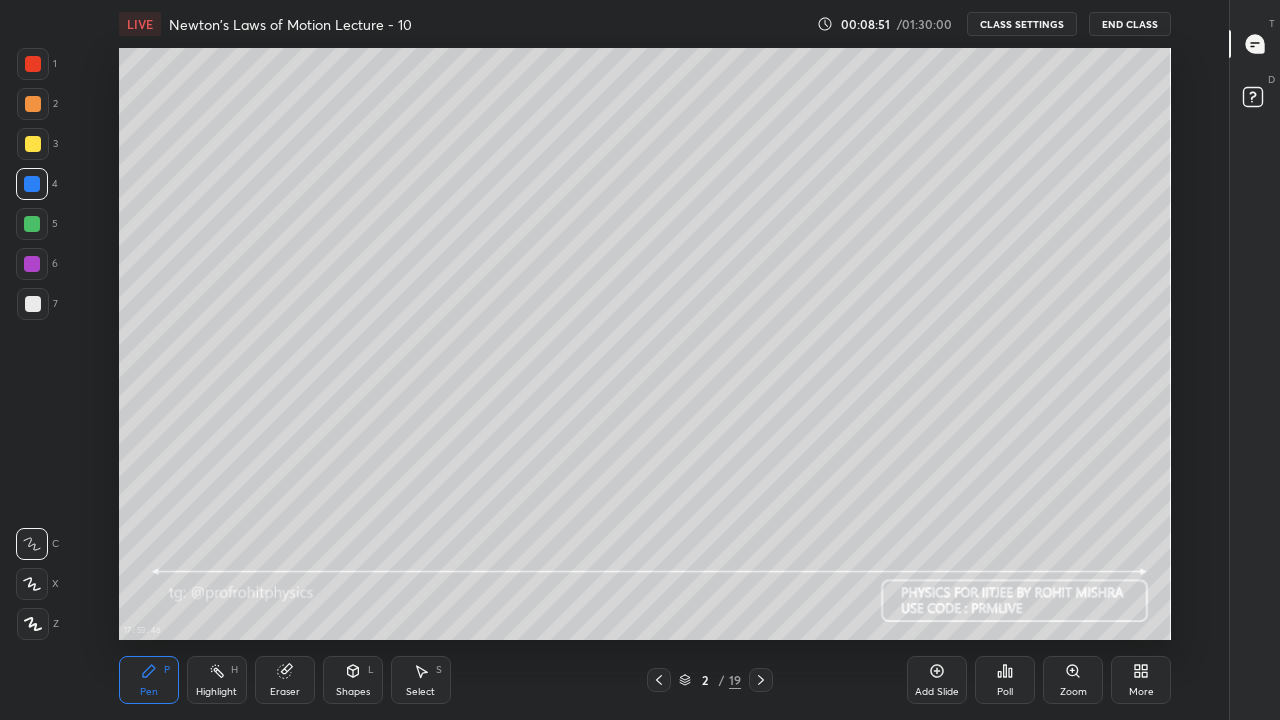 click at bounding box center (33, 304) 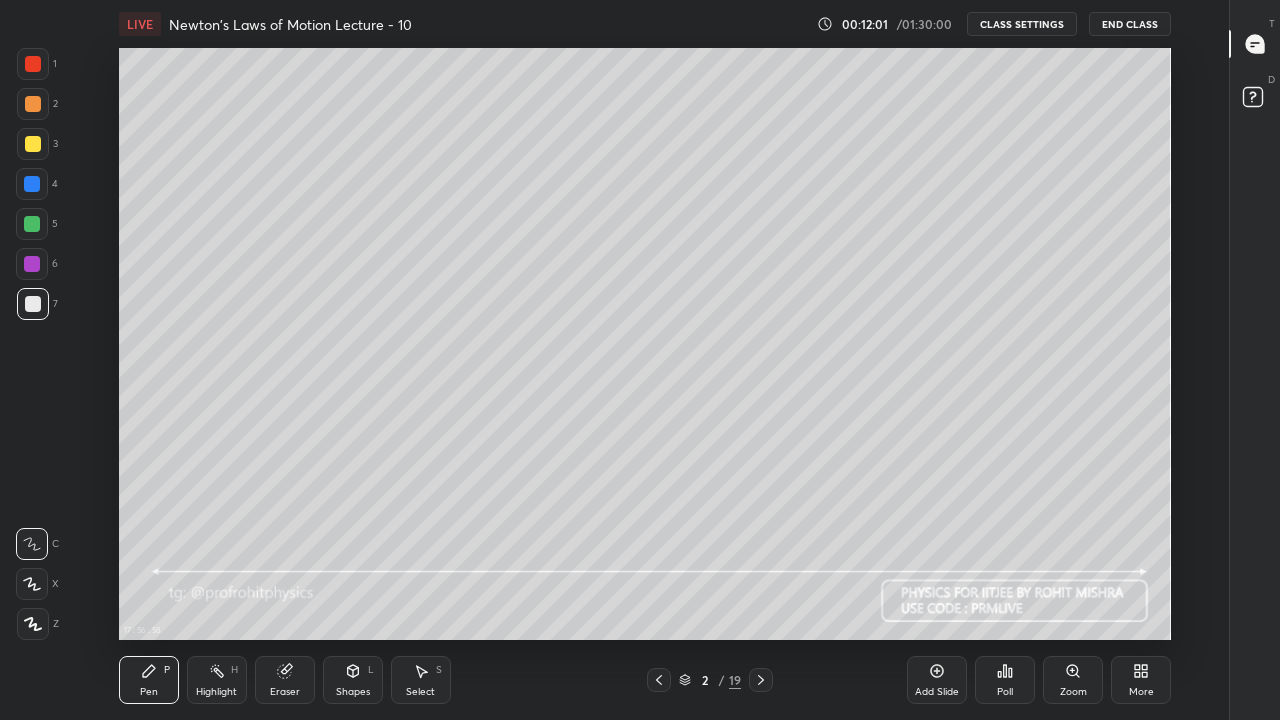click at bounding box center (32, 184) 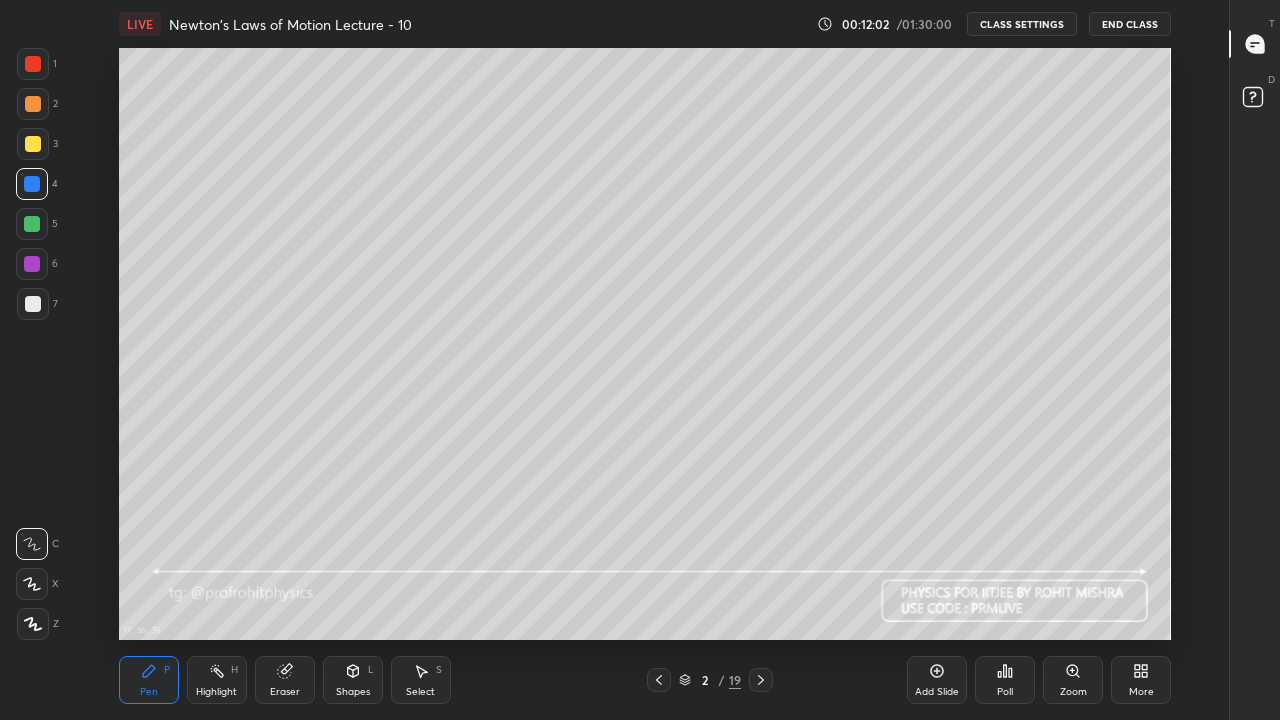 click at bounding box center (33, 144) 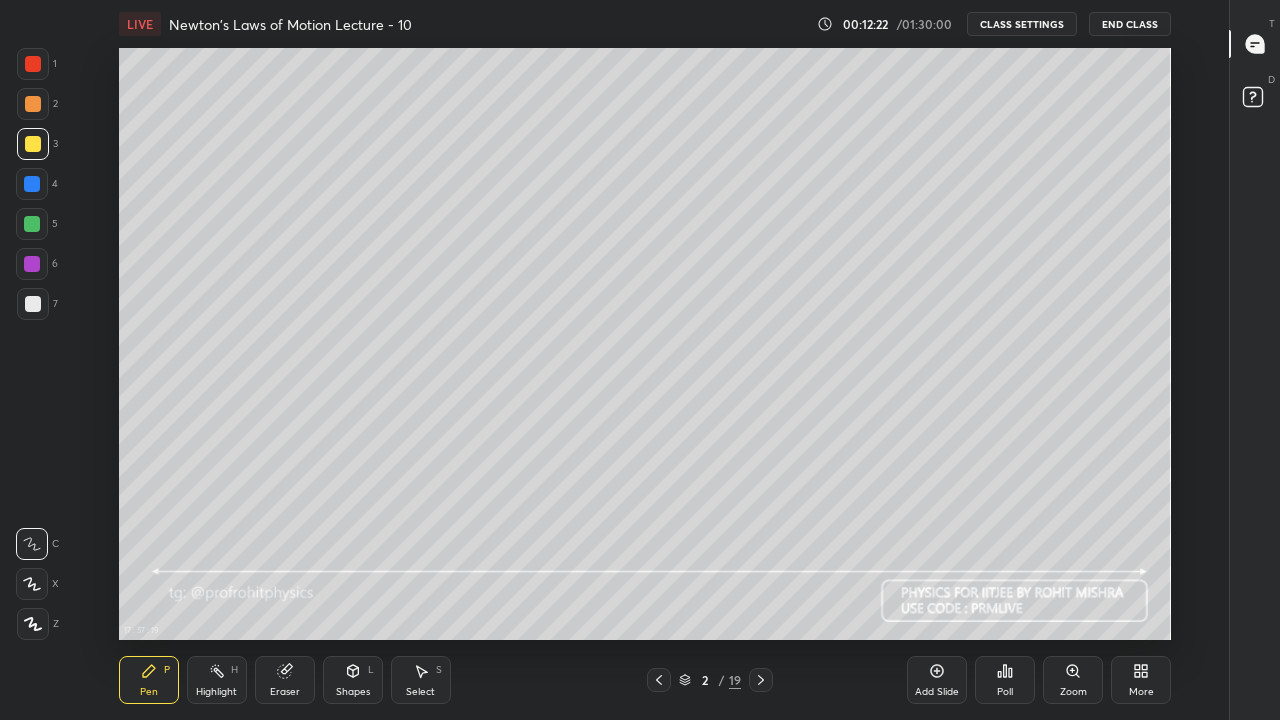 click 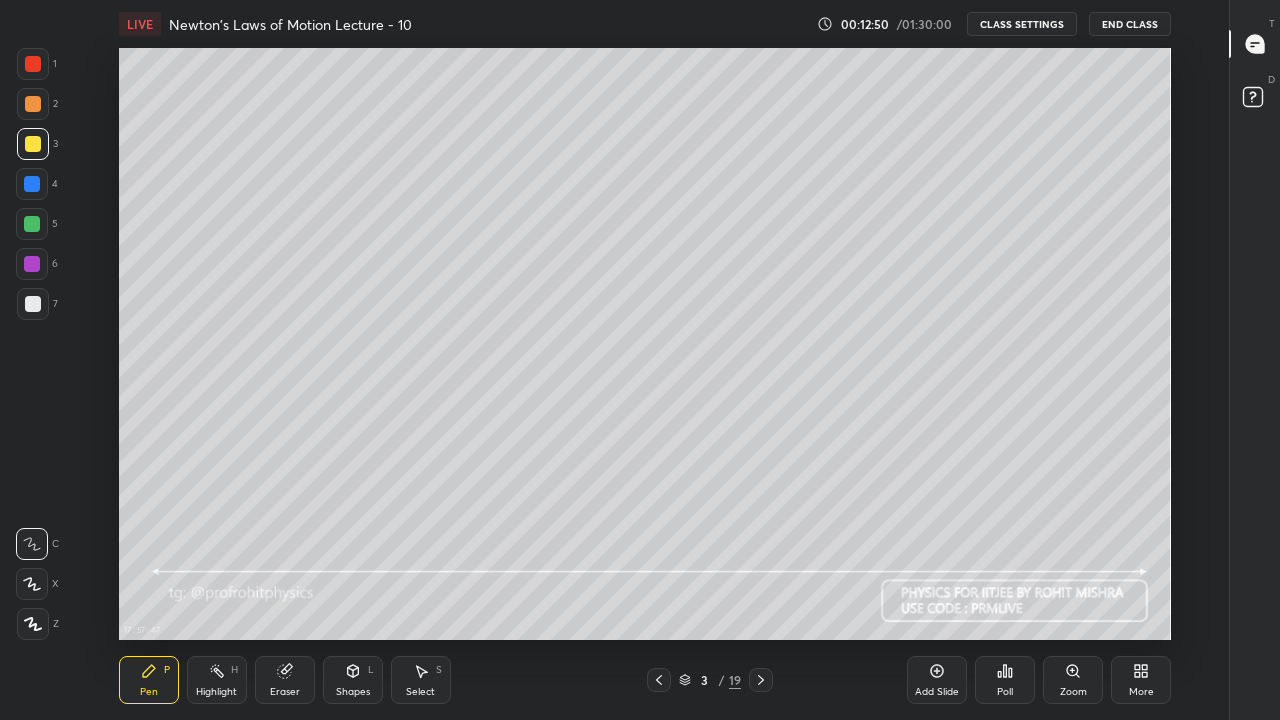 click at bounding box center (32, 184) 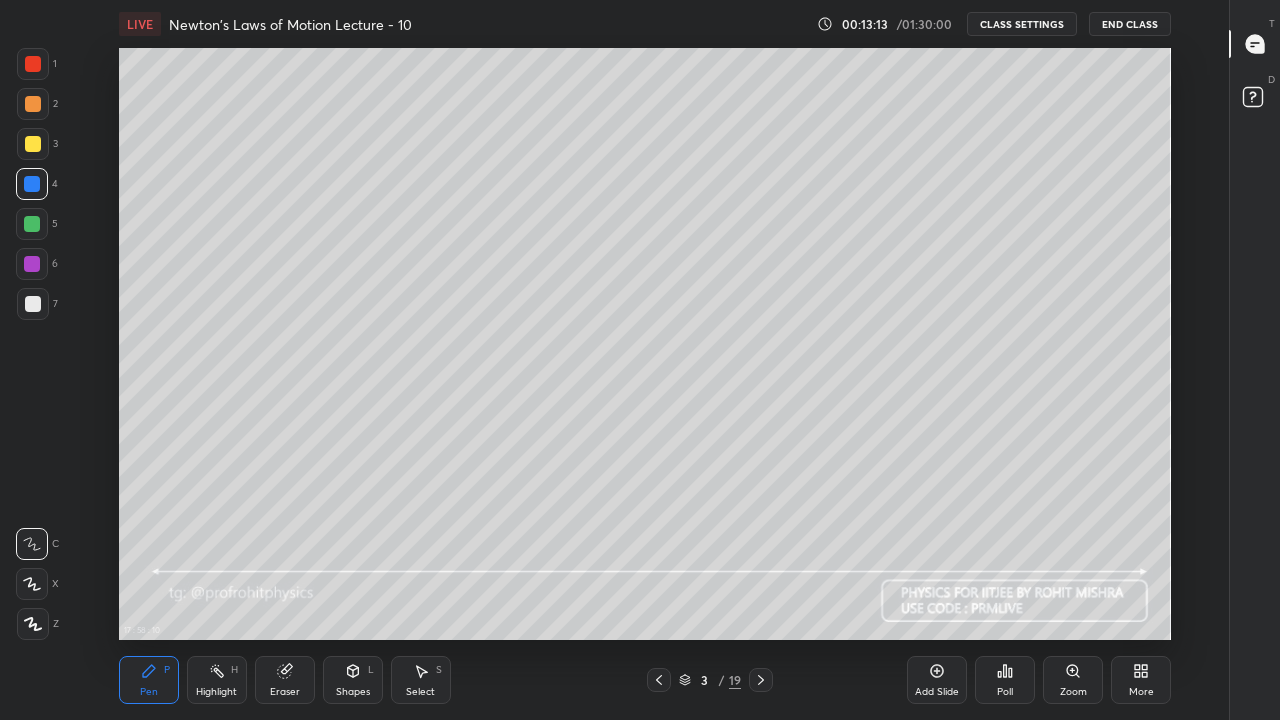 click on "Shapes" at bounding box center (353, 692) 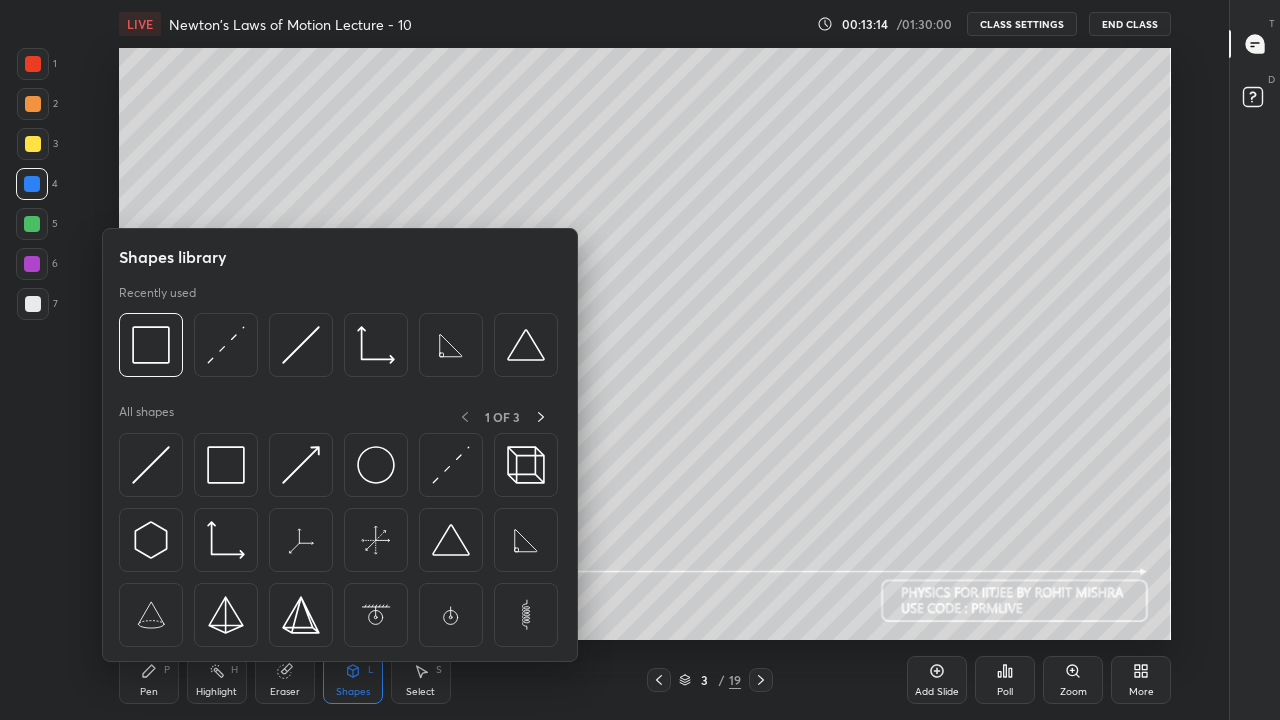 click on "Shapes" at bounding box center (353, 692) 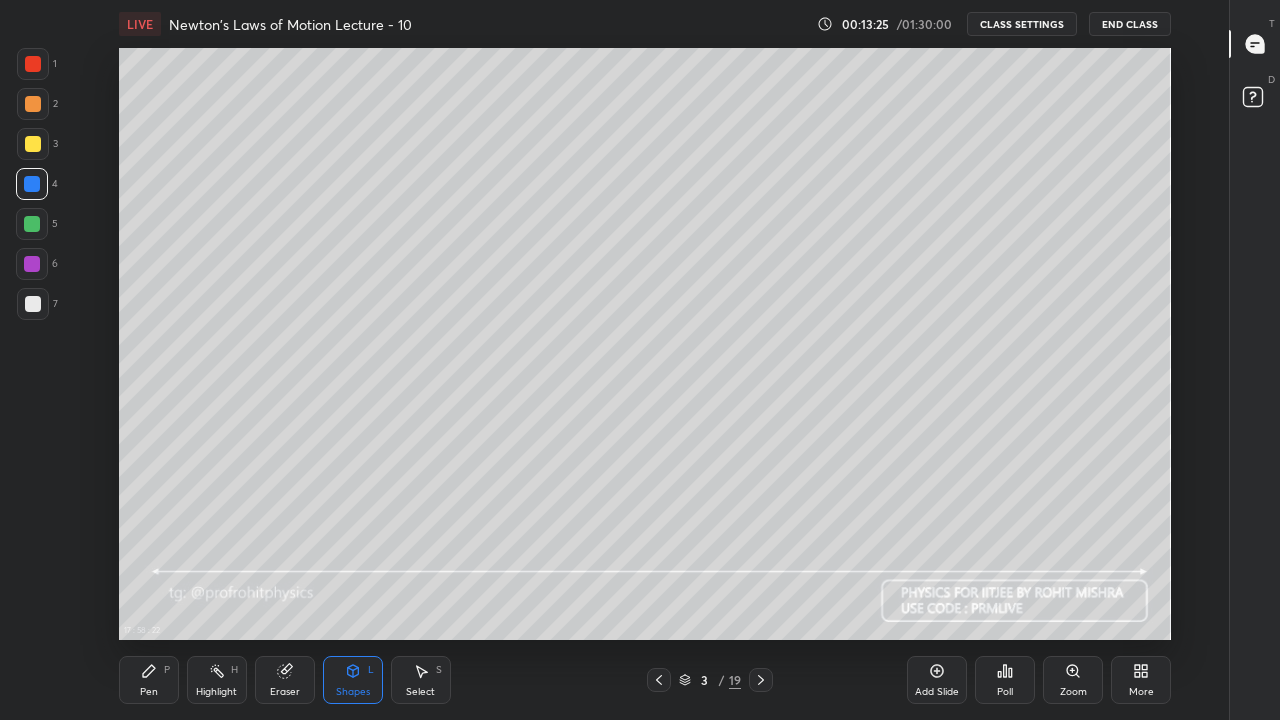 click at bounding box center [32, 224] 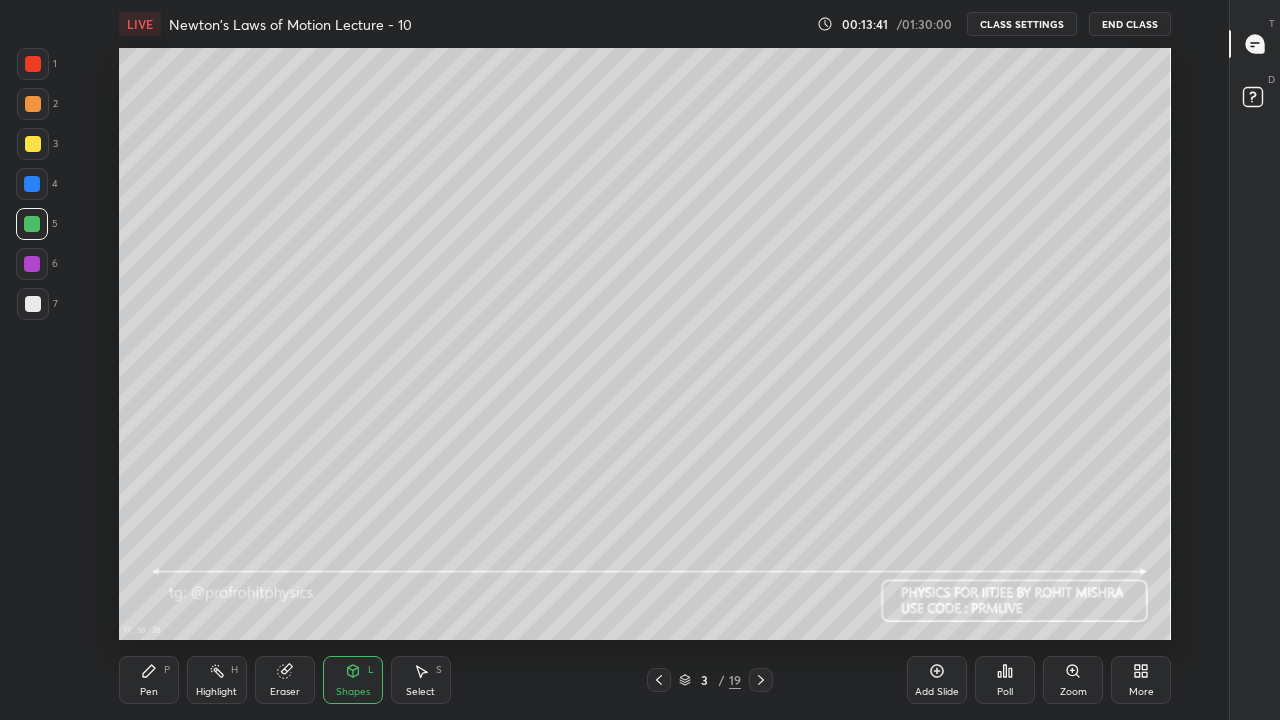 click on "Pen P" at bounding box center [149, 680] 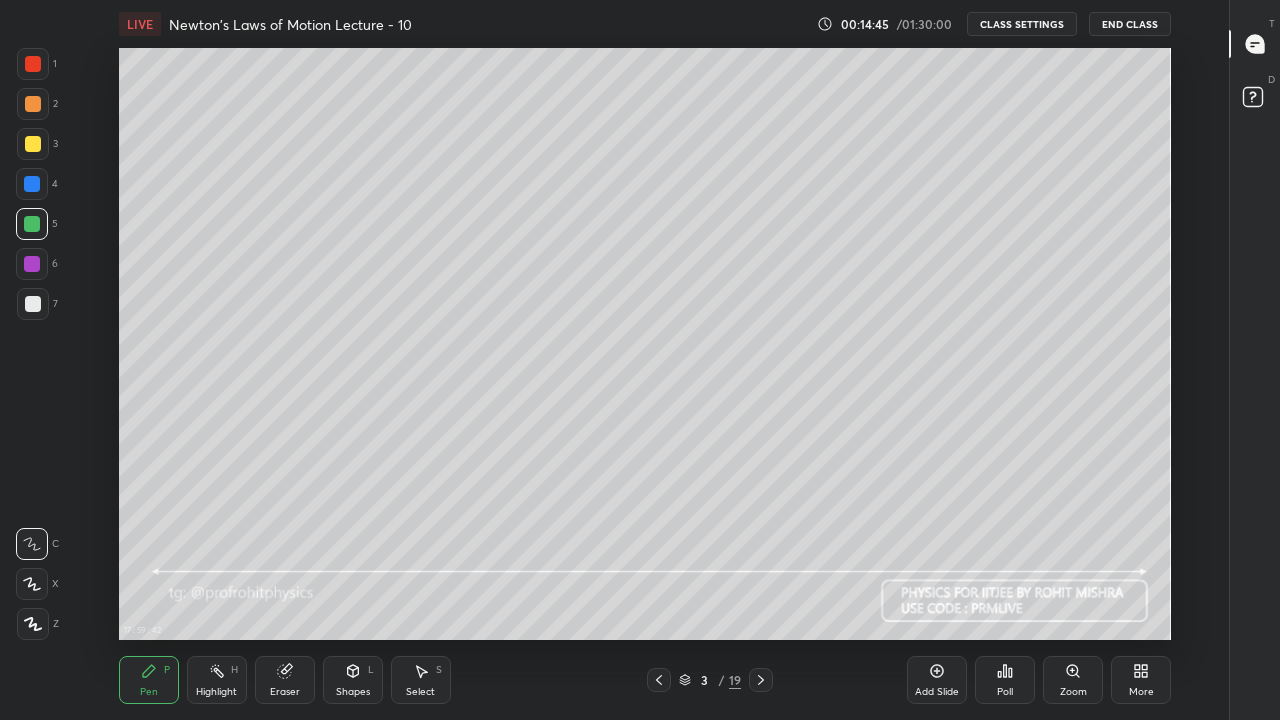 click 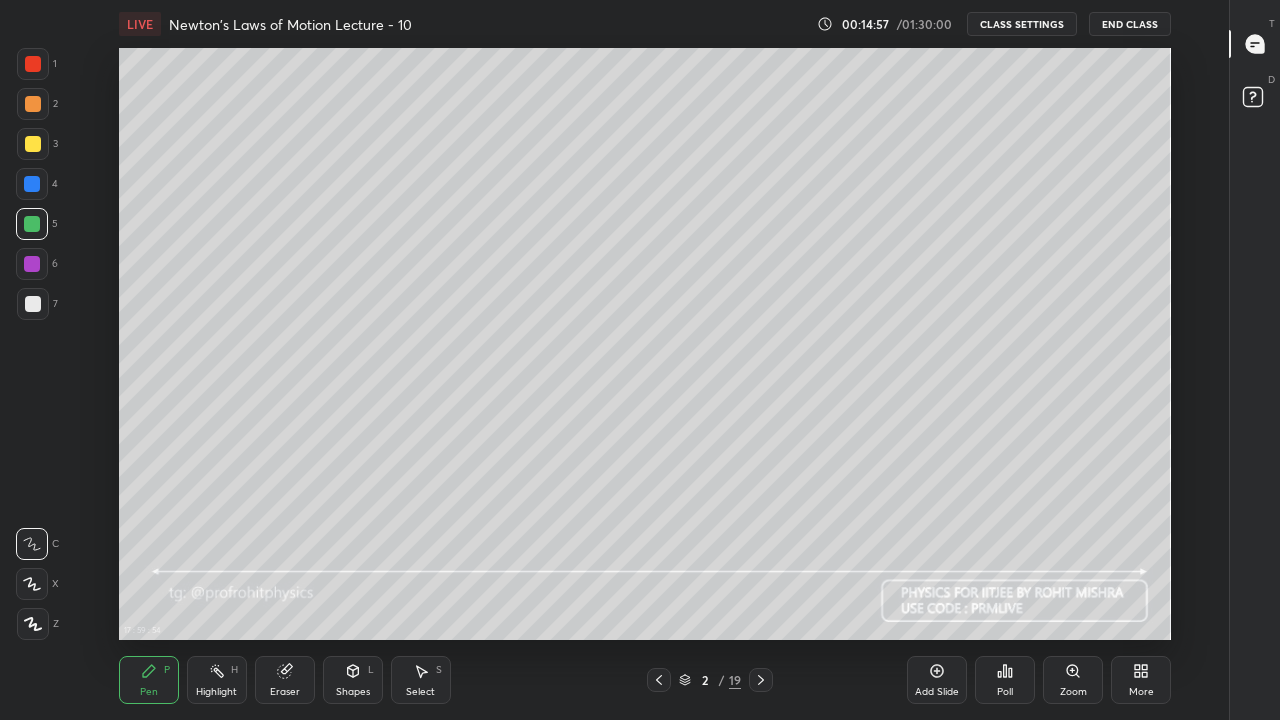 click at bounding box center [761, 680] 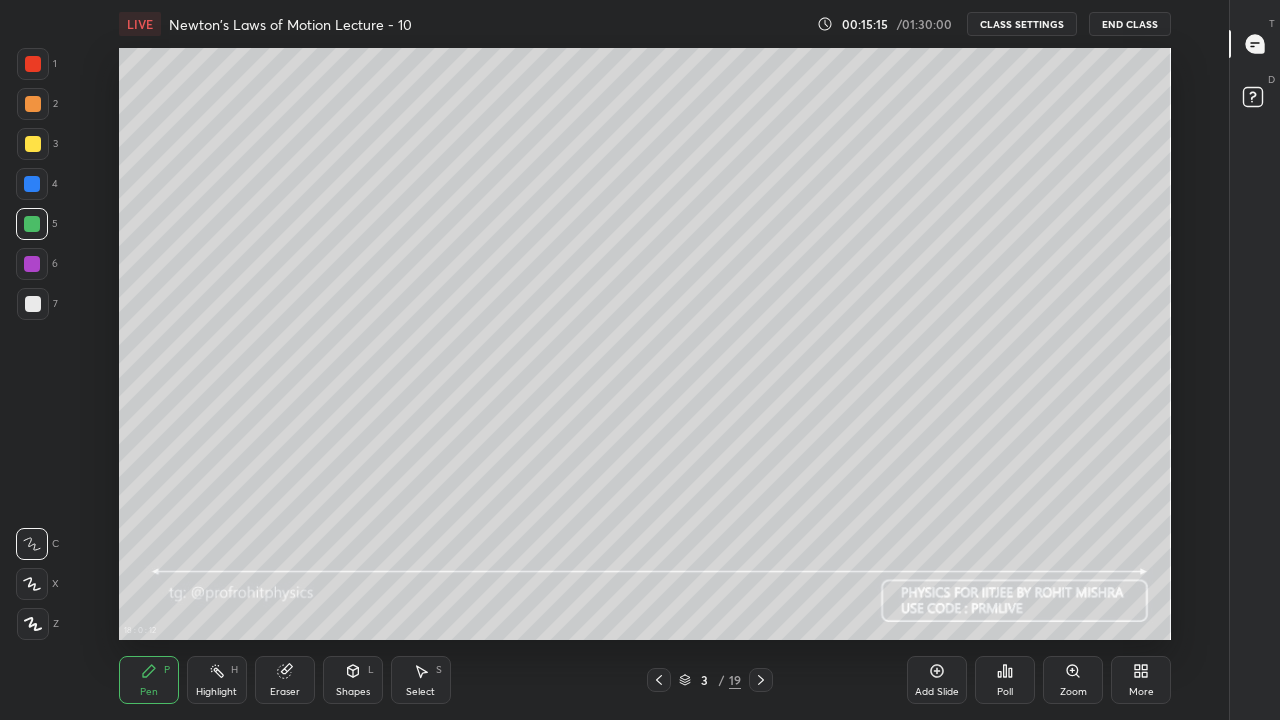 click 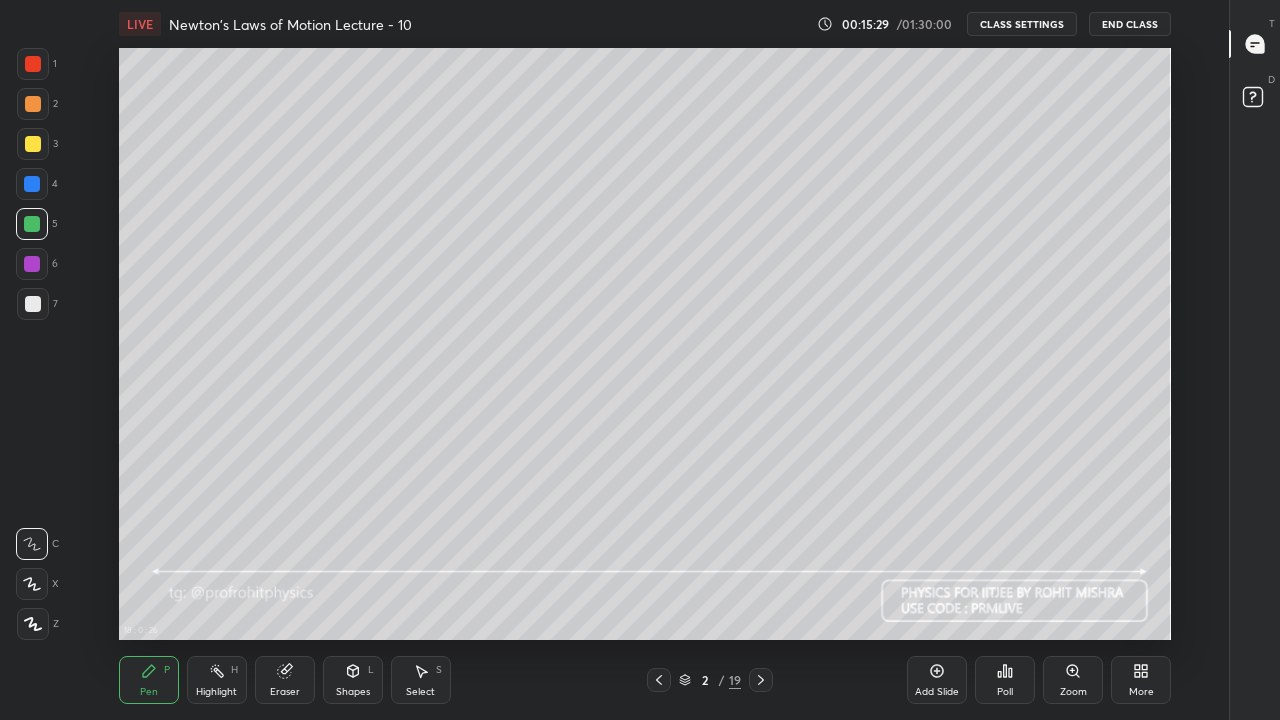click at bounding box center [761, 680] 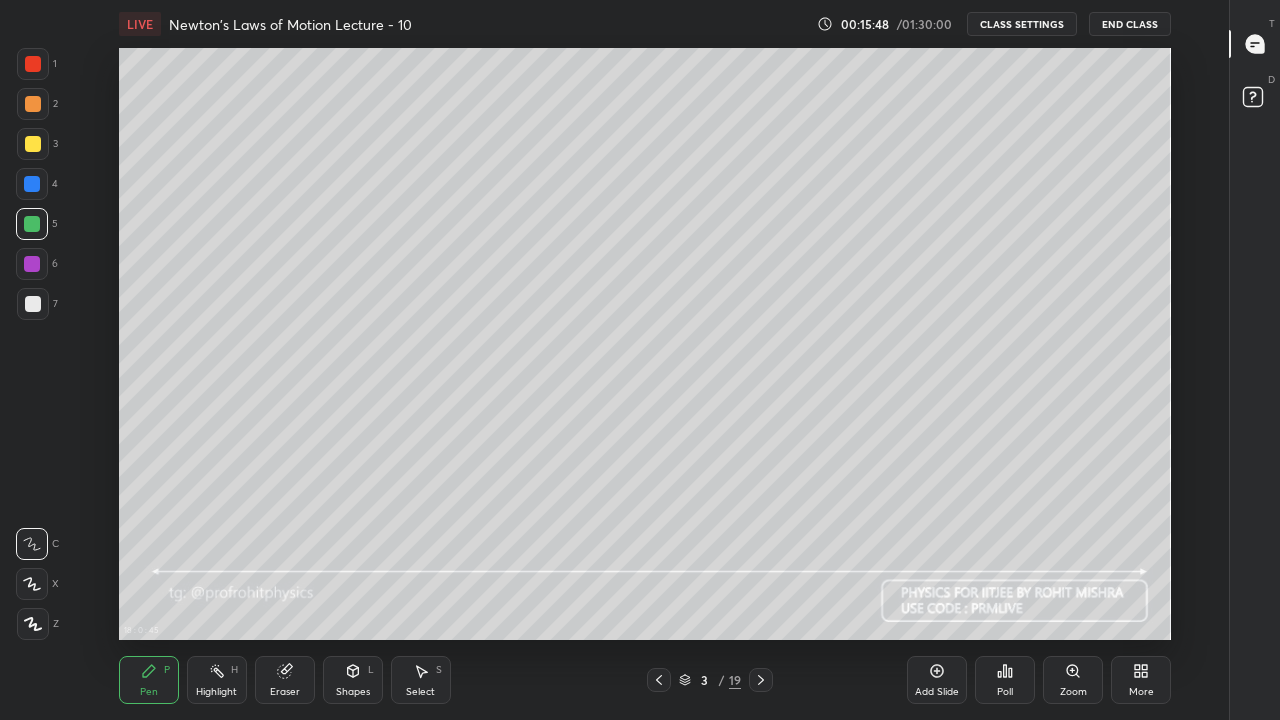 click on "Shapes L" at bounding box center (353, 680) 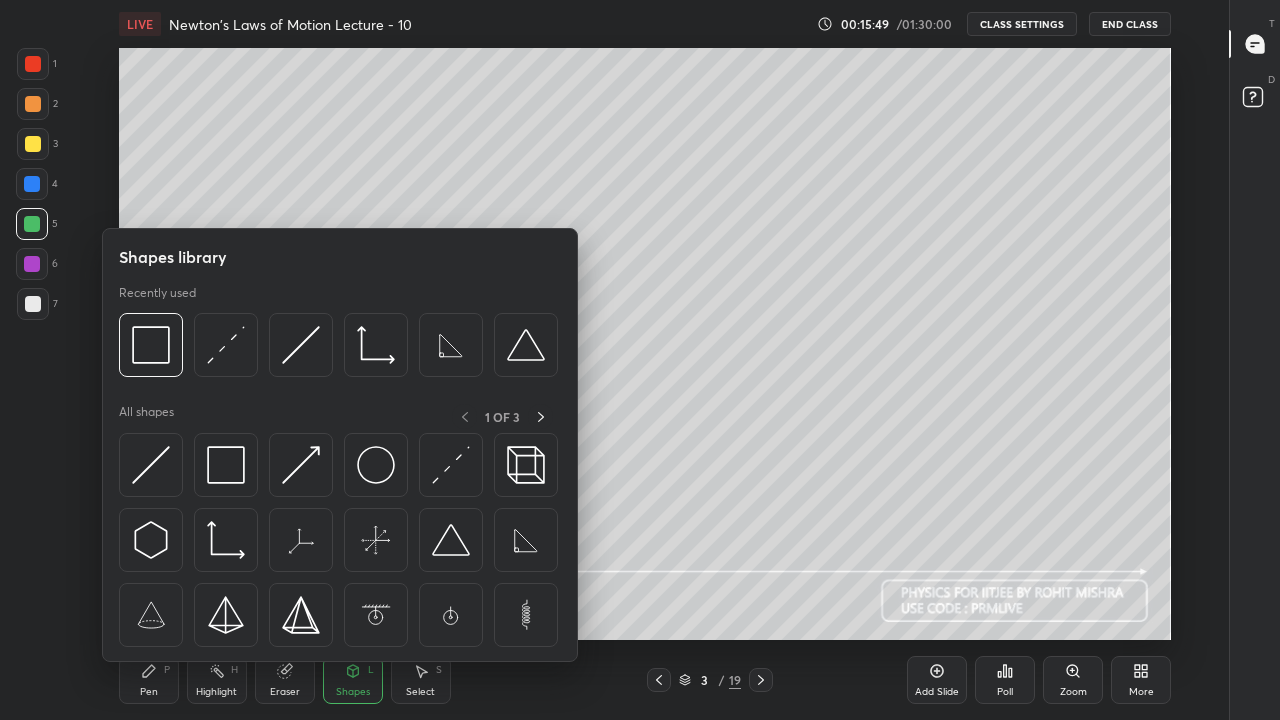click on "Shapes" at bounding box center (353, 692) 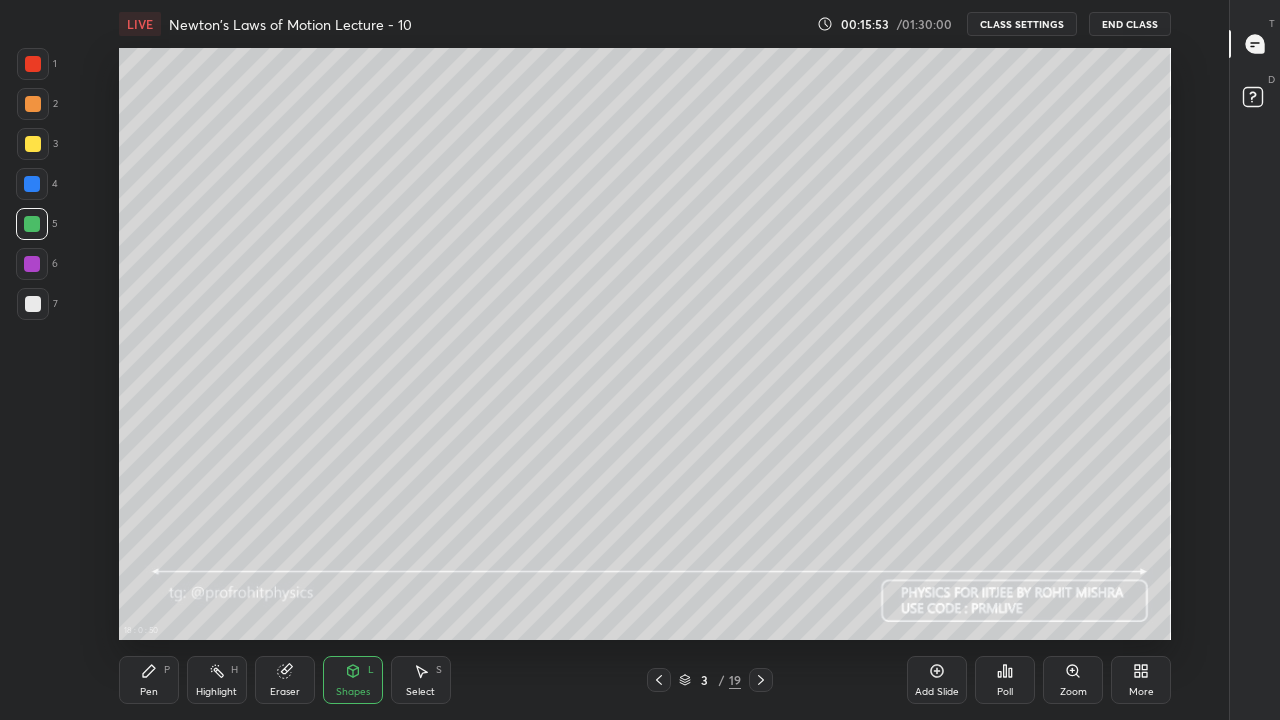 click on "Pen P" at bounding box center [149, 680] 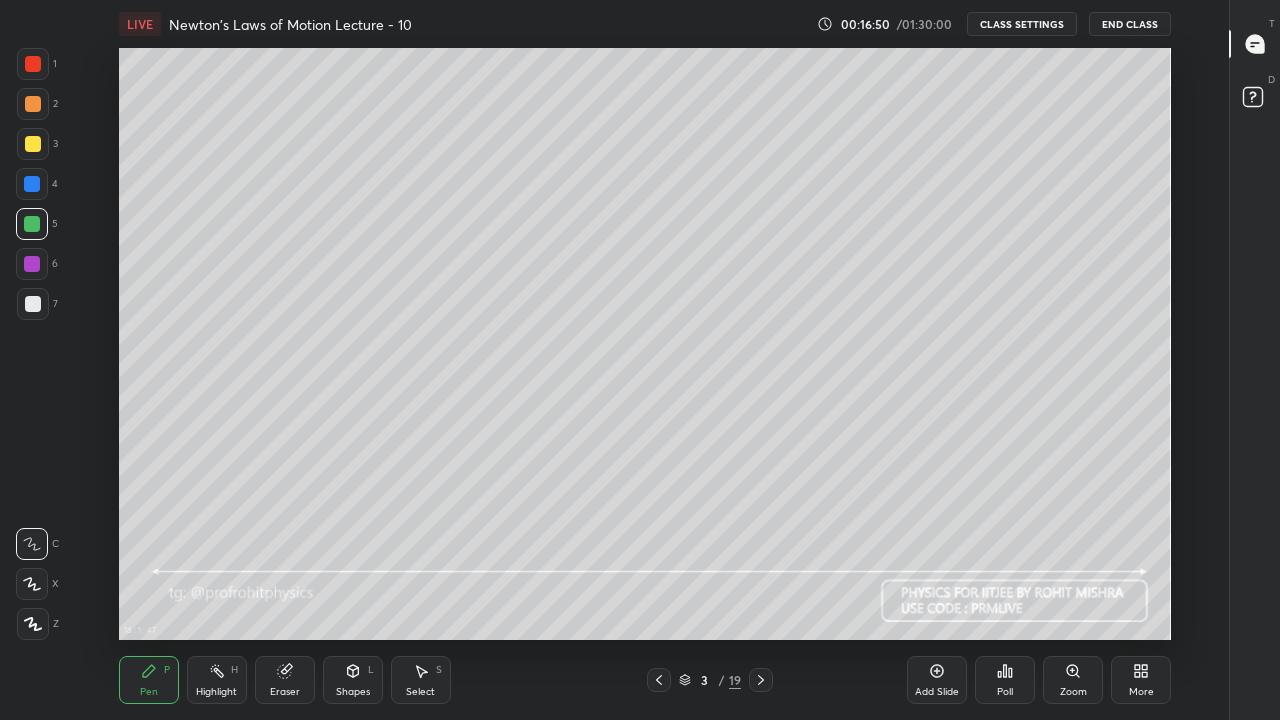 click 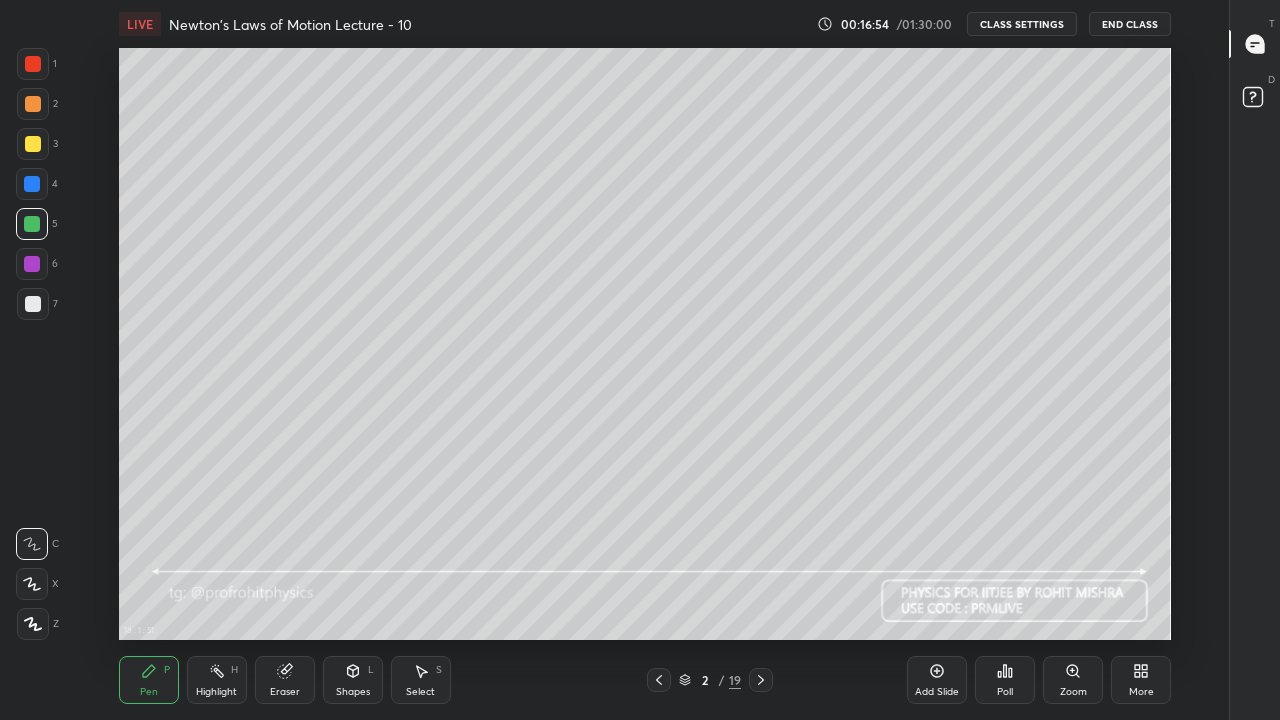 click 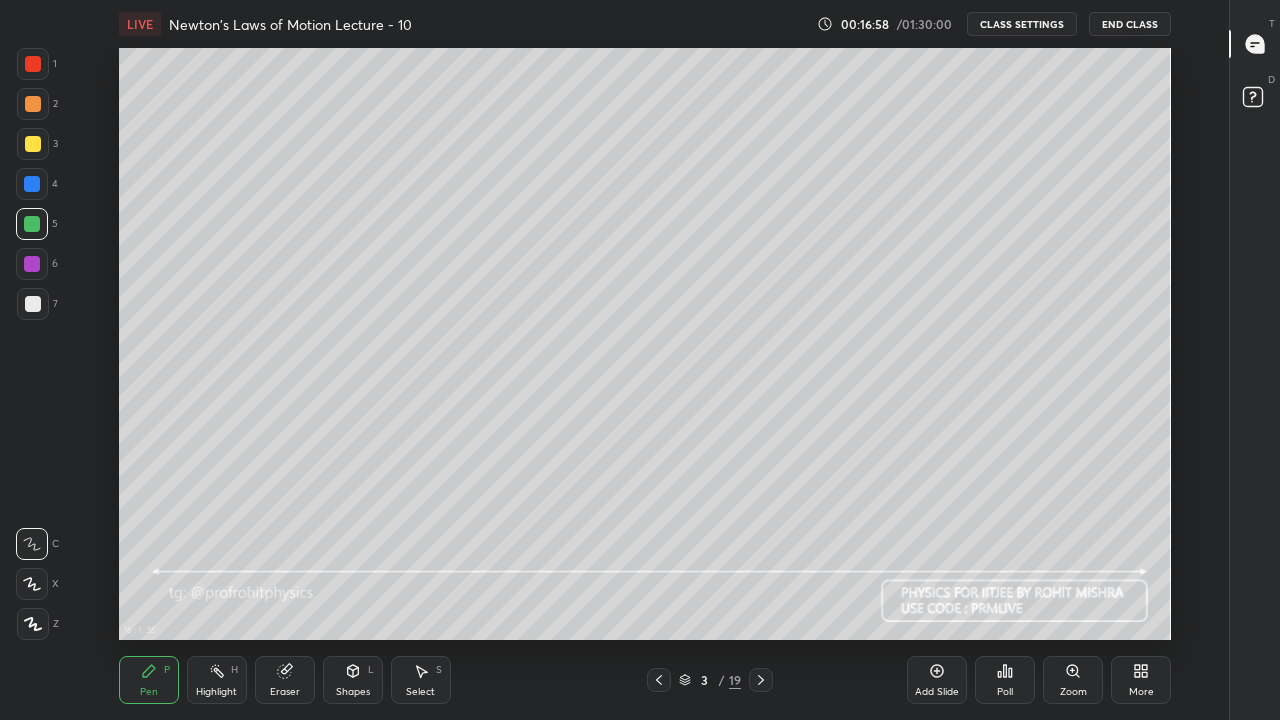 click on "Shapes L" at bounding box center [353, 680] 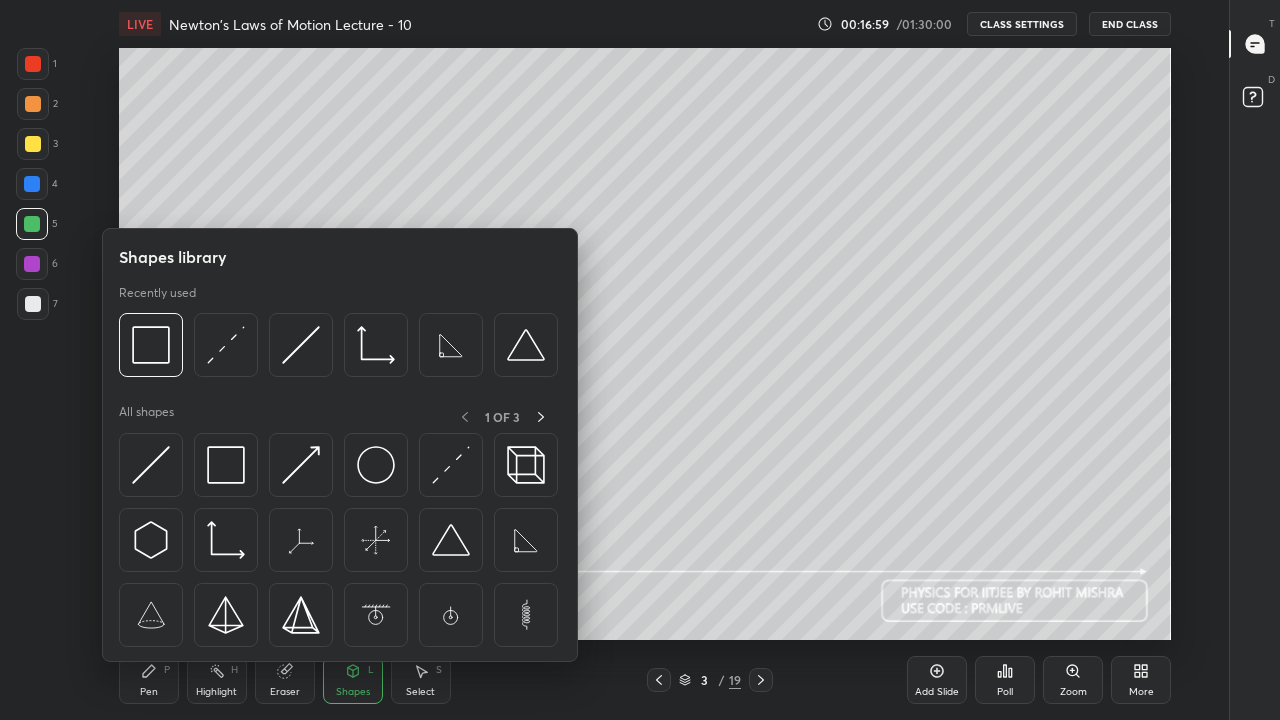 click at bounding box center [32, 264] 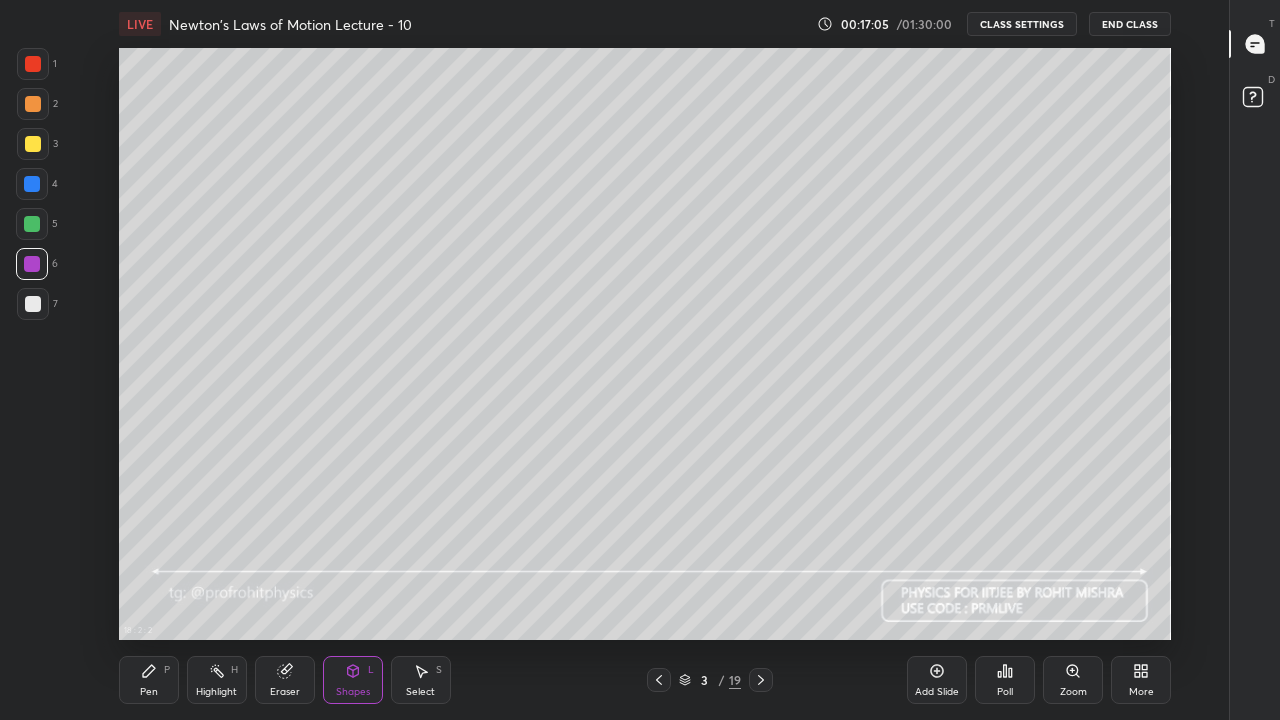 click on "Pen" at bounding box center (149, 692) 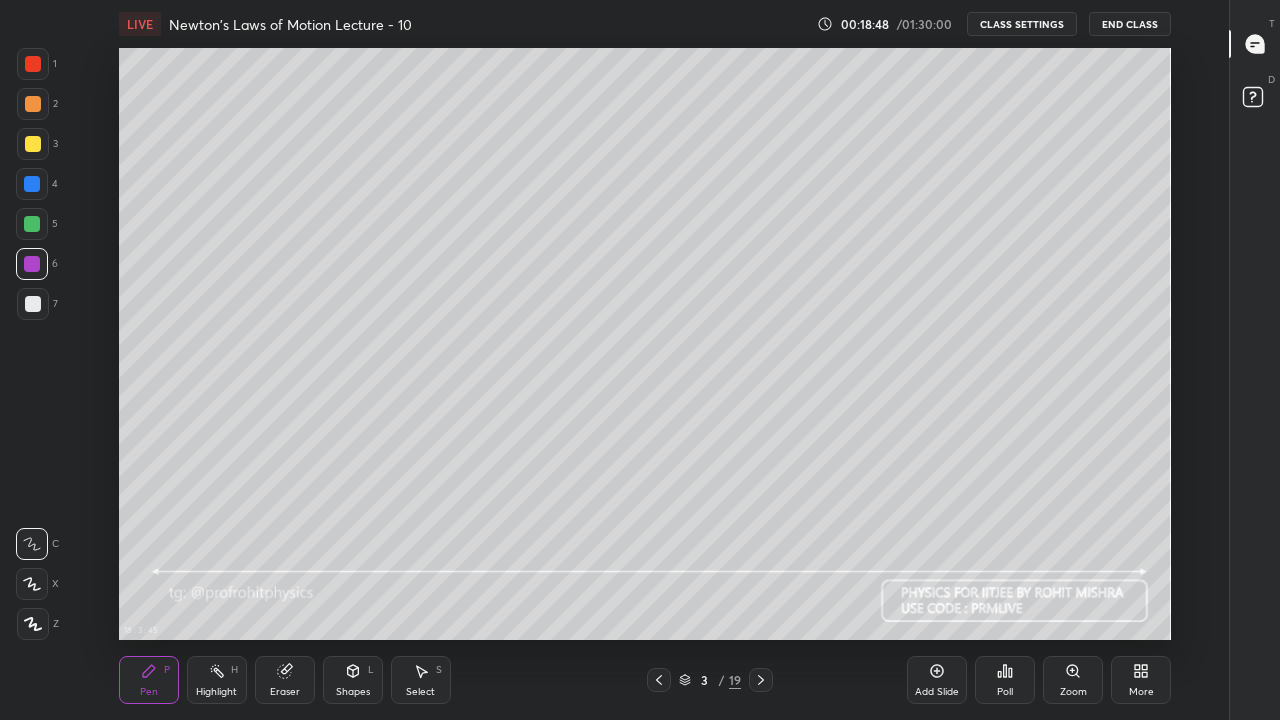 click at bounding box center [33, 304] 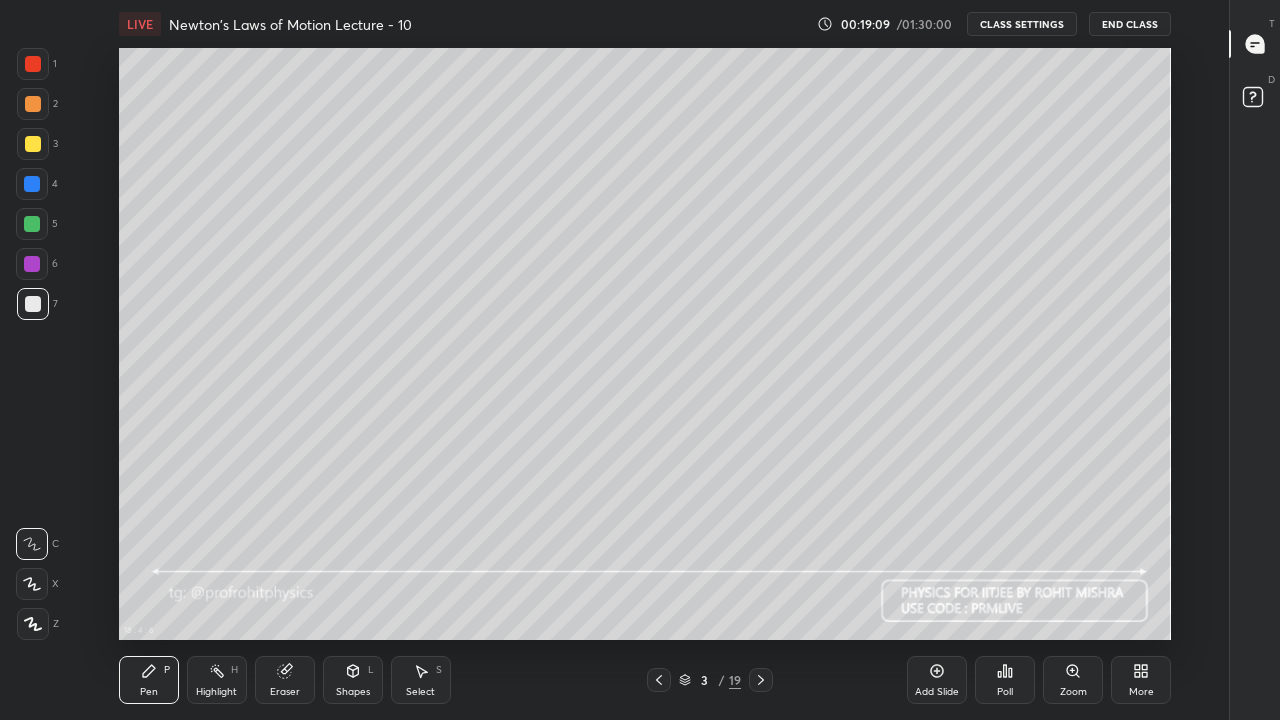 type on "x" 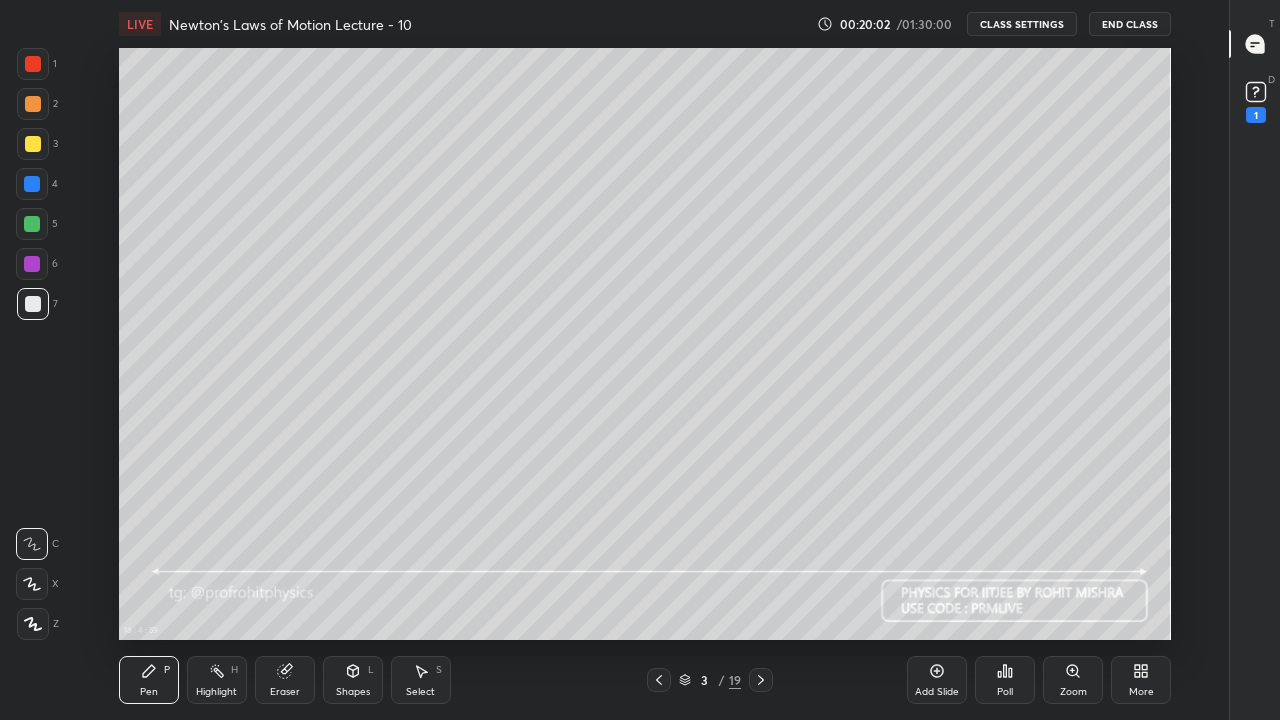 click 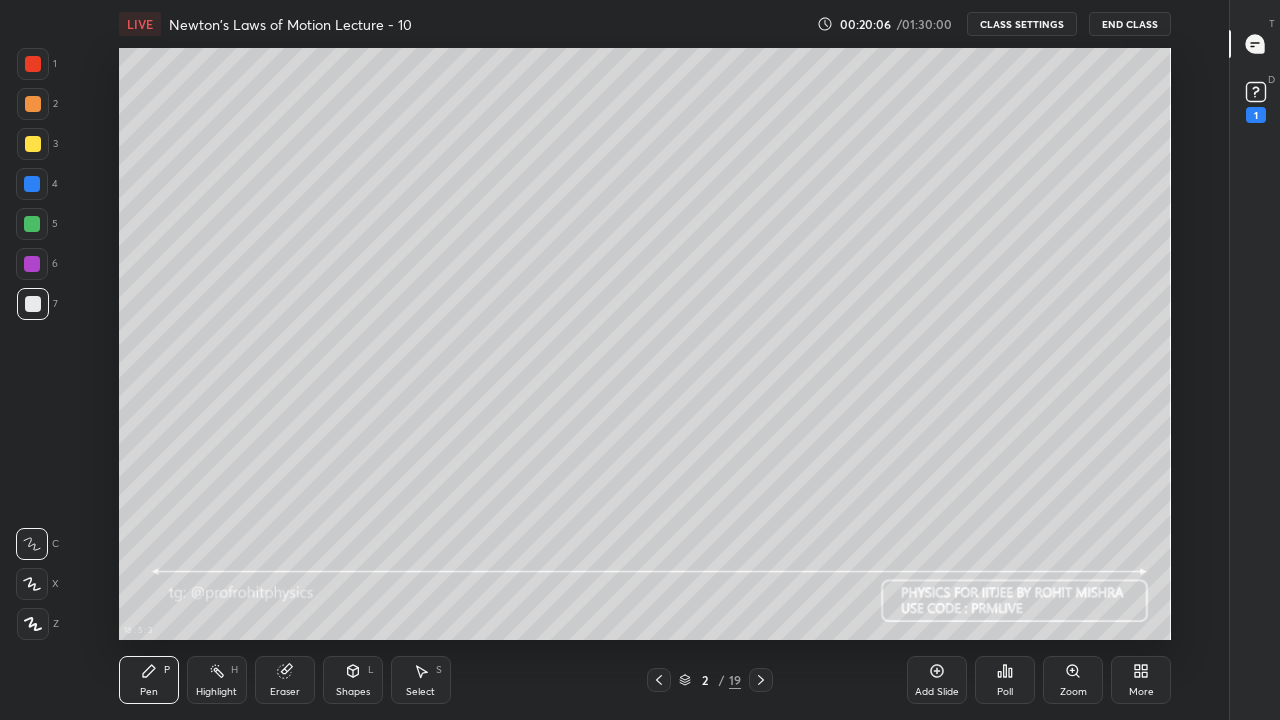 click 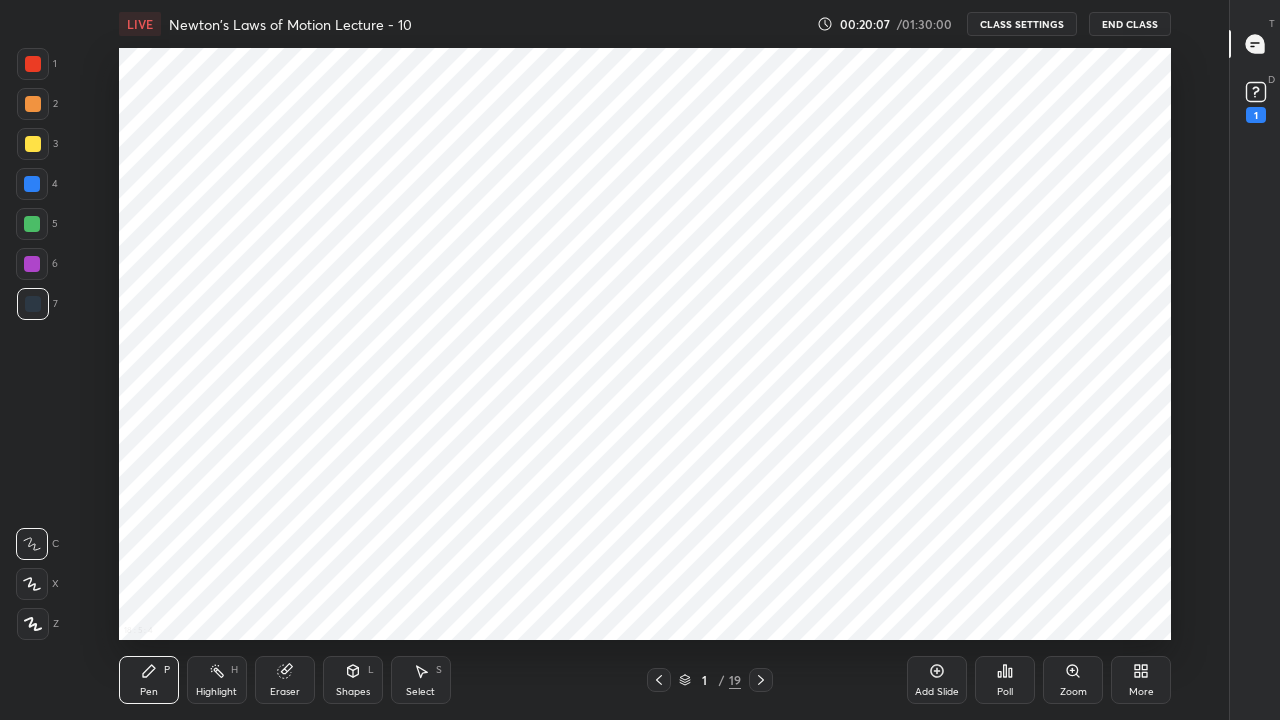 click 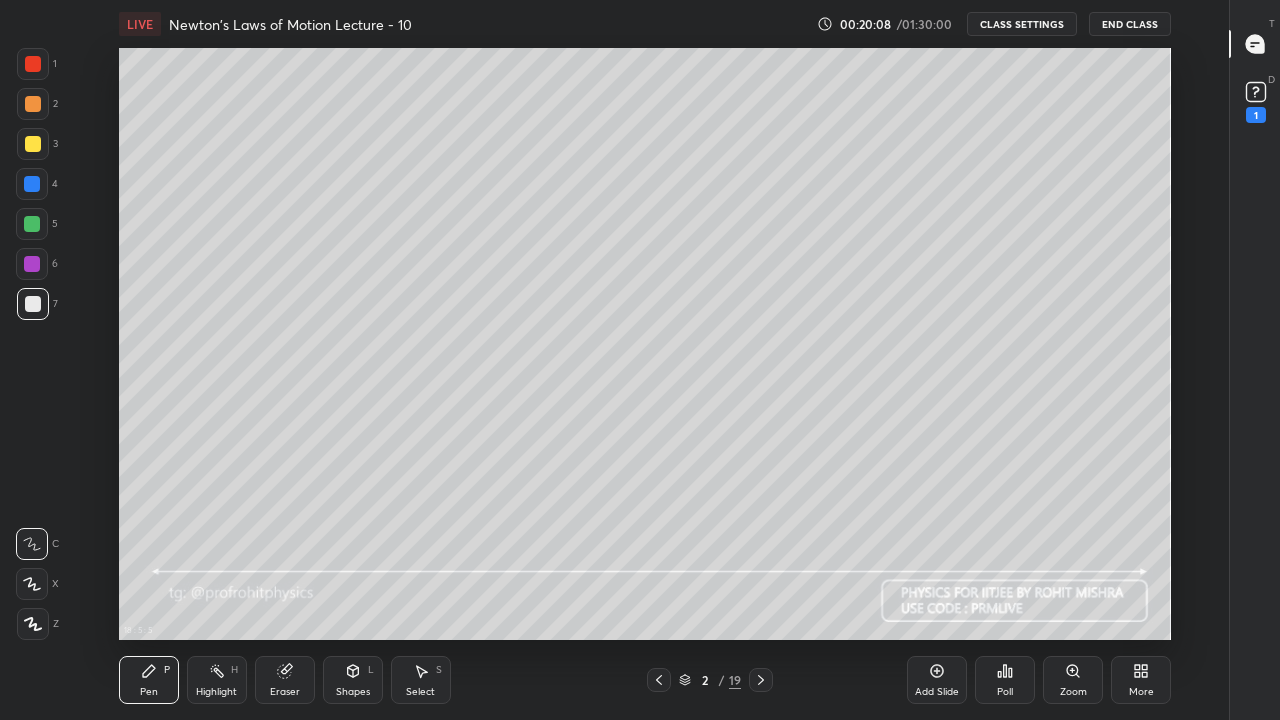 click at bounding box center (761, 680) 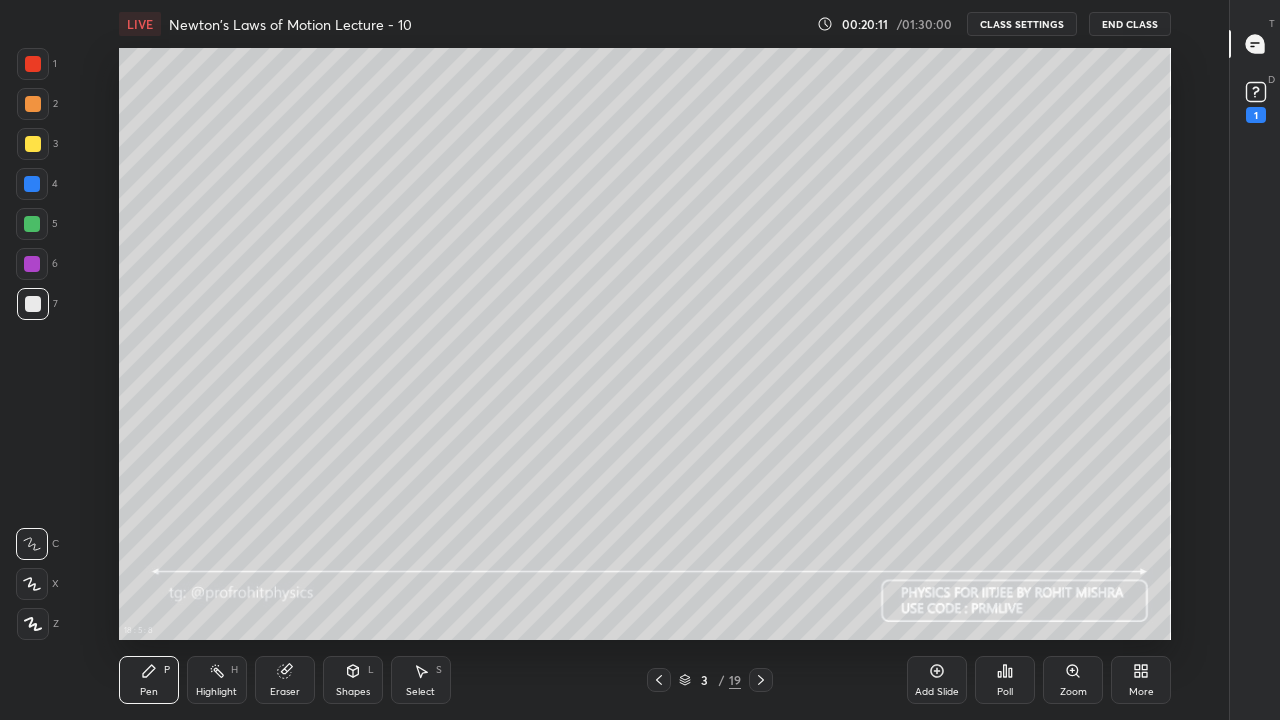 click 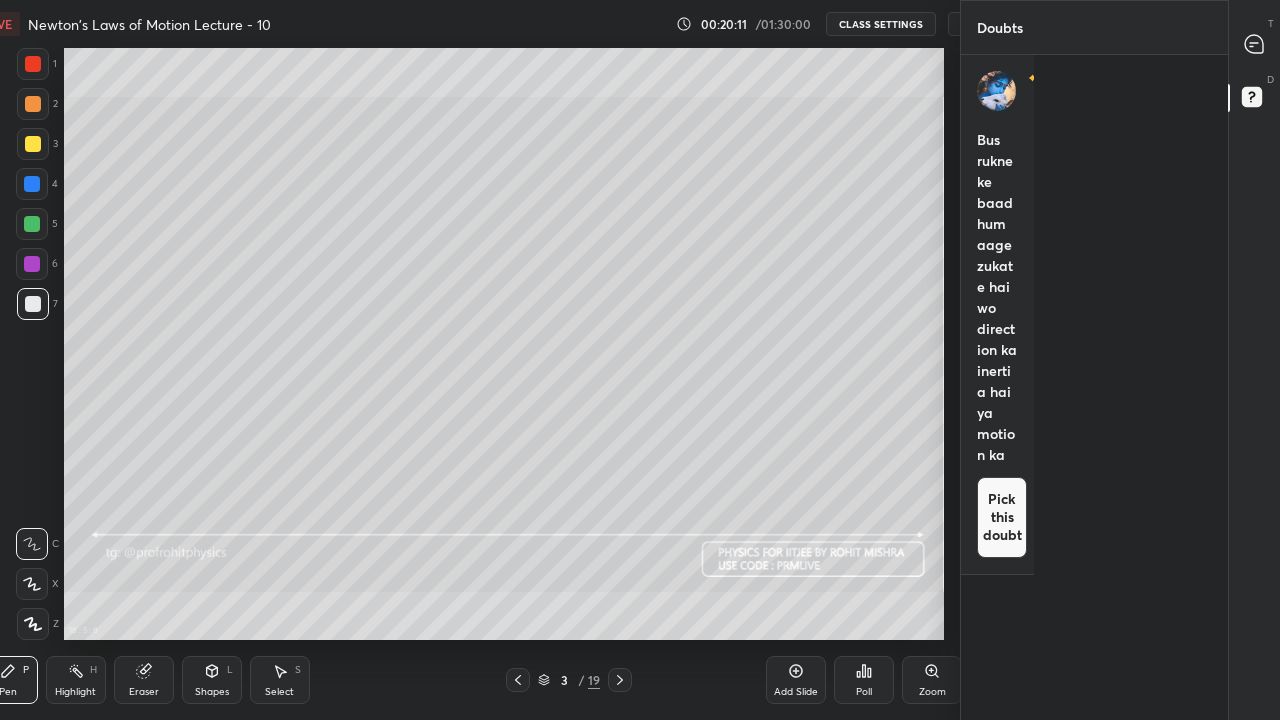 scroll, scrollTop: 592, scrollLeft: 1138, axis: both 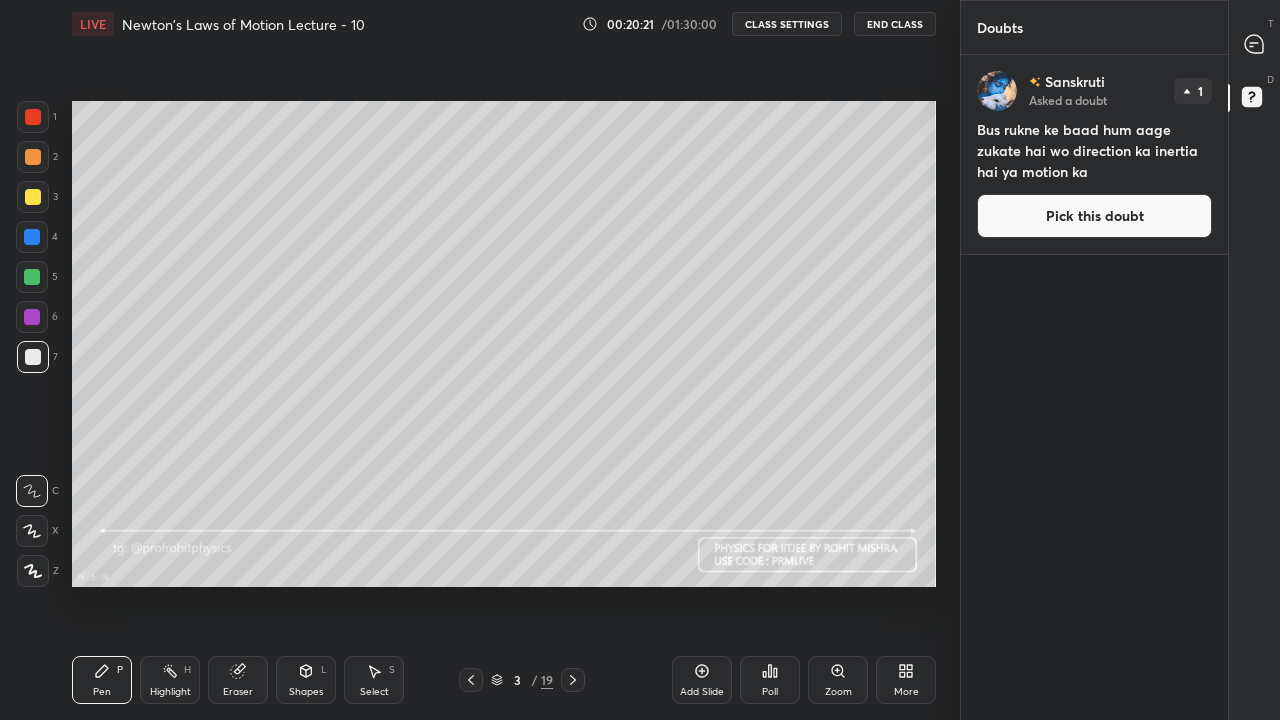 click 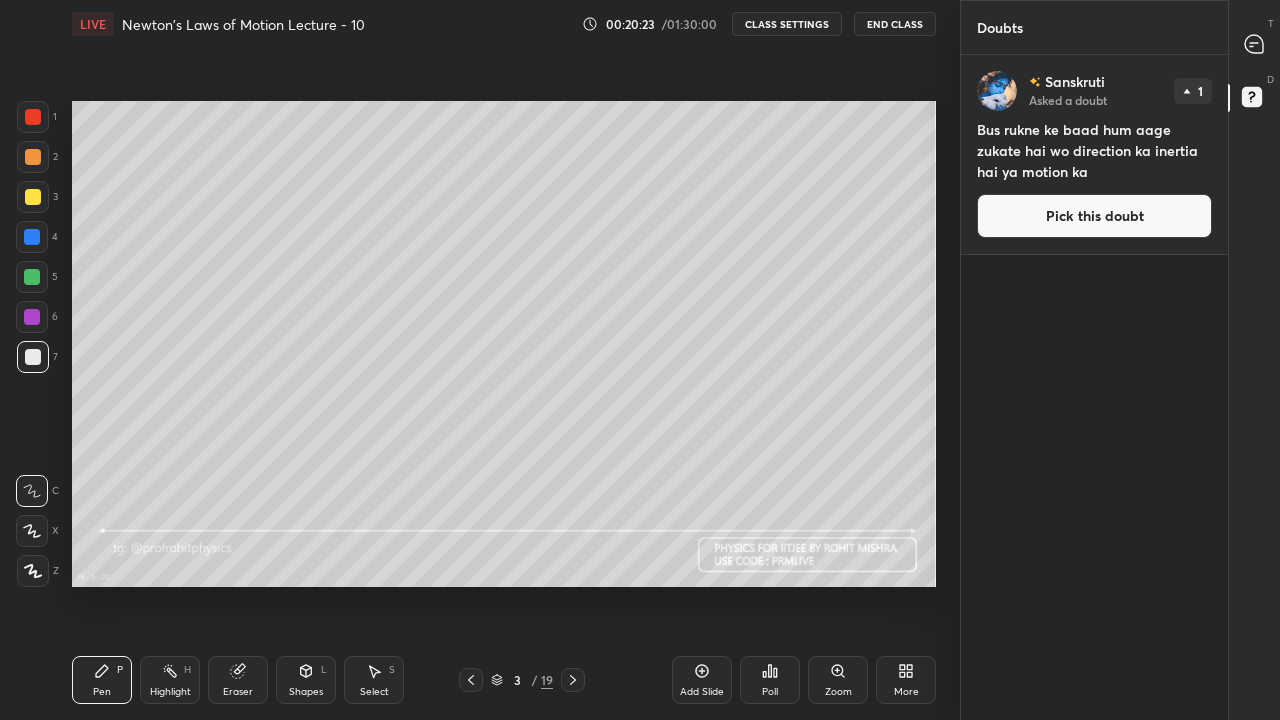 click on "More" at bounding box center (906, 680) 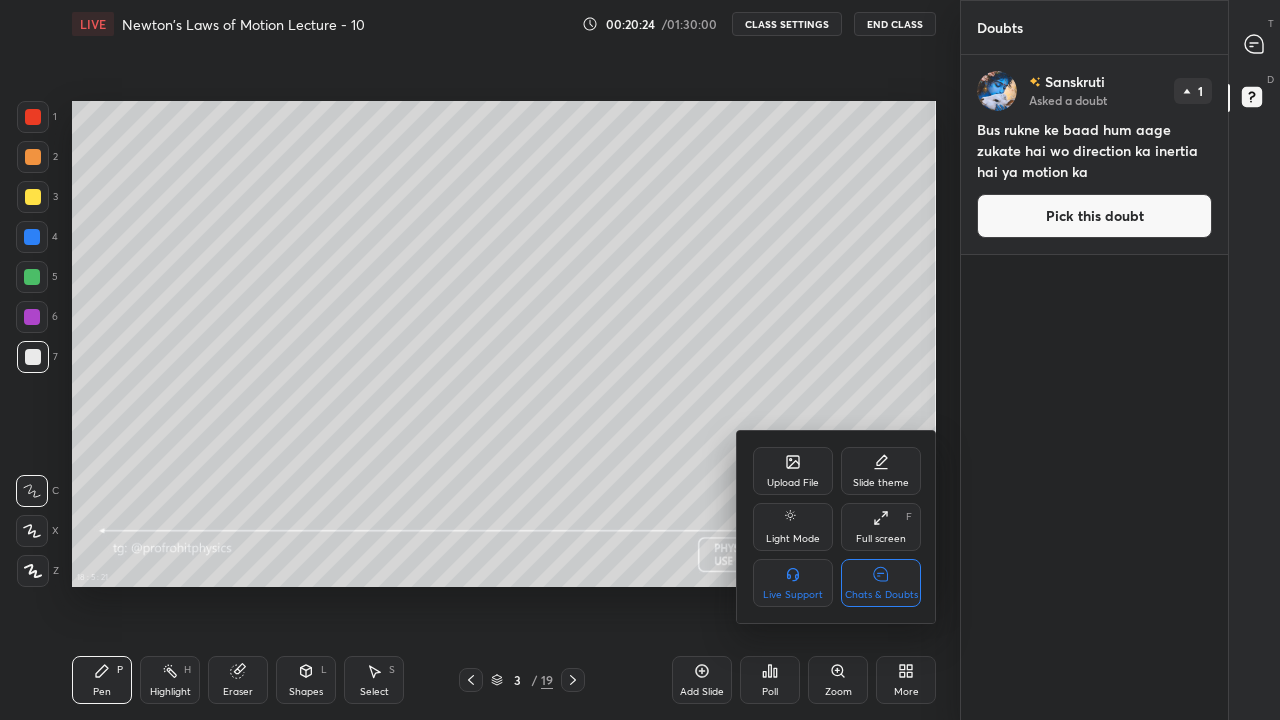 click on "Chats & Doubts" at bounding box center (881, 583) 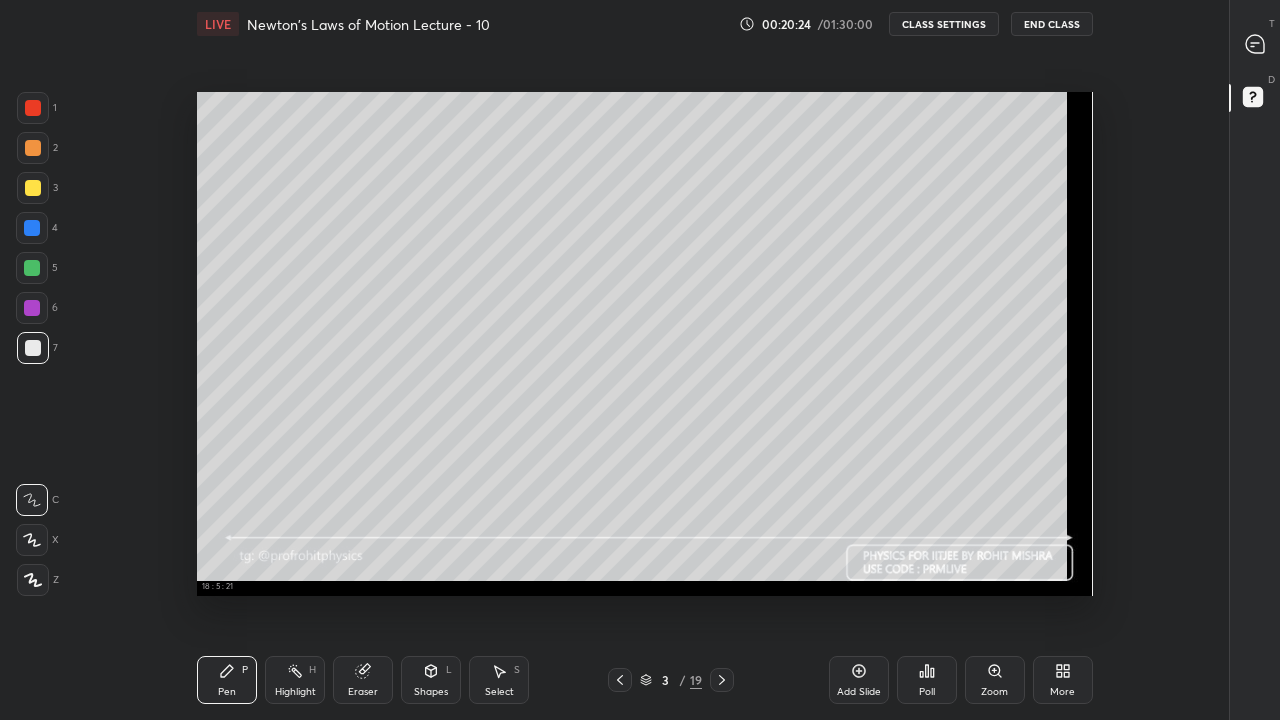 scroll, scrollTop: 99408, scrollLeft: 98917, axis: both 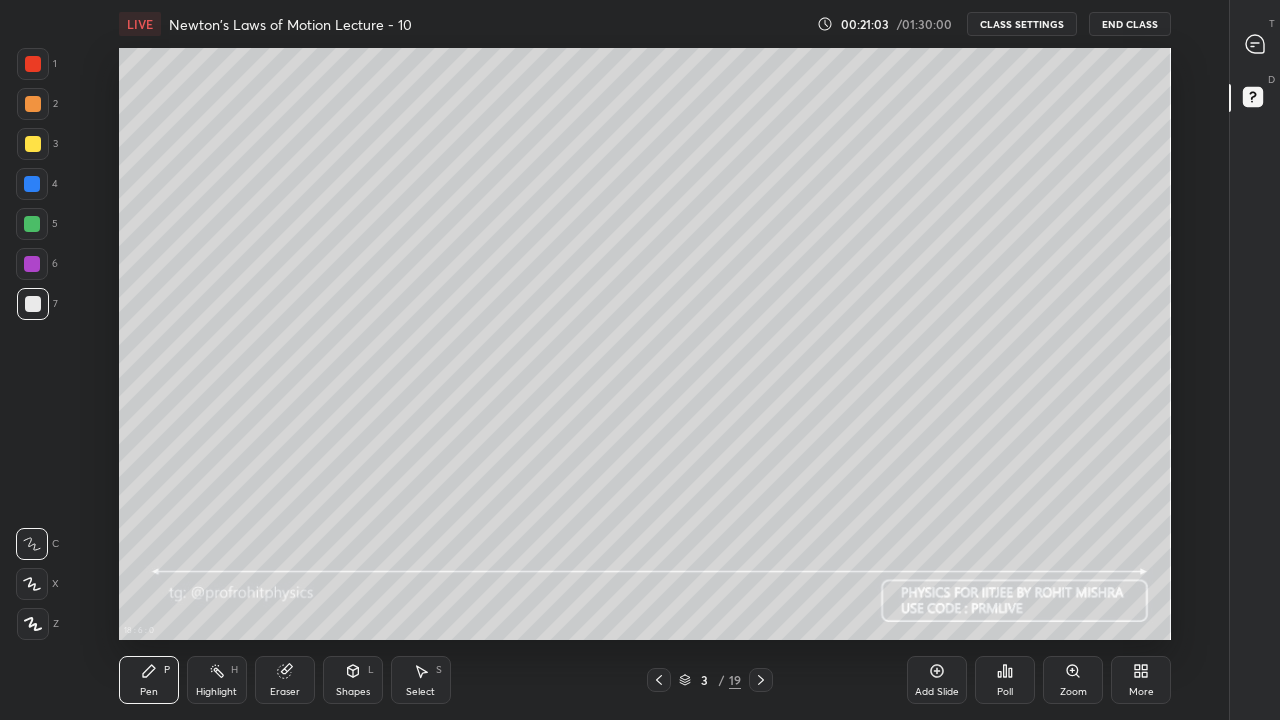 click 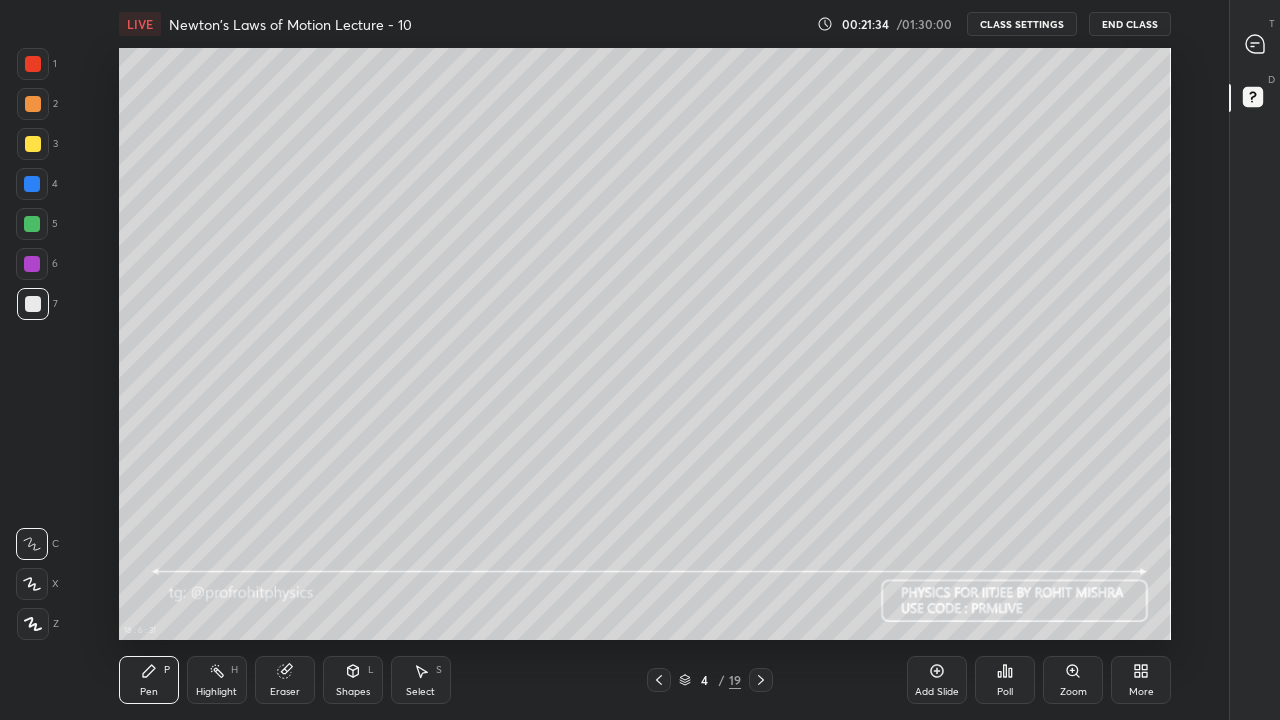 click at bounding box center (32, 184) 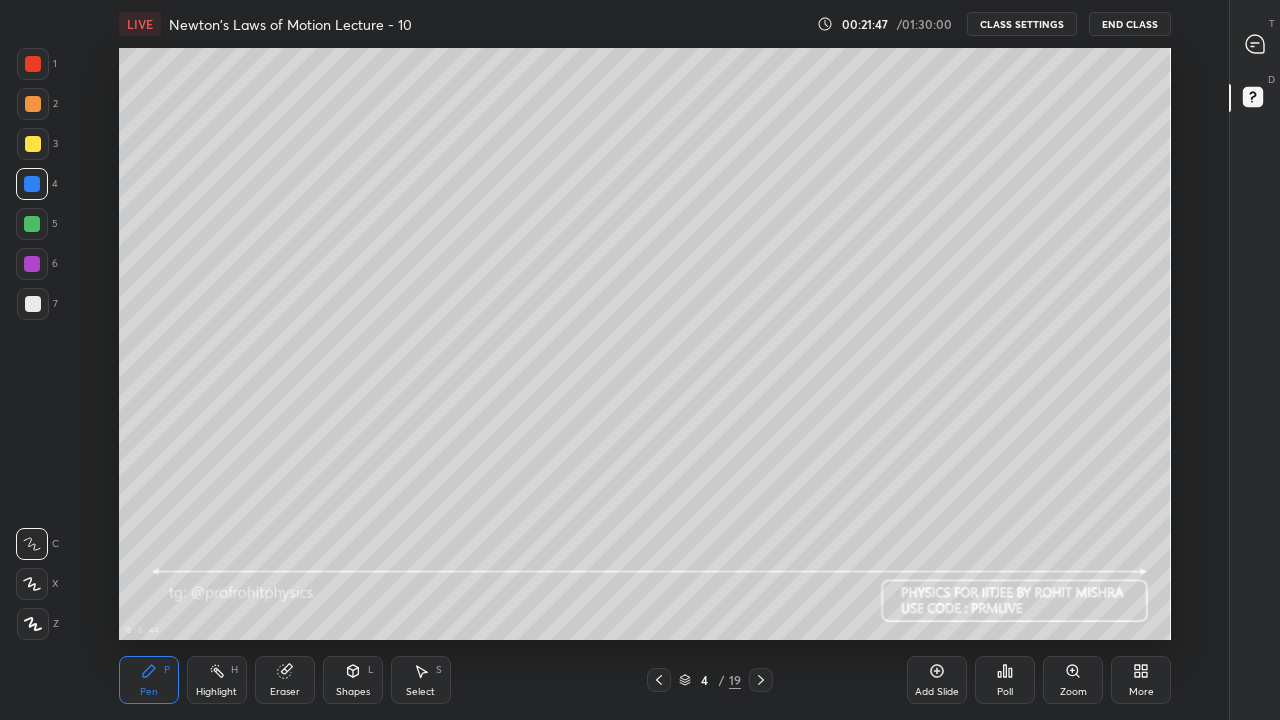 click at bounding box center (32, 224) 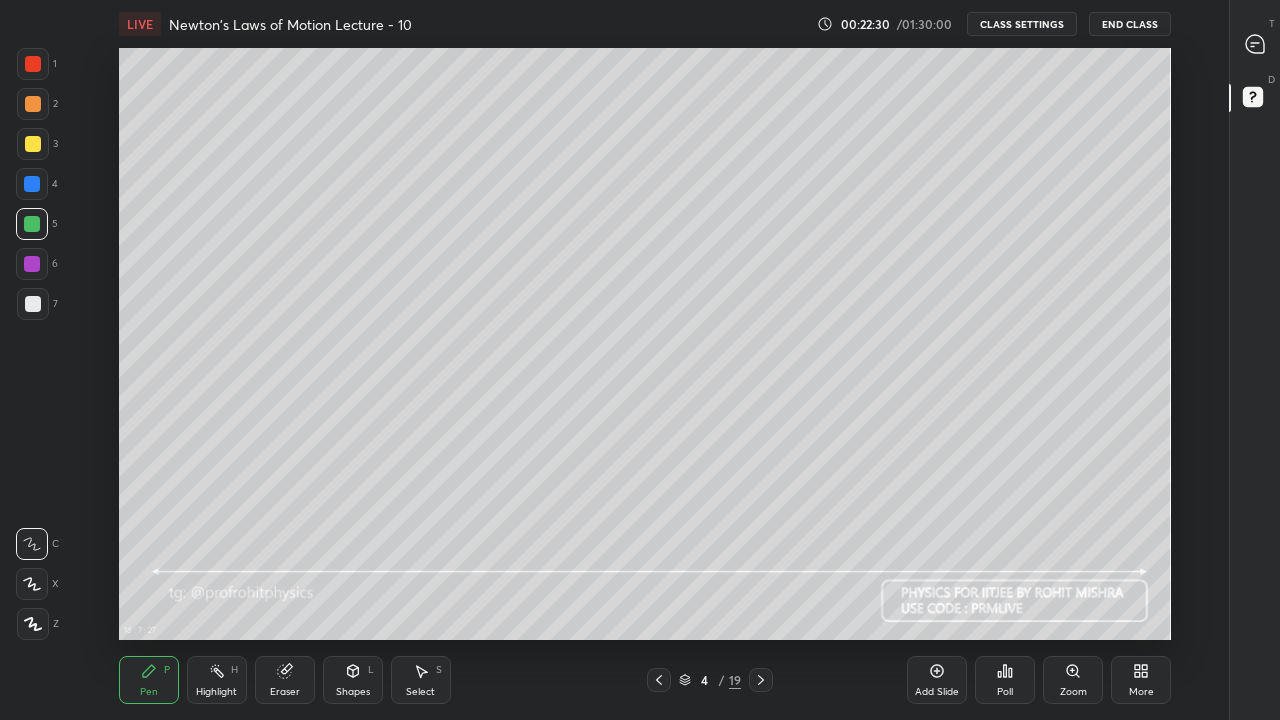 click 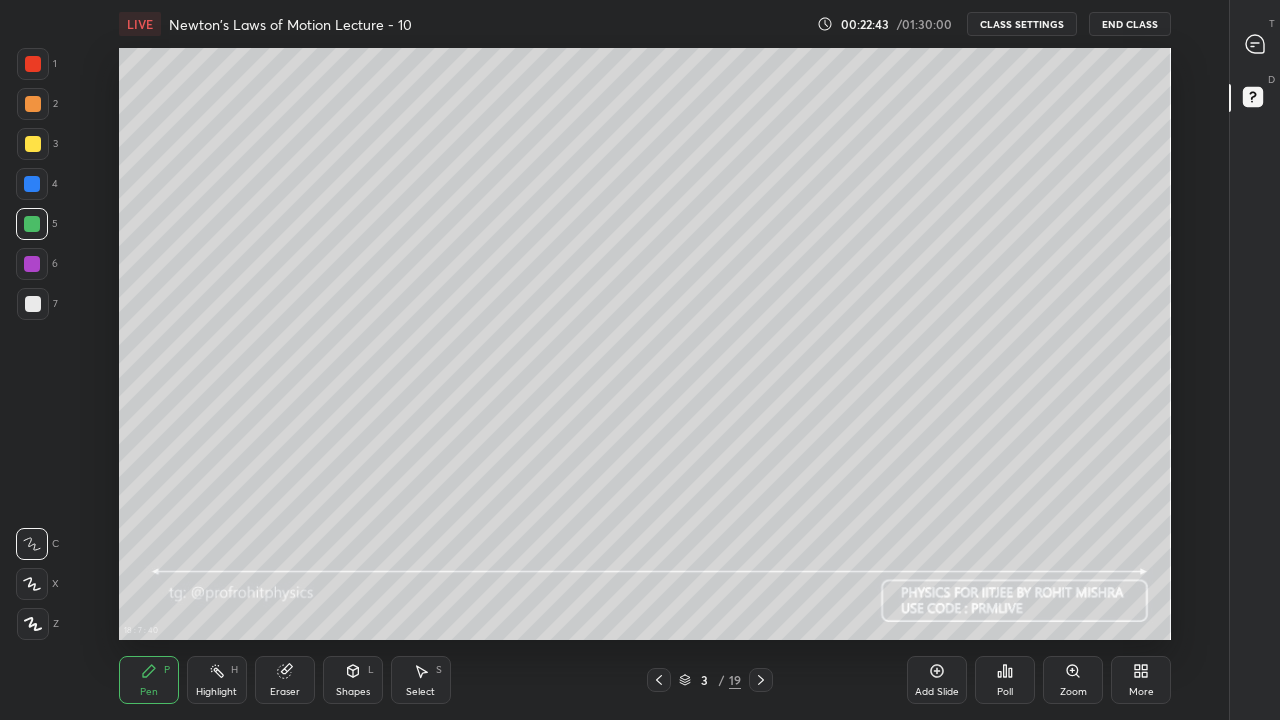 click 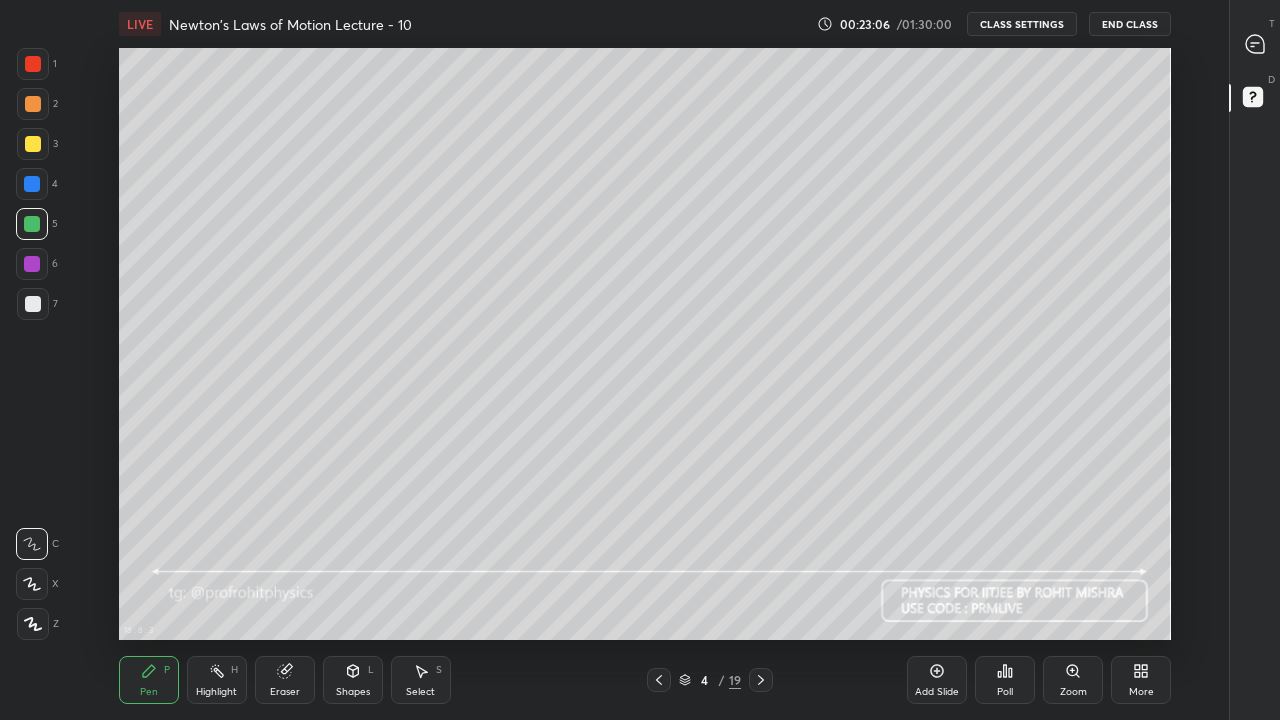click at bounding box center (32, 184) 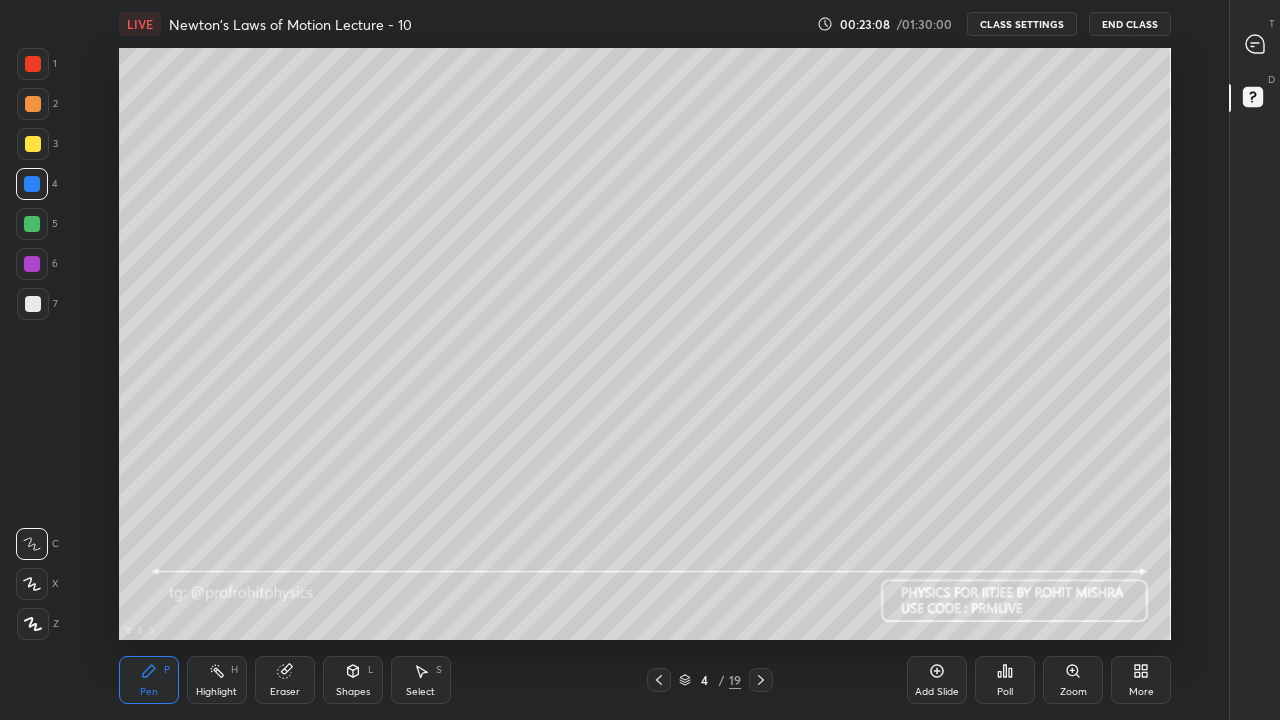 click on "Shapes" at bounding box center (353, 692) 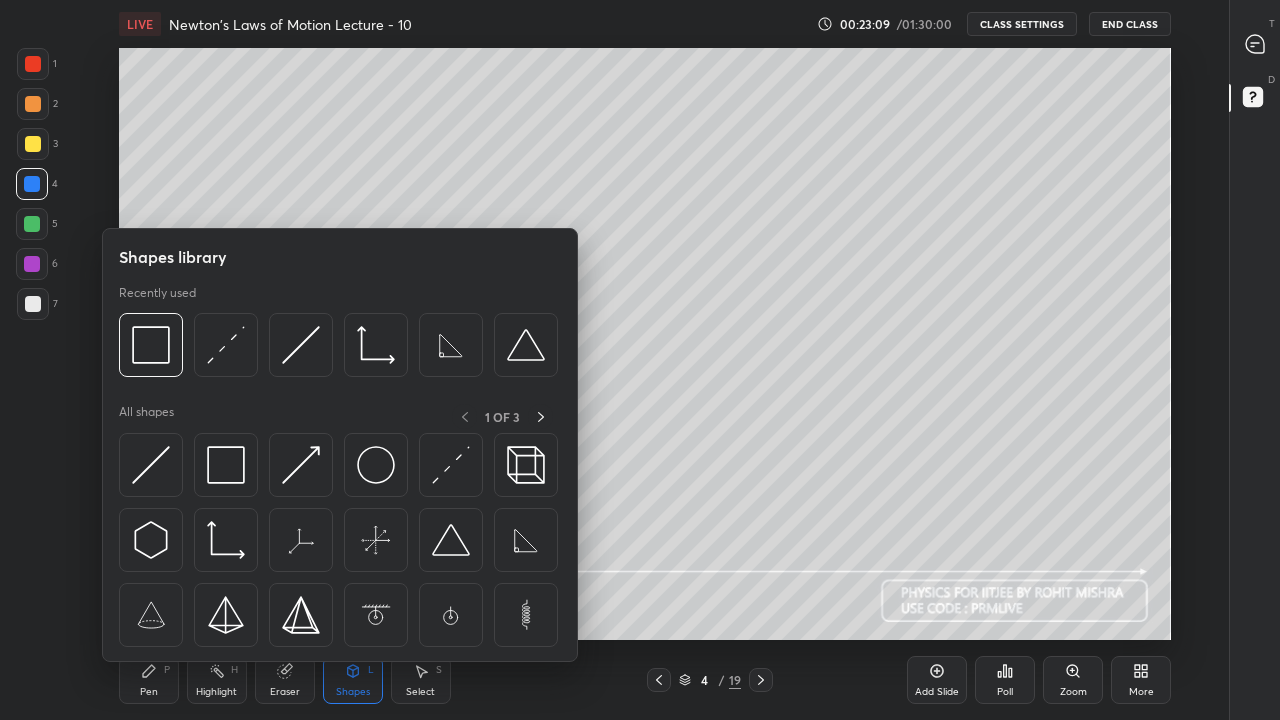 click on "Shapes" at bounding box center [353, 692] 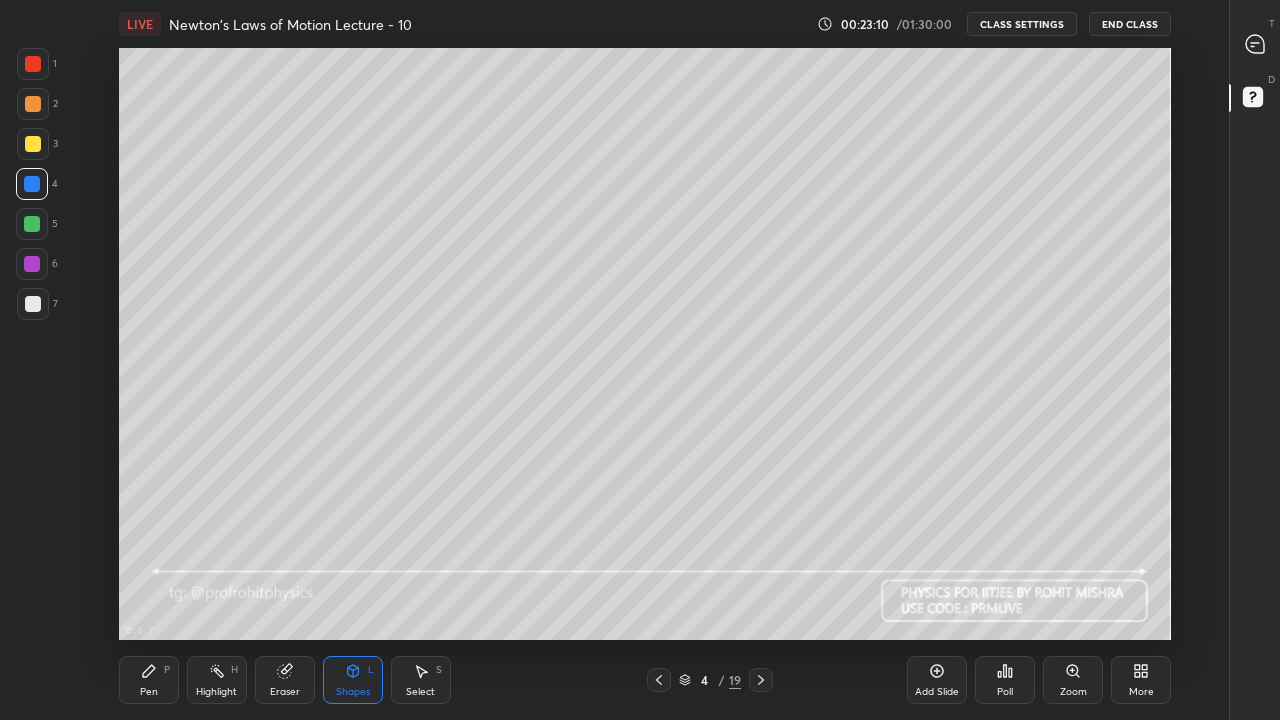 click at bounding box center (32, 224) 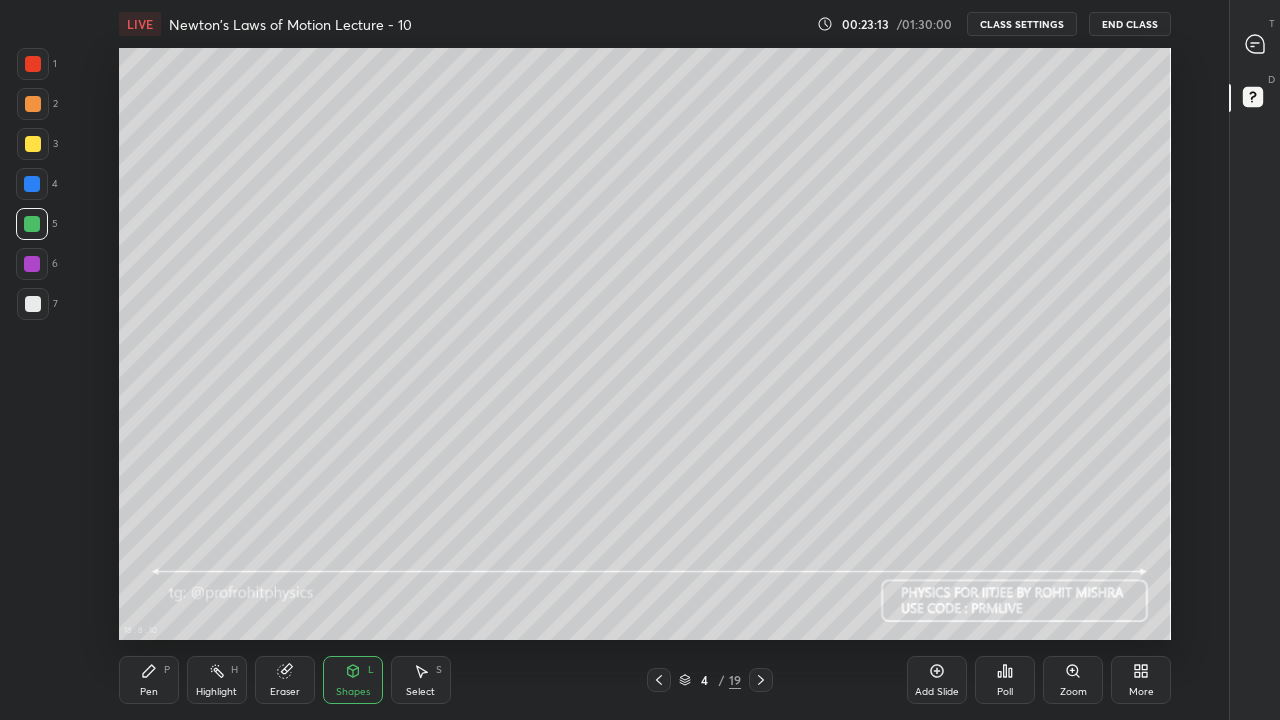 click on "Pen P" at bounding box center [149, 680] 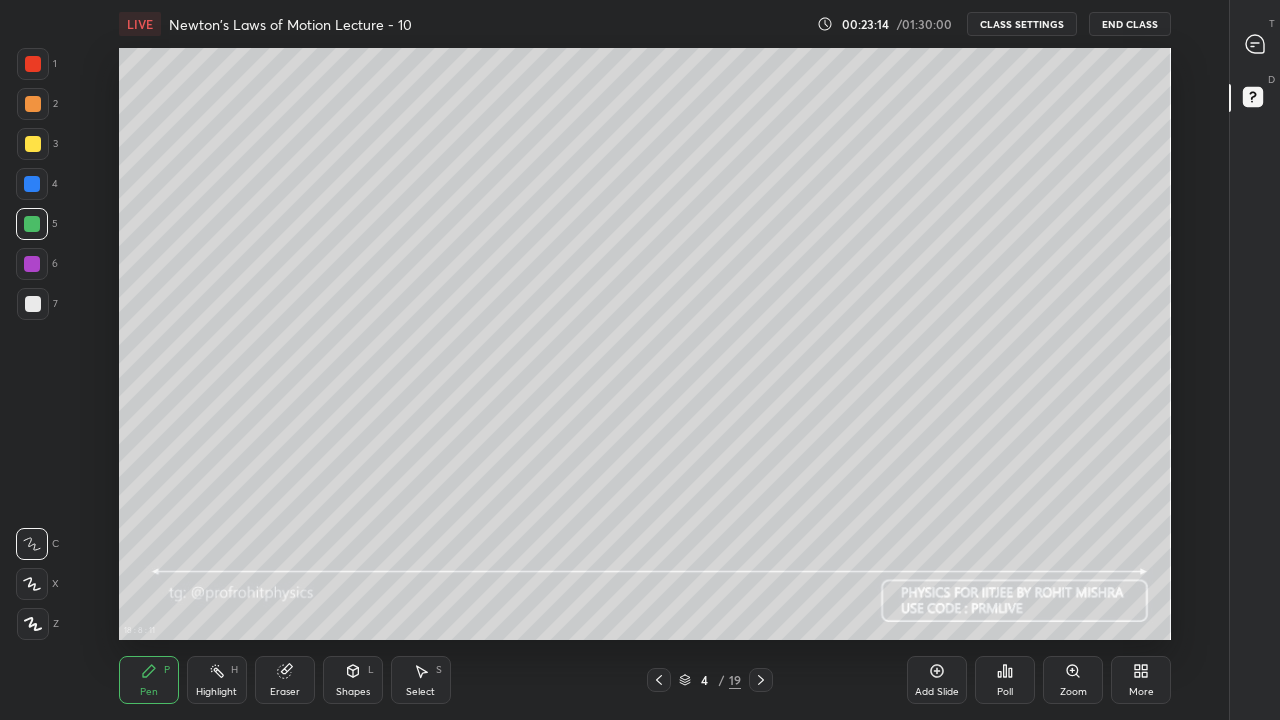 click at bounding box center (33, 304) 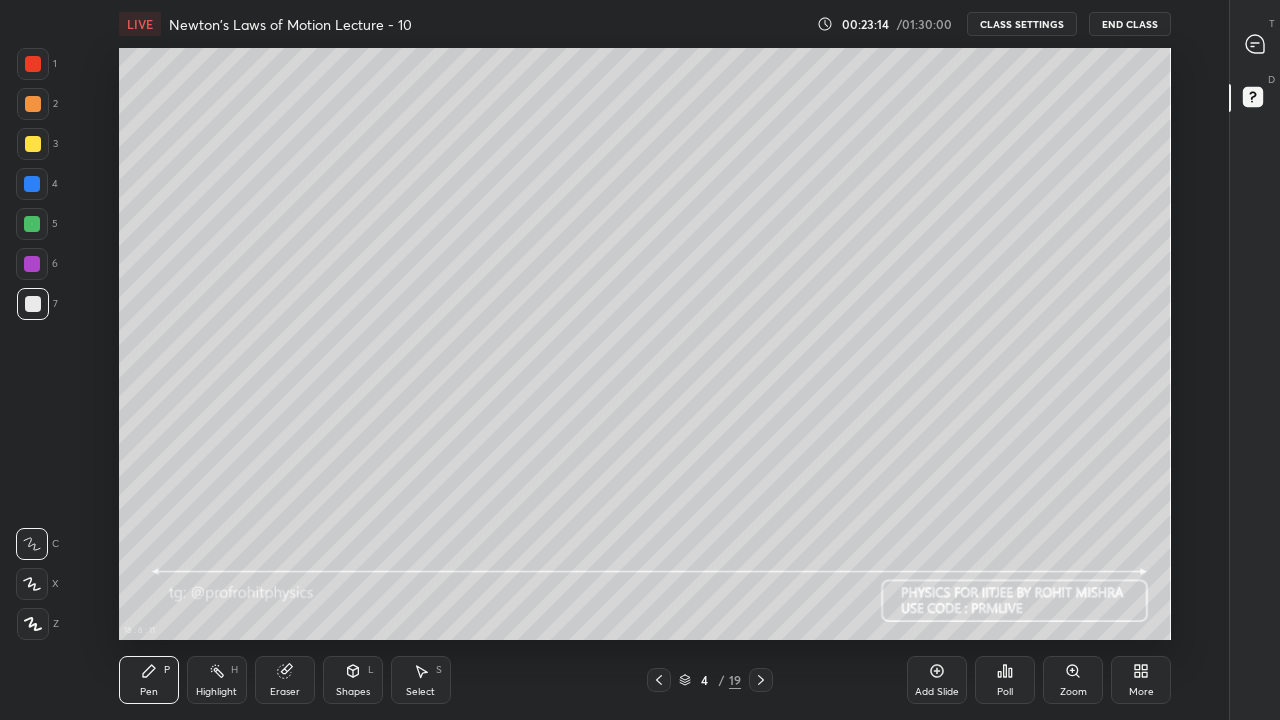 click on "Shapes L" at bounding box center [353, 680] 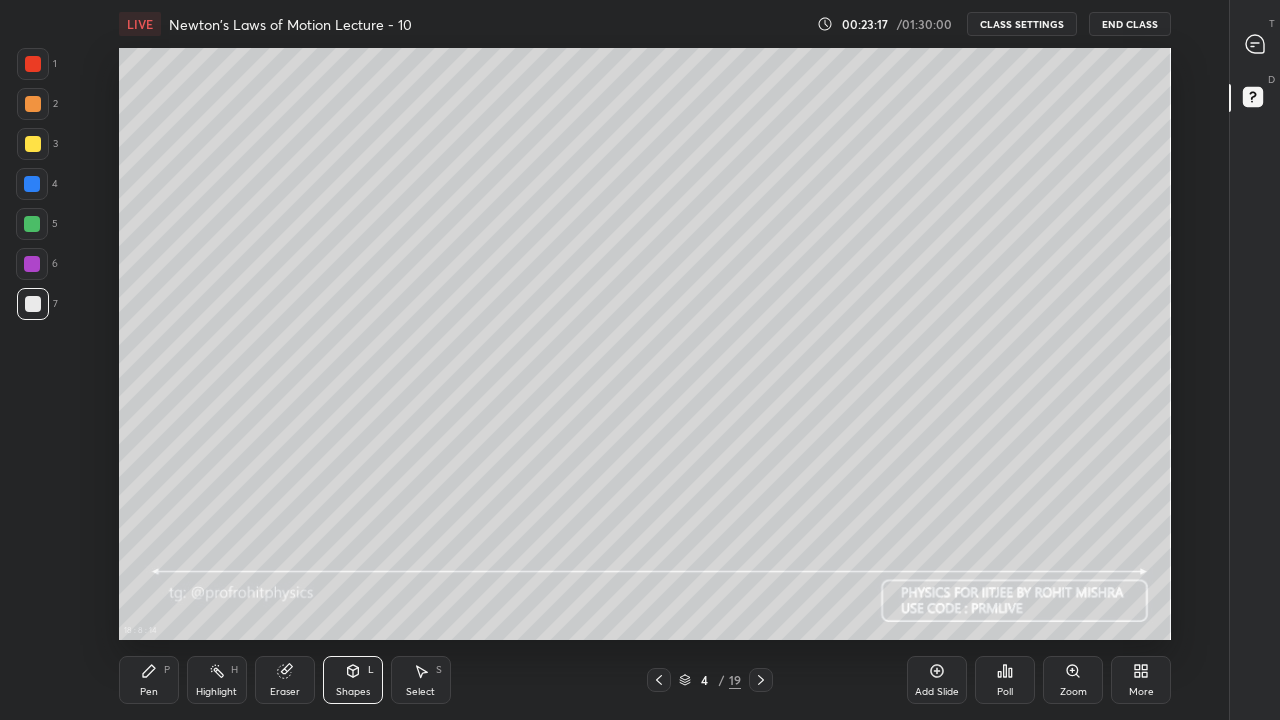 click on "Pen P" at bounding box center [149, 680] 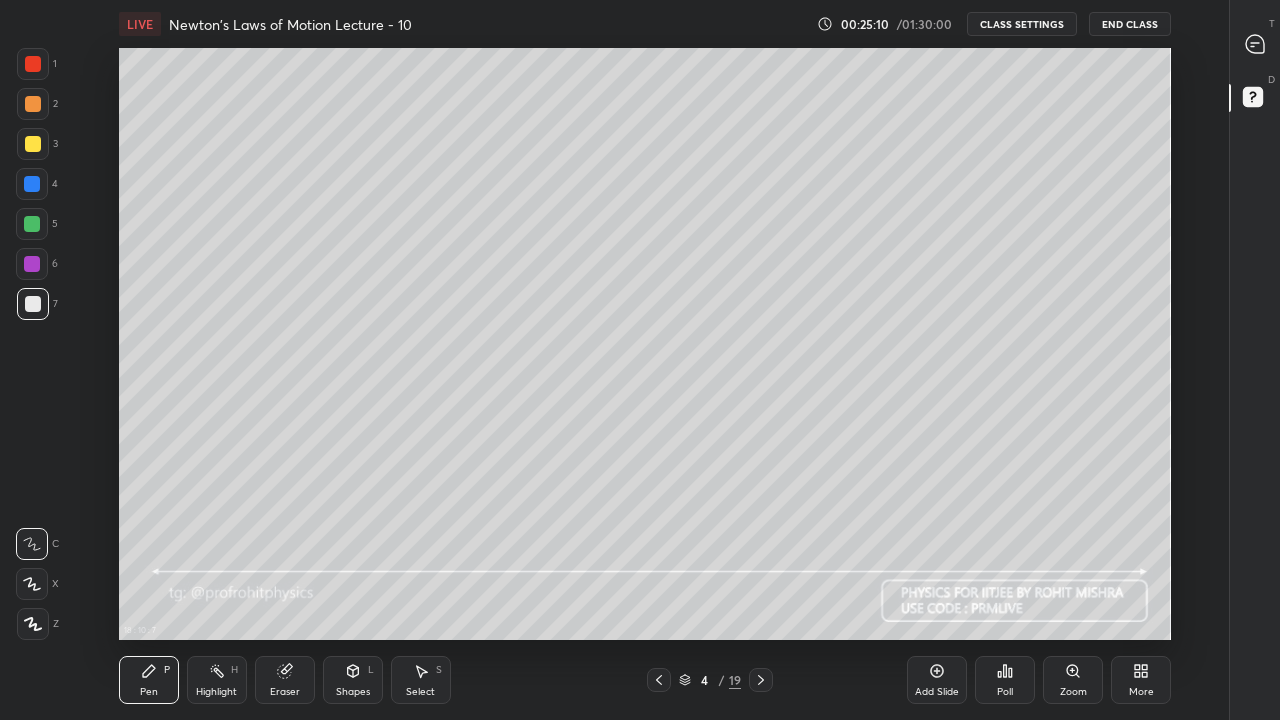 click on "Shapes" at bounding box center [353, 692] 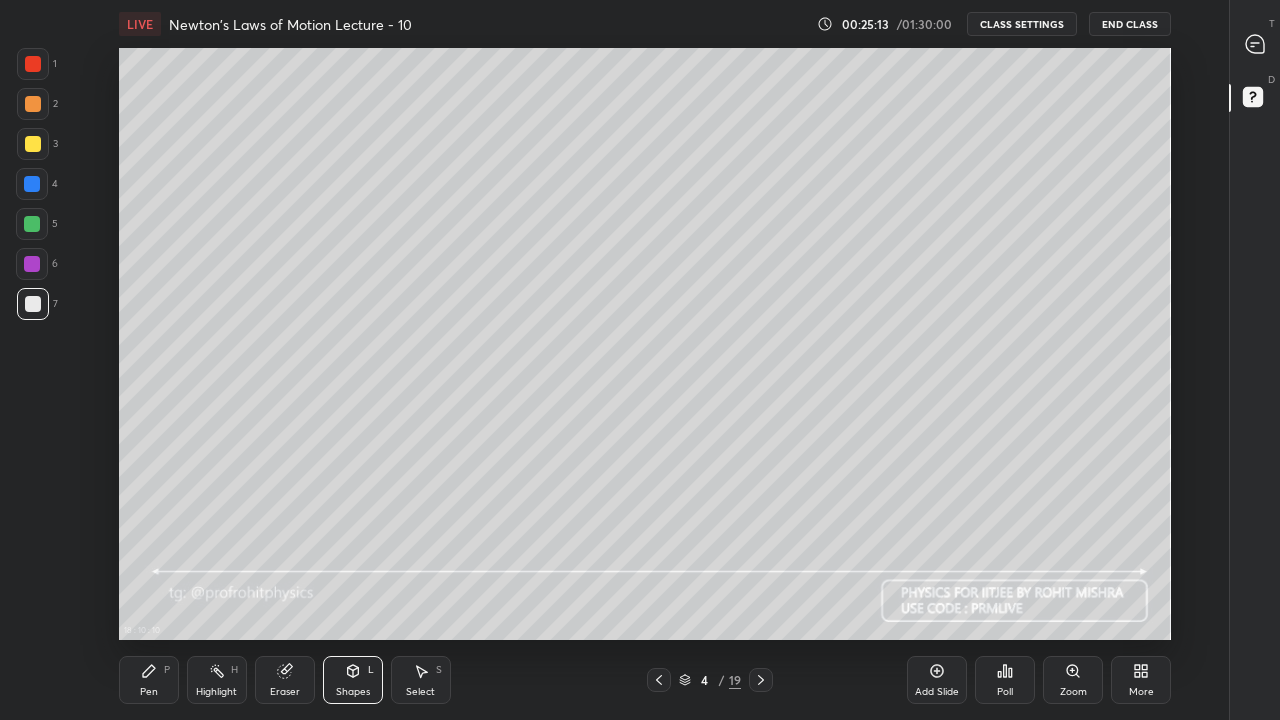 click on "Pen P" at bounding box center [149, 680] 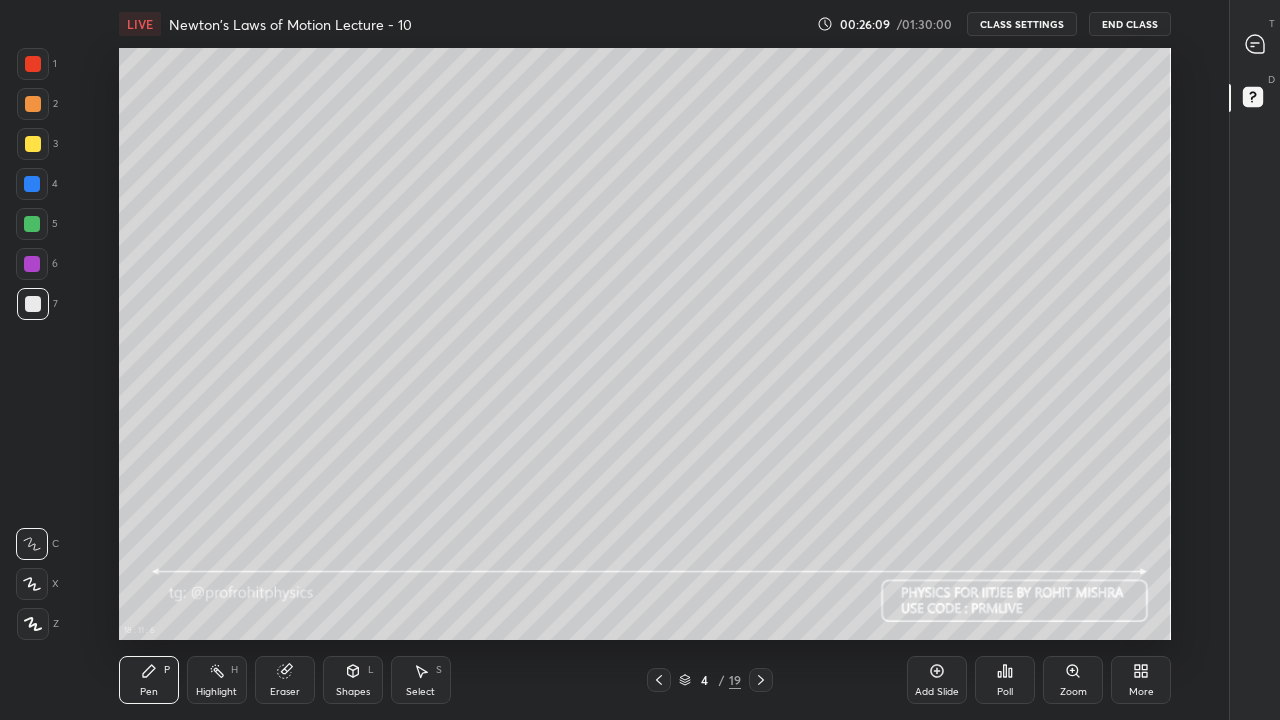click 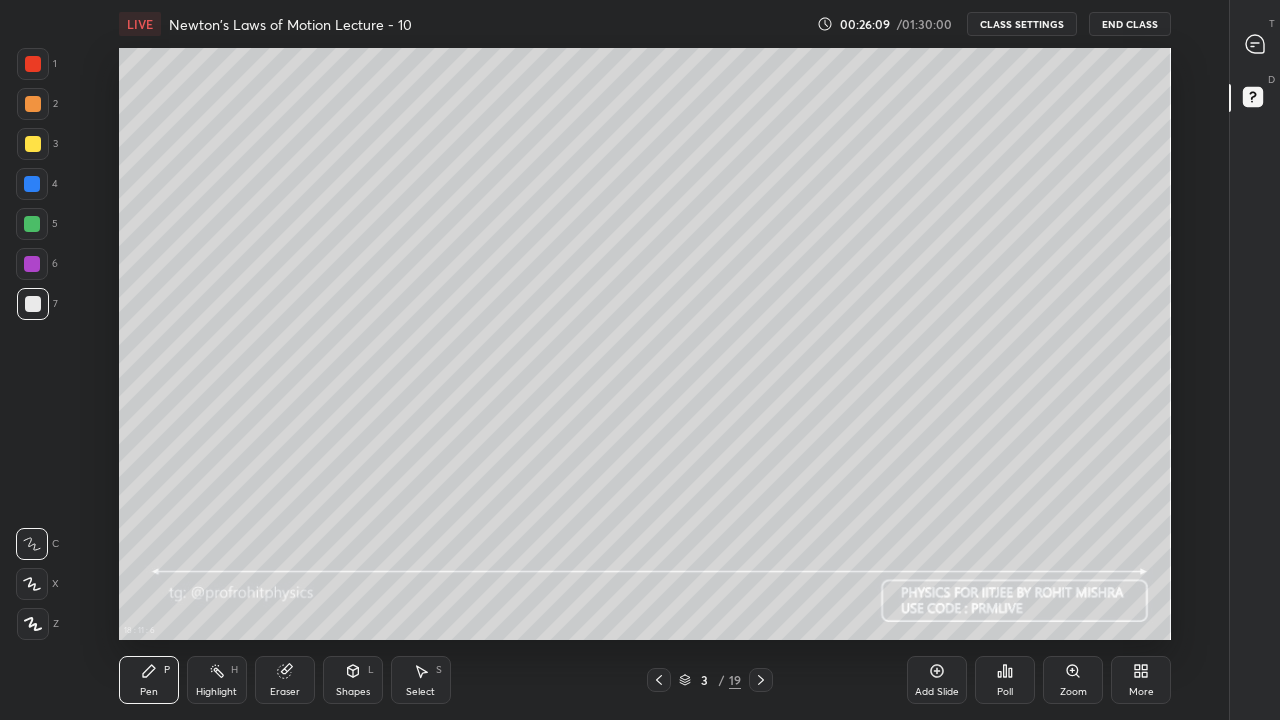 click 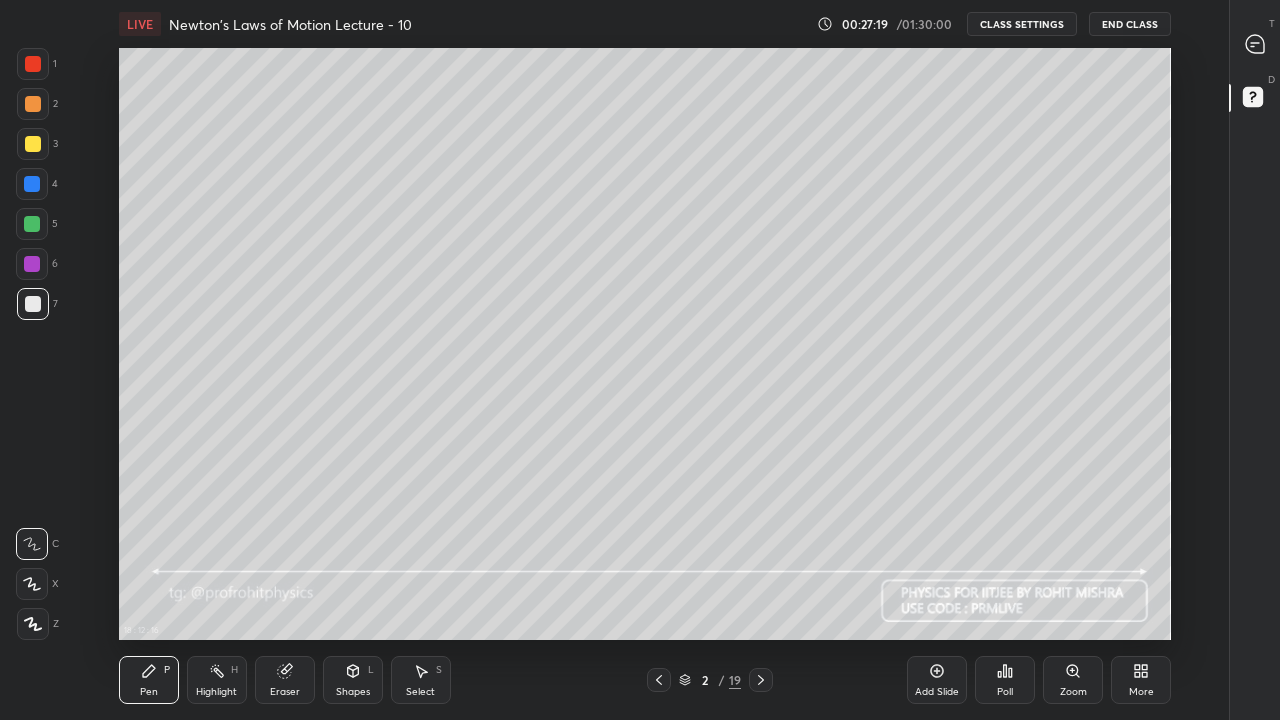 click 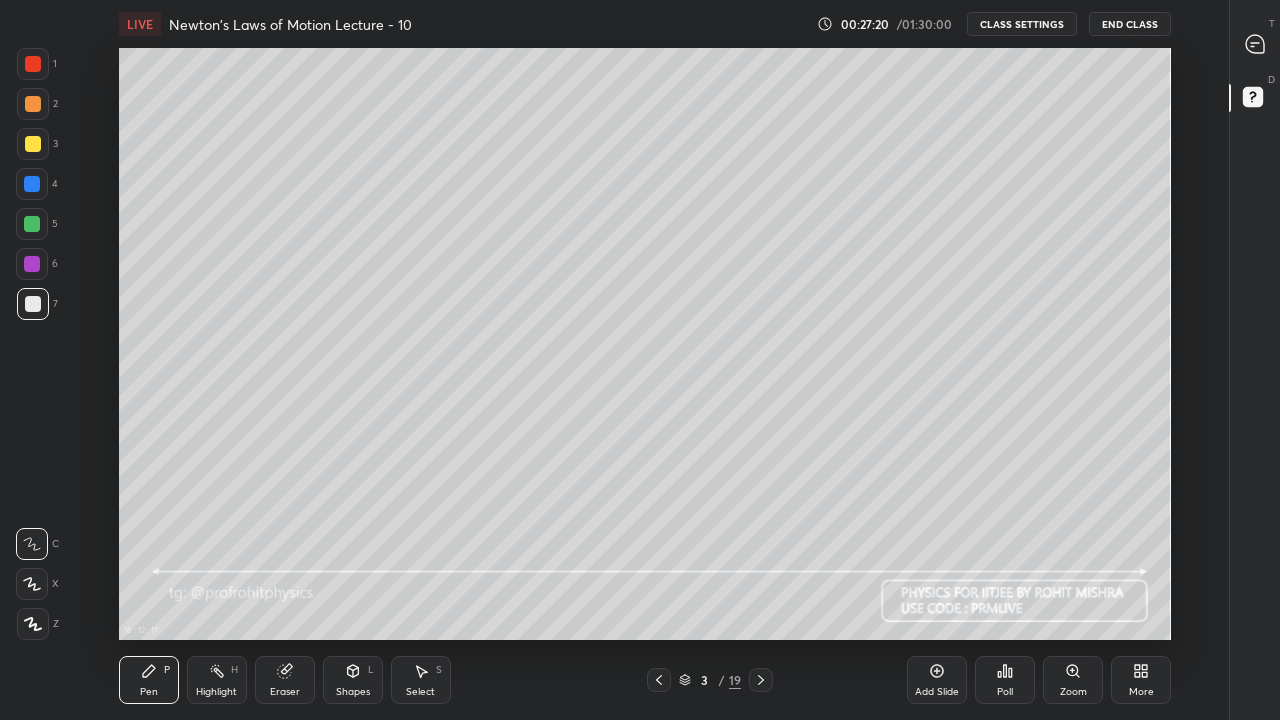 click at bounding box center [761, 680] 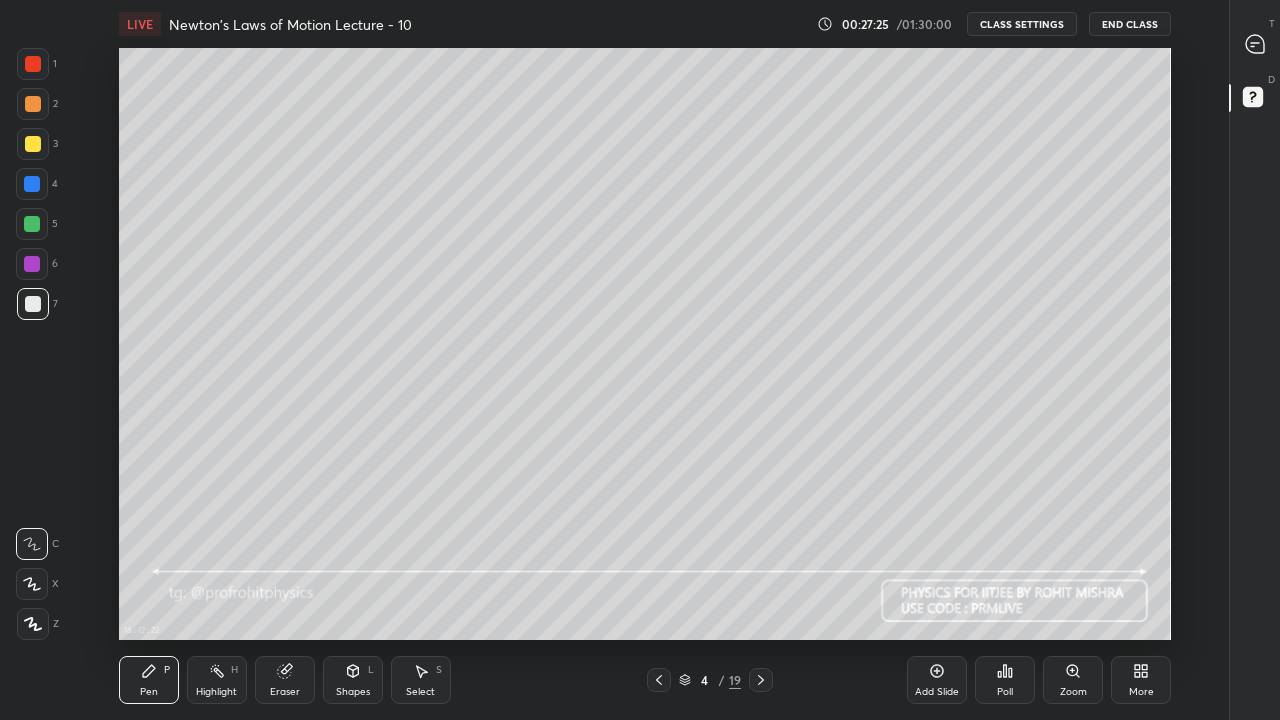 click at bounding box center [32, 224] 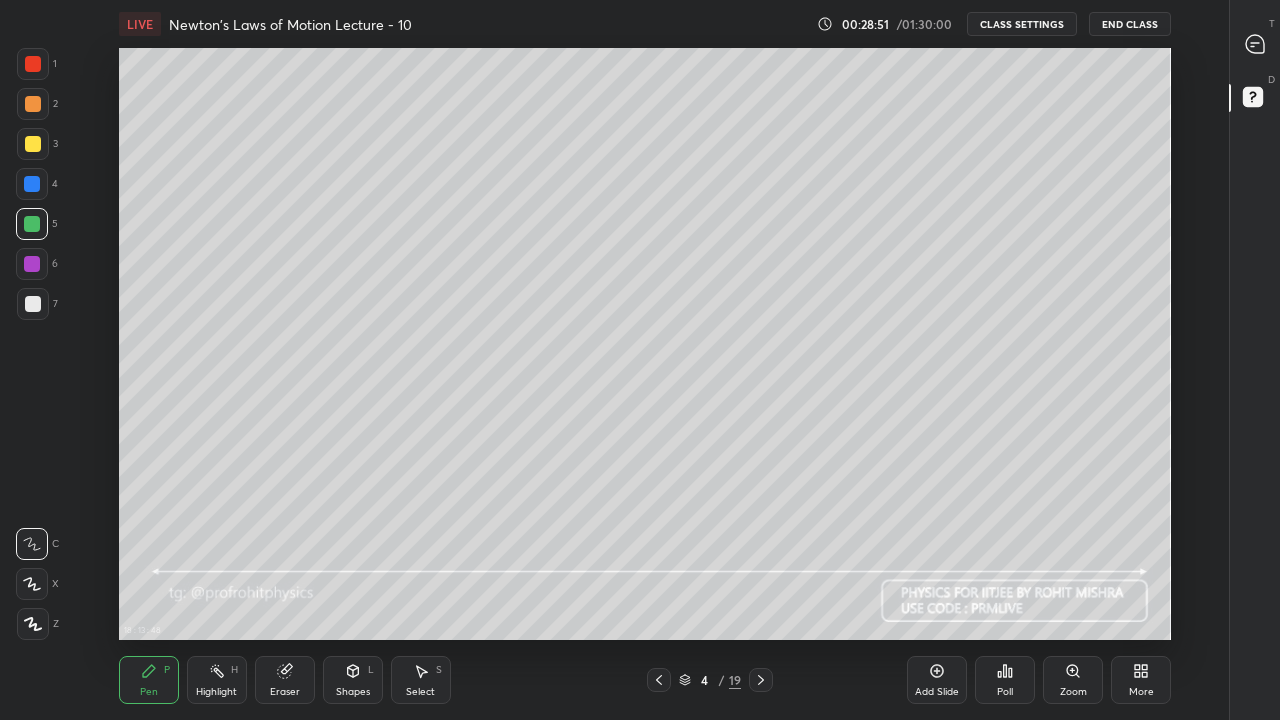 click 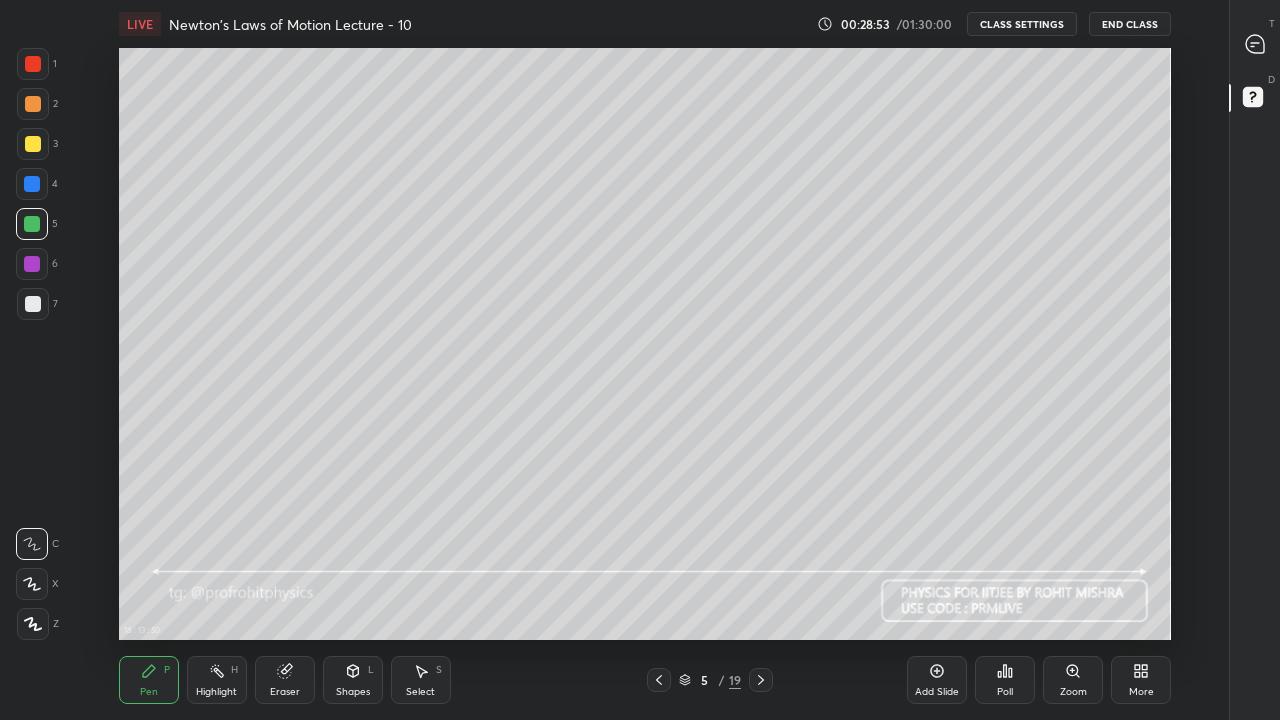 click 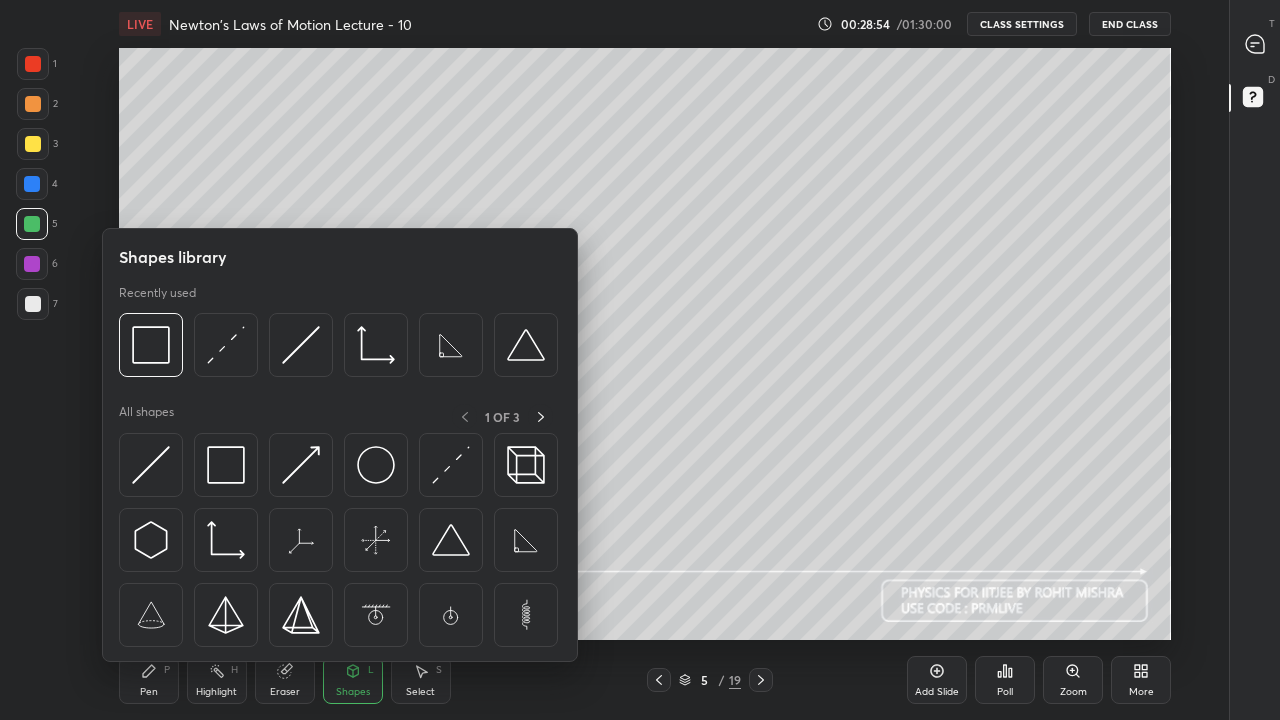 click at bounding box center [151, 345] 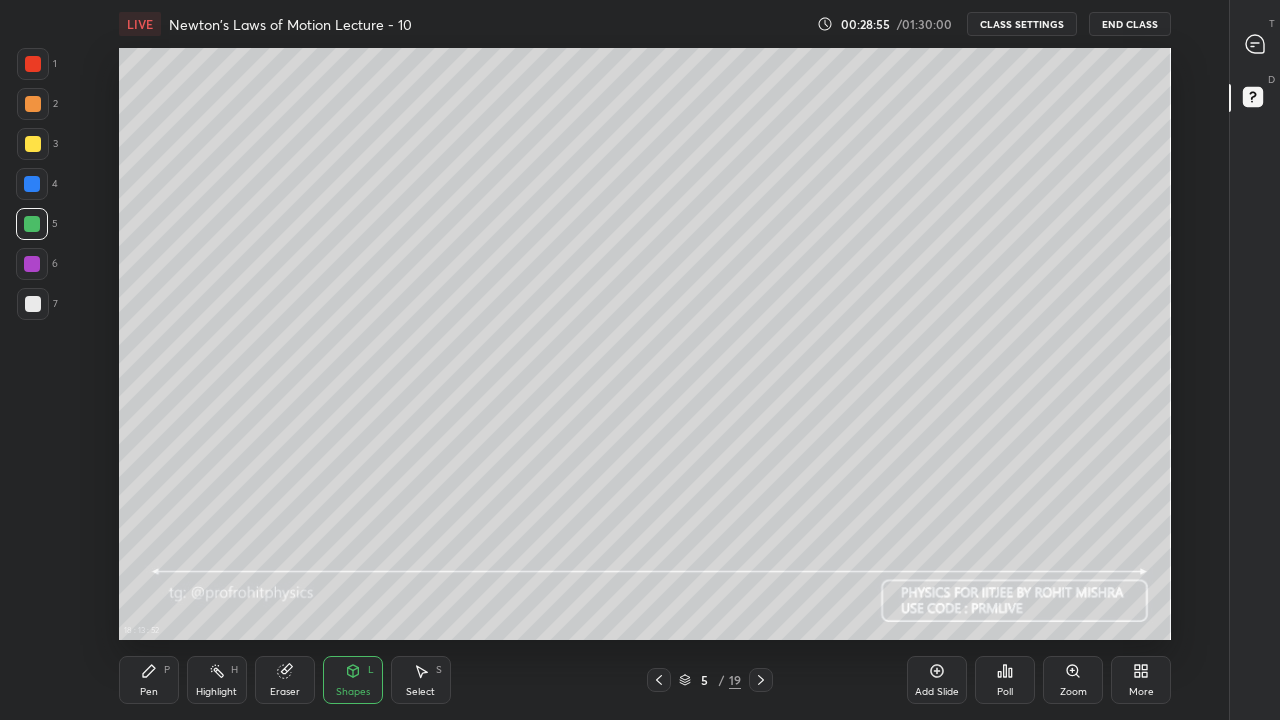 click at bounding box center (33, 304) 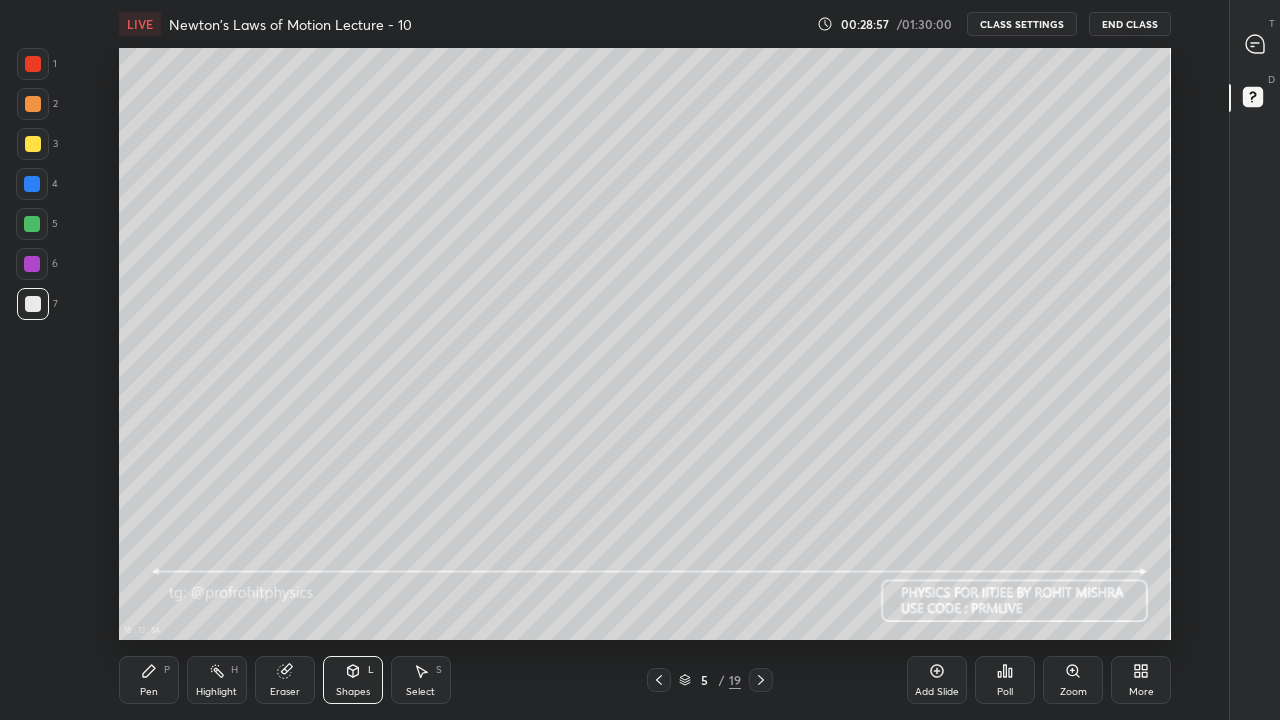click on "Pen P" at bounding box center [149, 680] 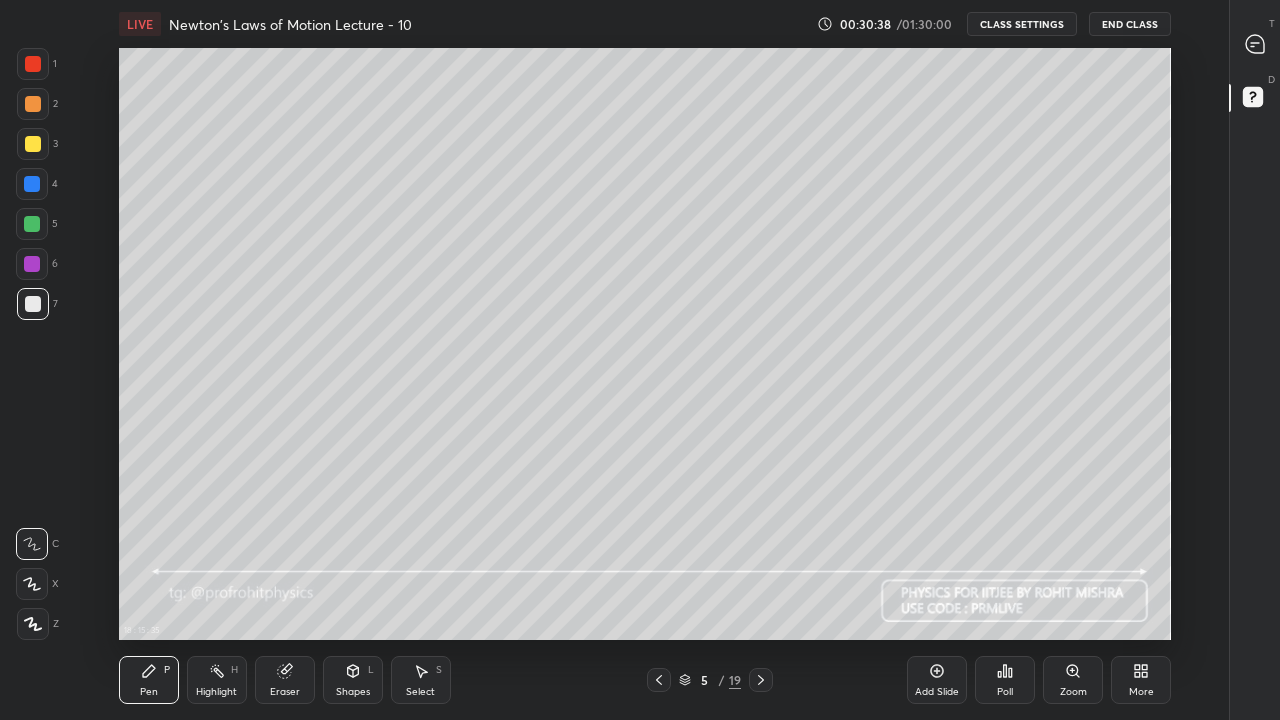 click at bounding box center (33, 144) 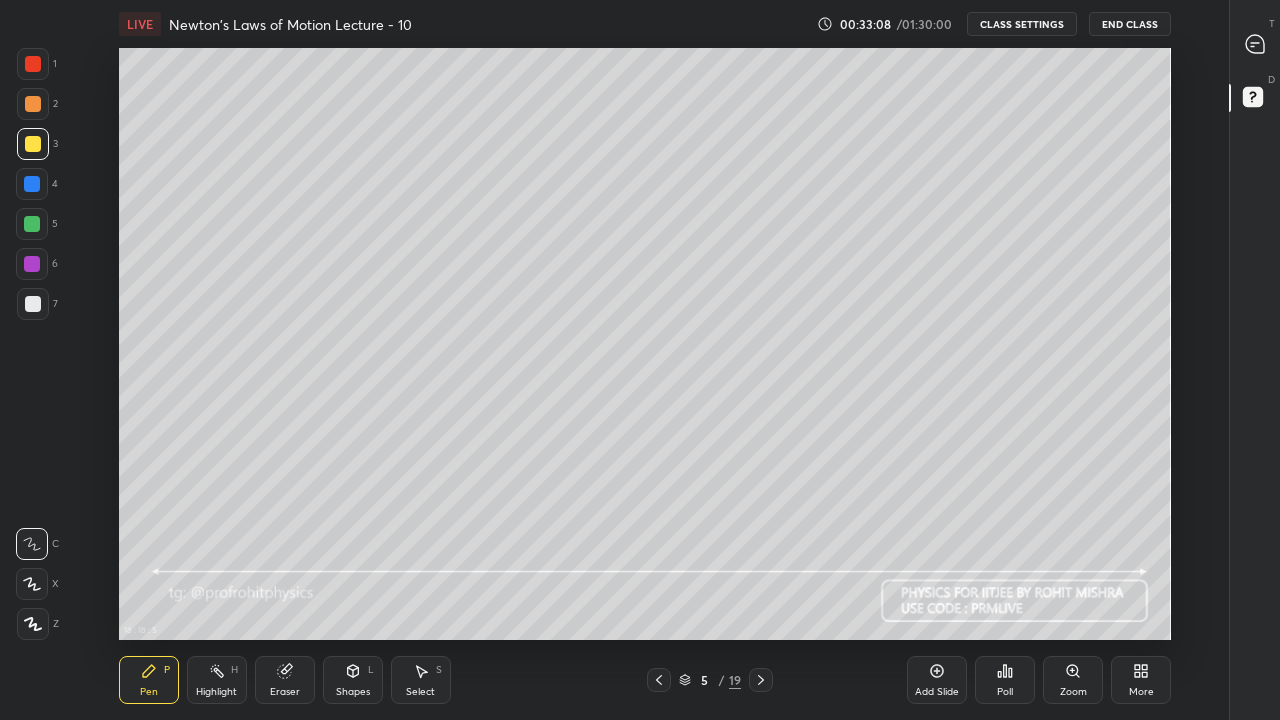 click 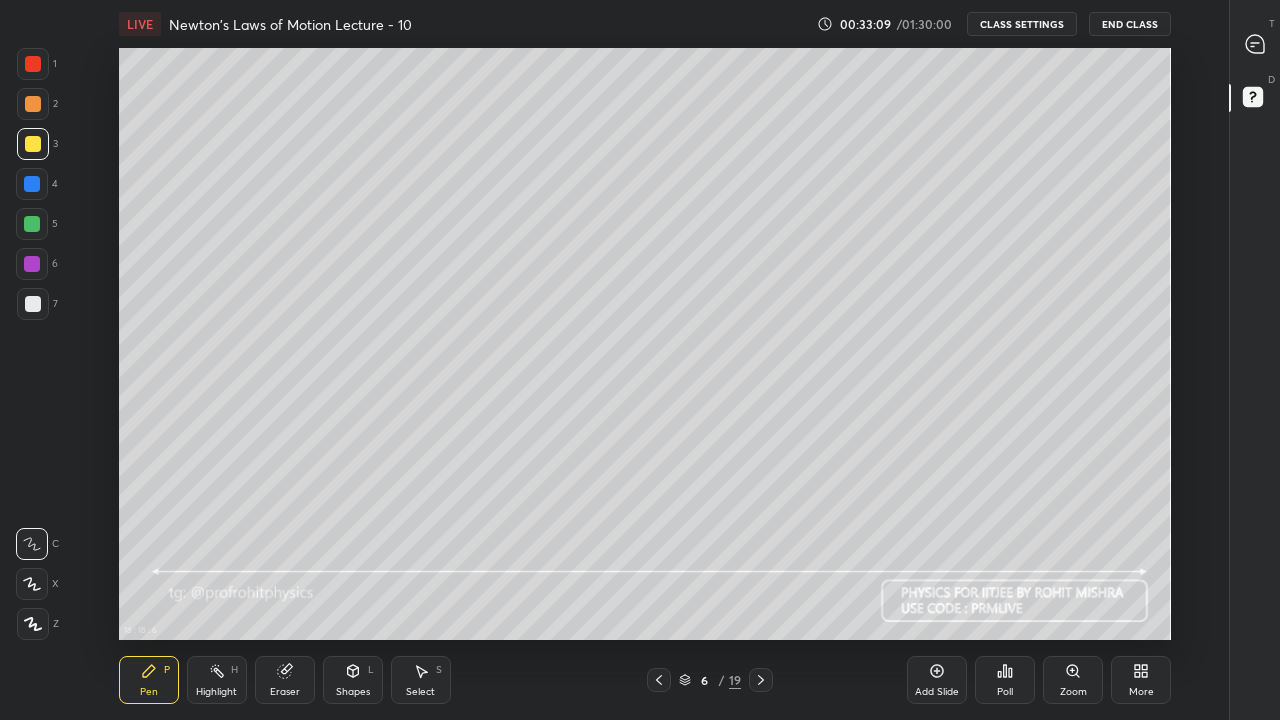 click at bounding box center [33, 304] 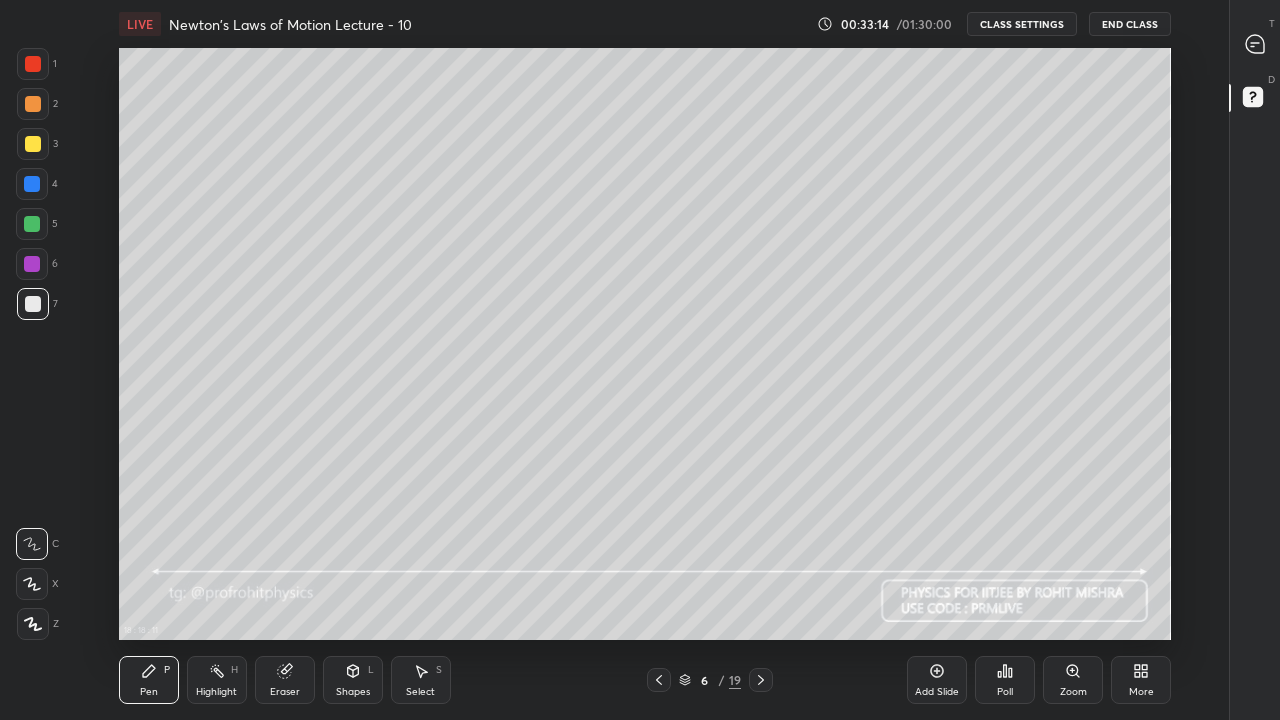 click on "Shapes L" at bounding box center (353, 680) 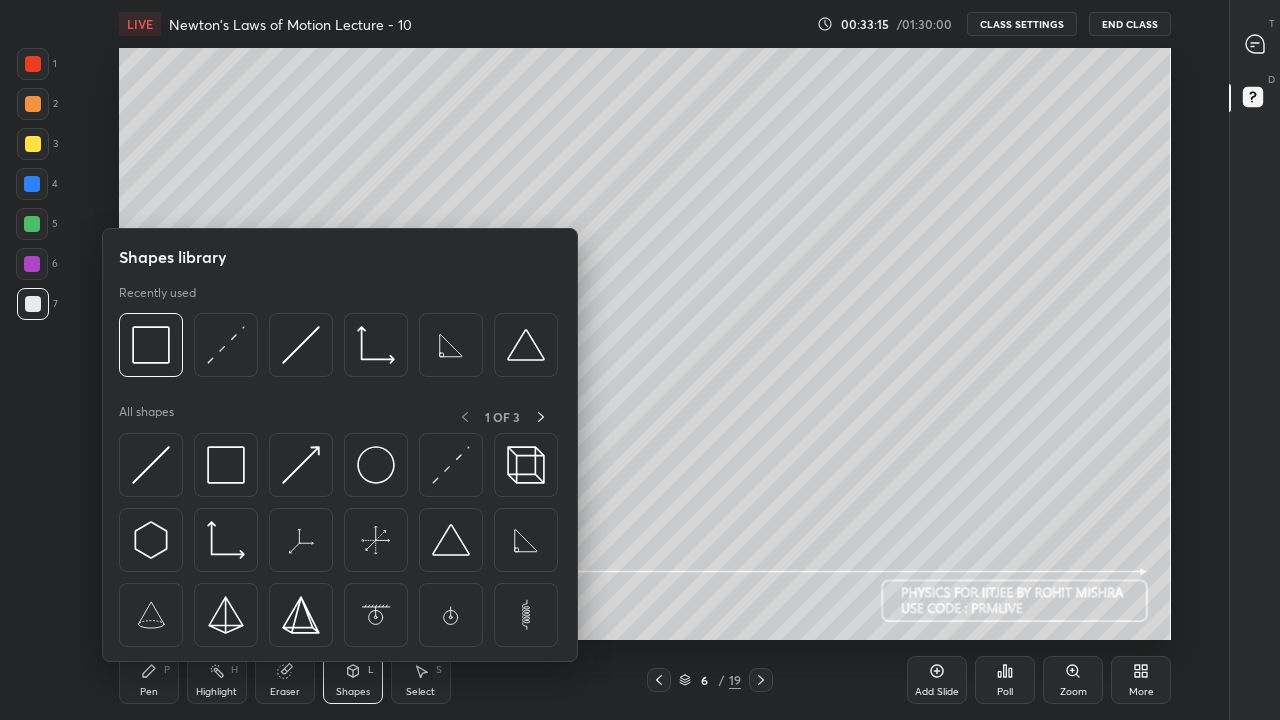 click at bounding box center (151, 345) 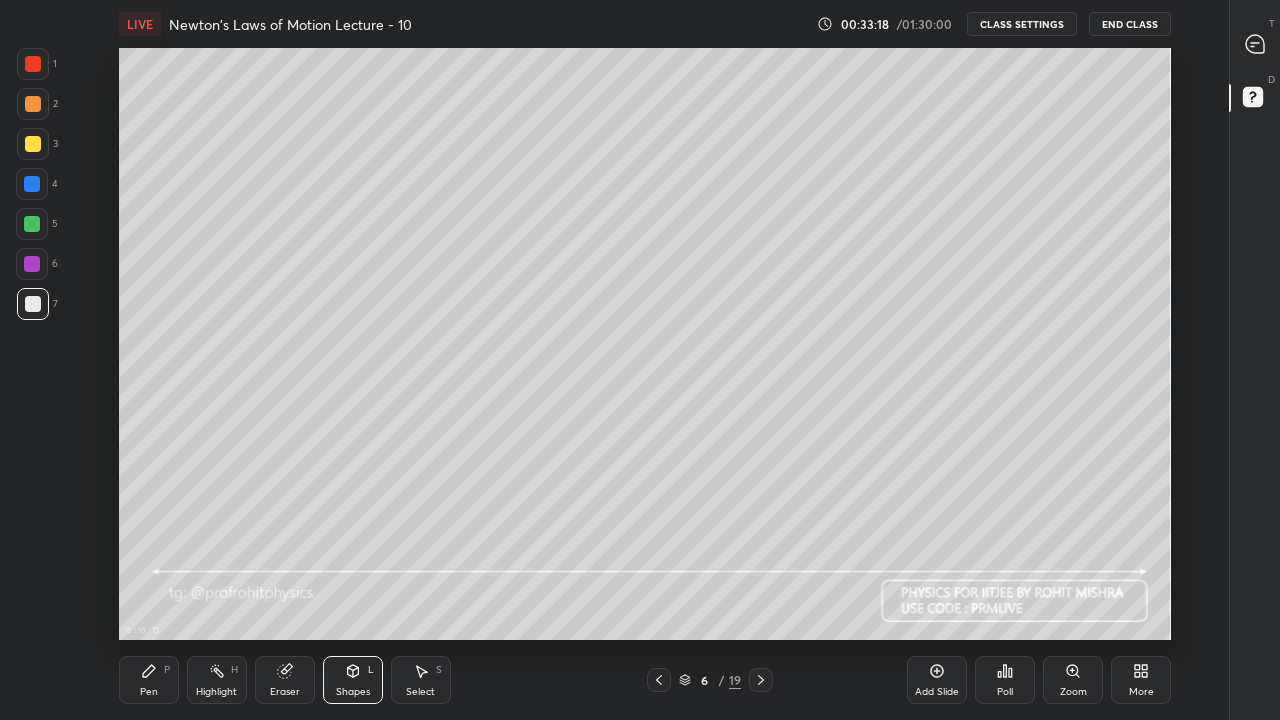 click 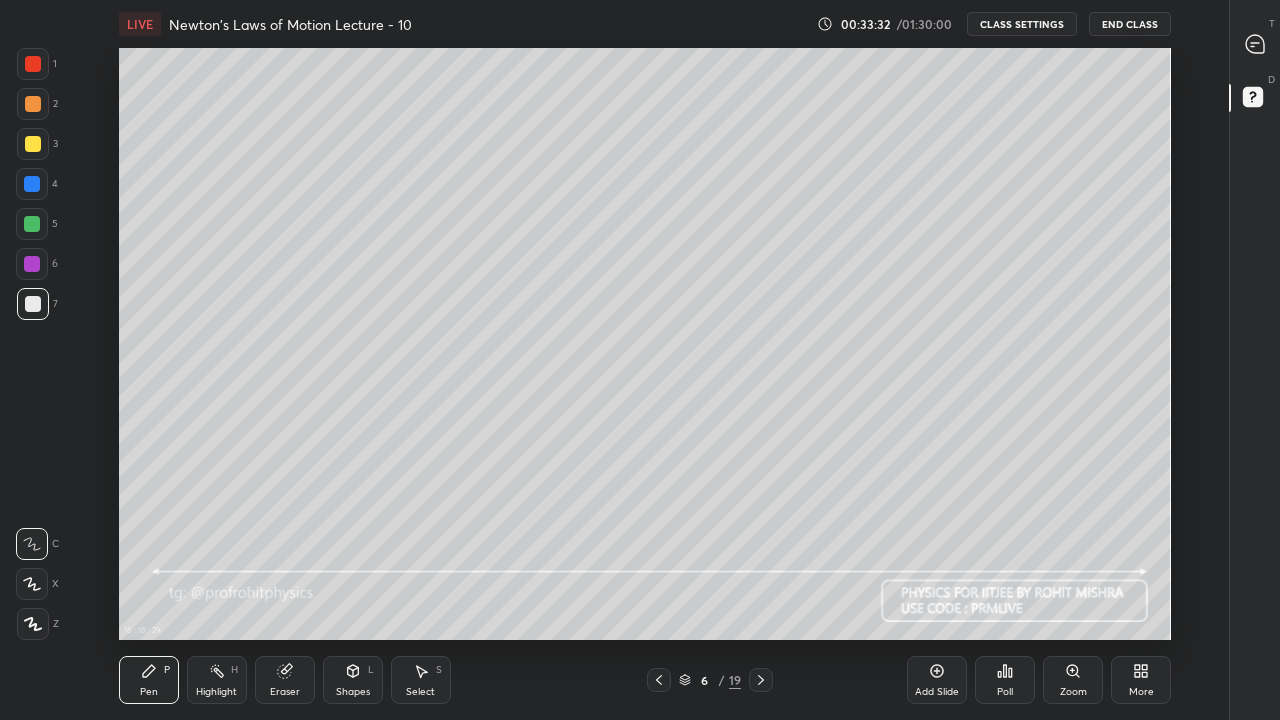 click on "Shapes L" at bounding box center [353, 680] 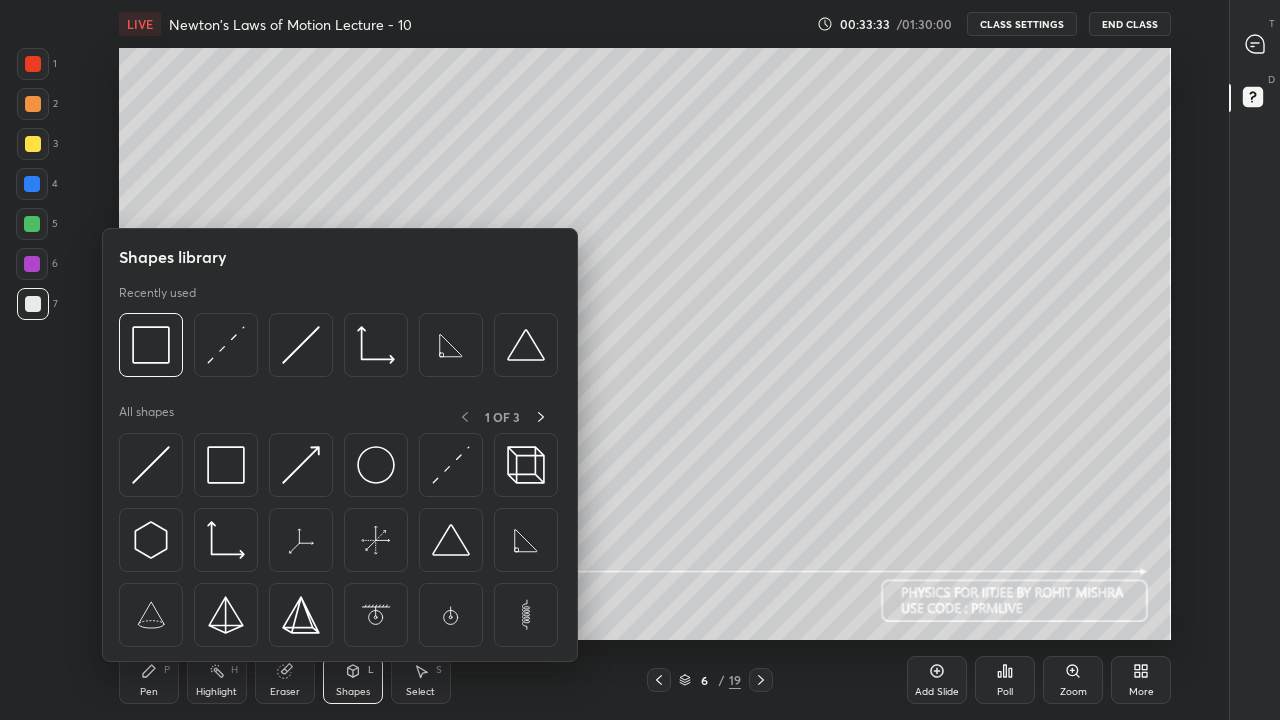 click at bounding box center (301, 345) 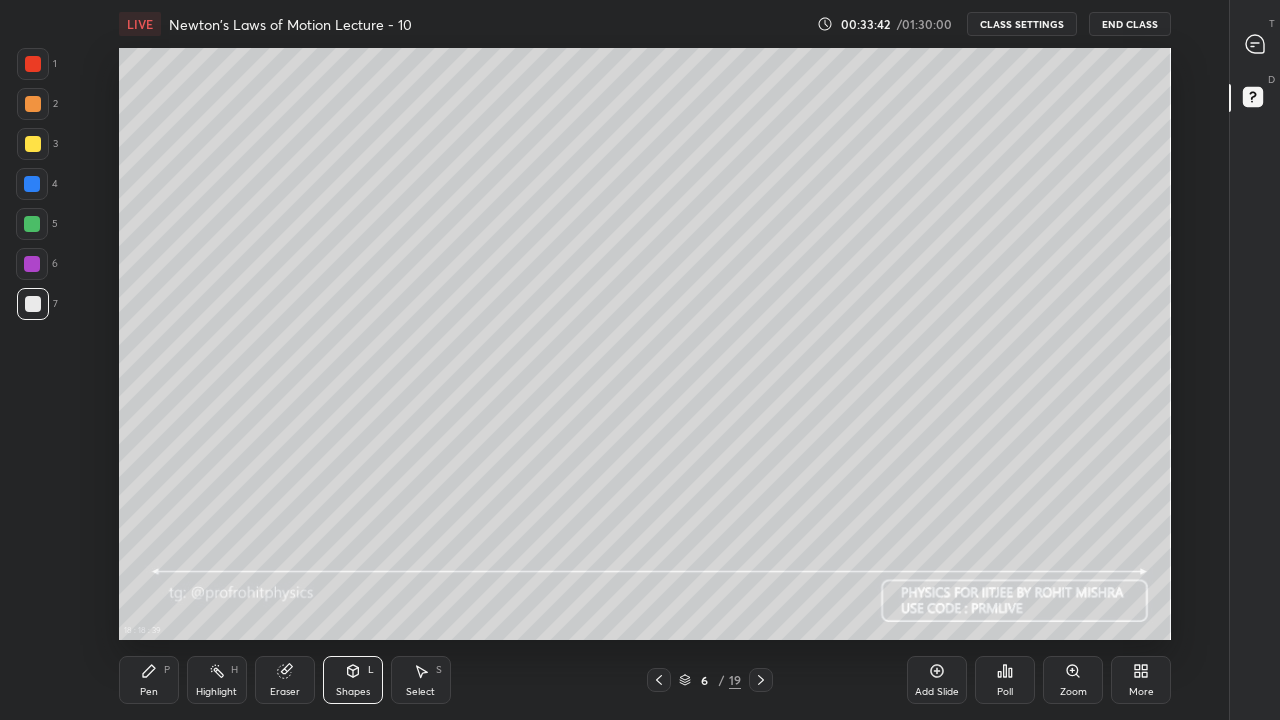 click on "Pen P" at bounding box center (149, 680) 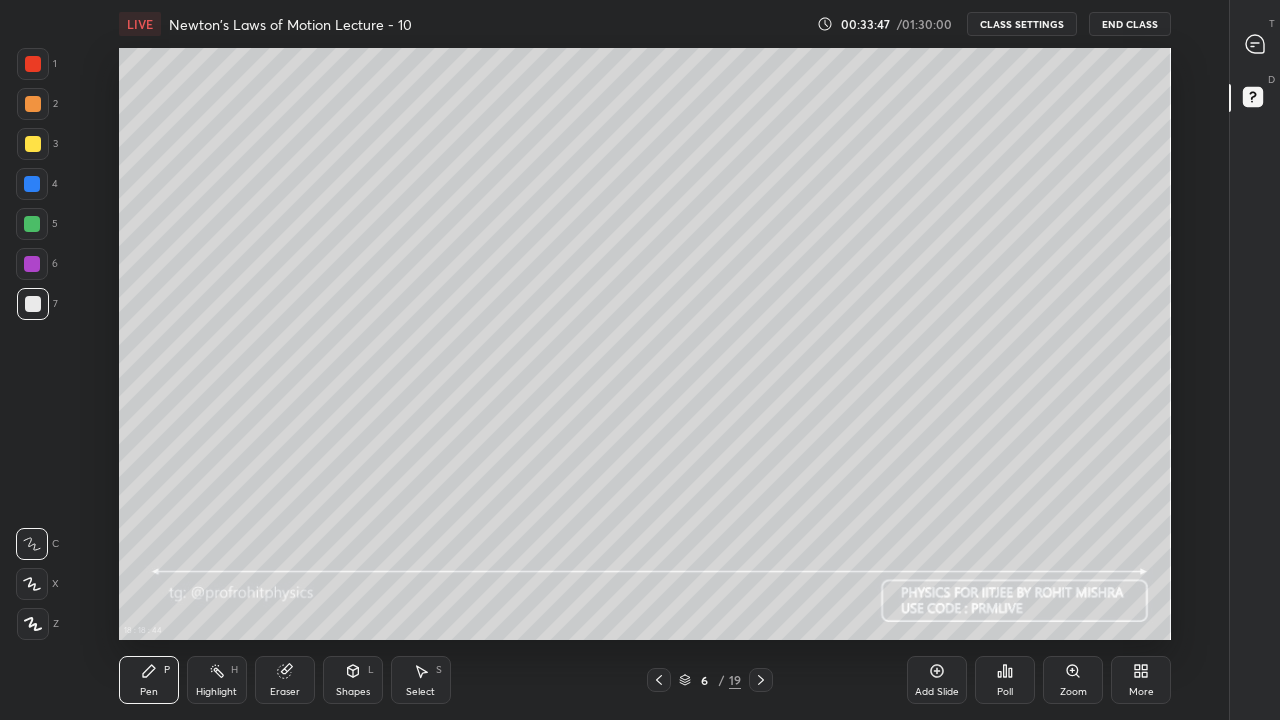 click on "Shapes" at bounding box center (353, 692) 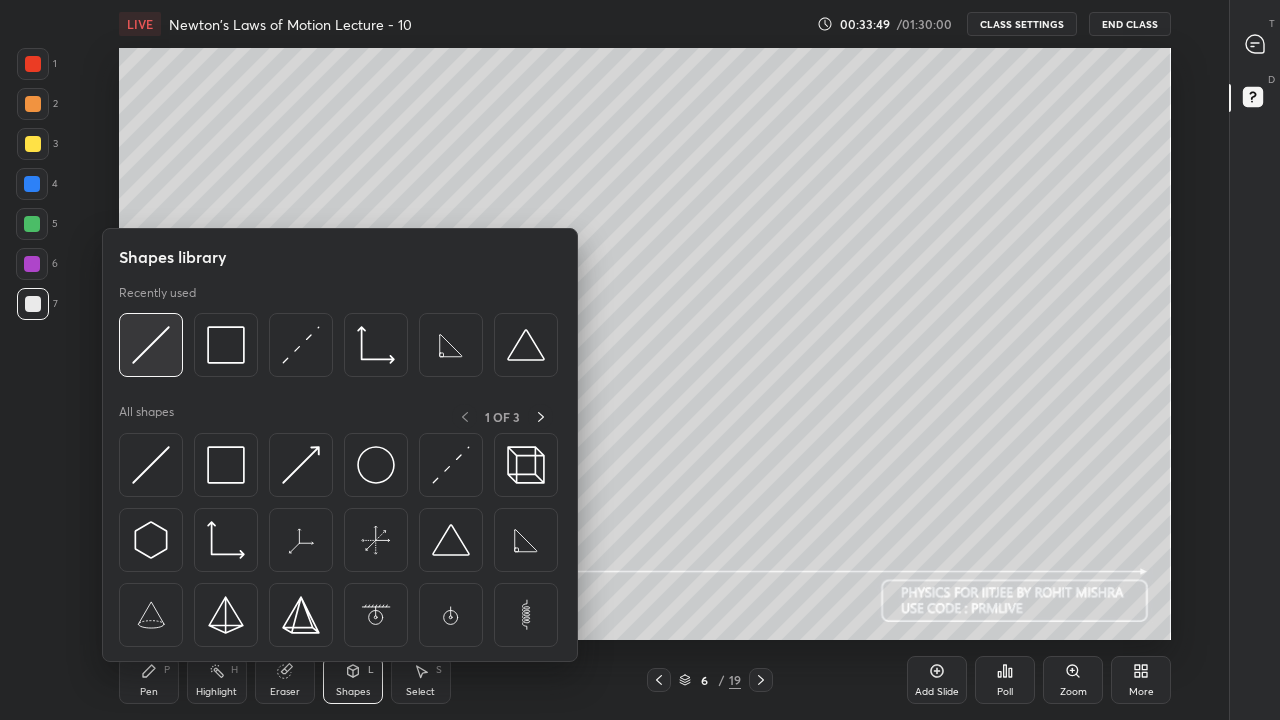 click at bounding box center [151, 345] 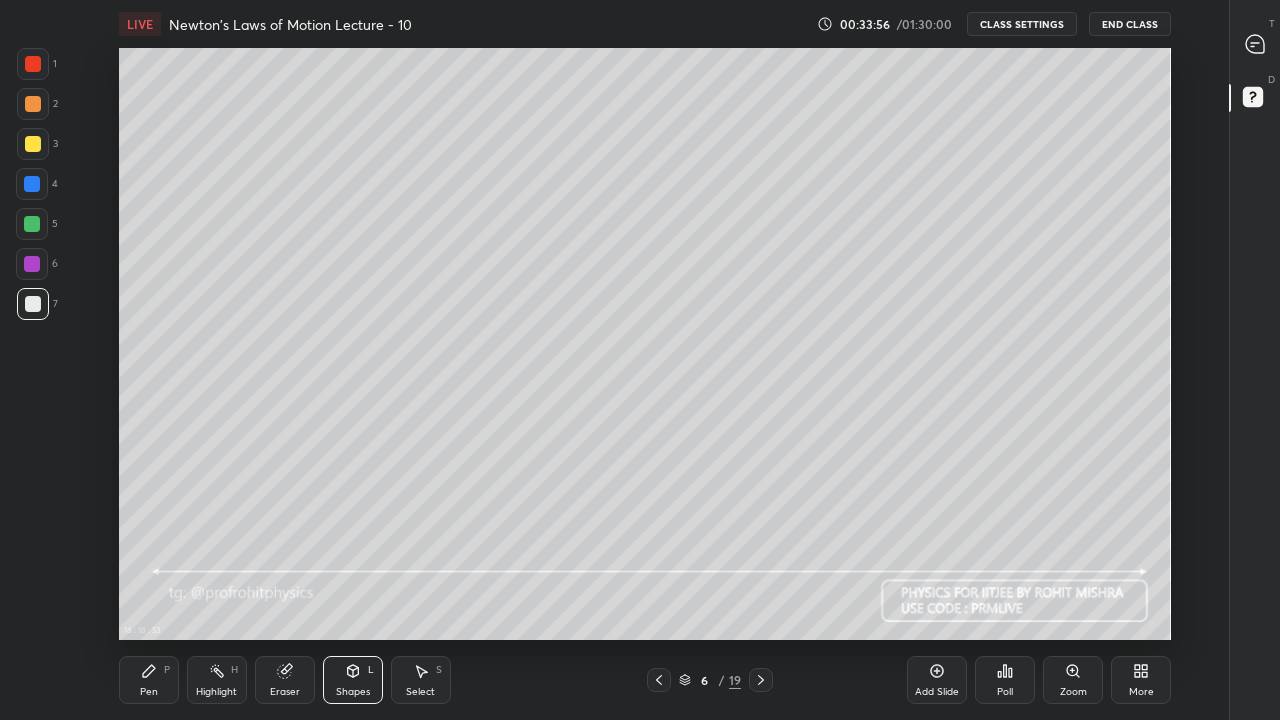 click on "Pen P" at bounding box center (149, 680) 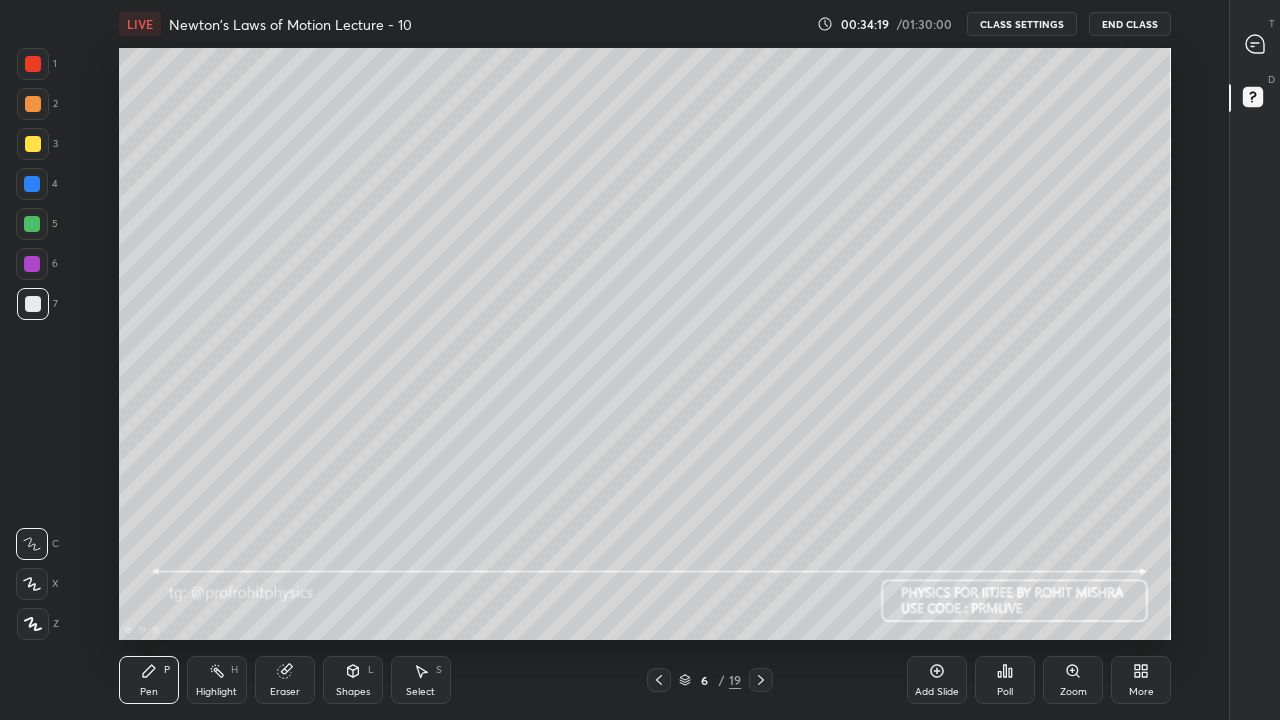 click at bounding box center (32, 184) 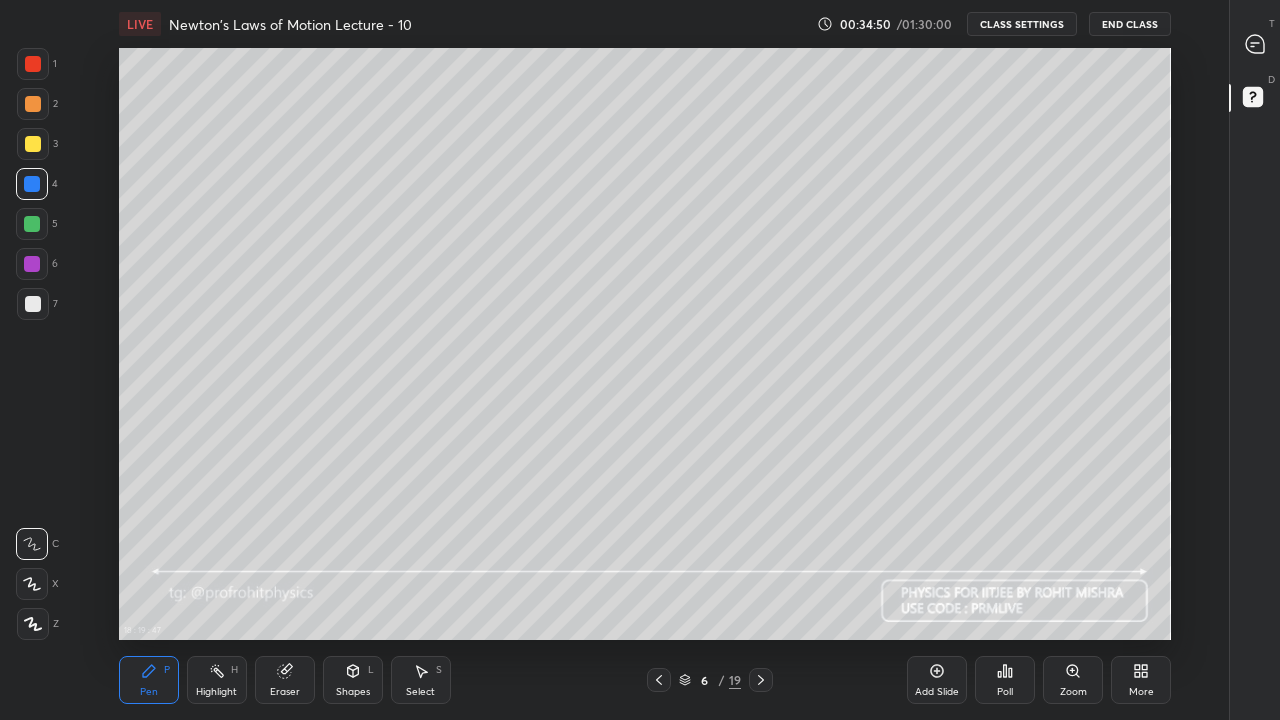 click at bounding box center [32, 224] 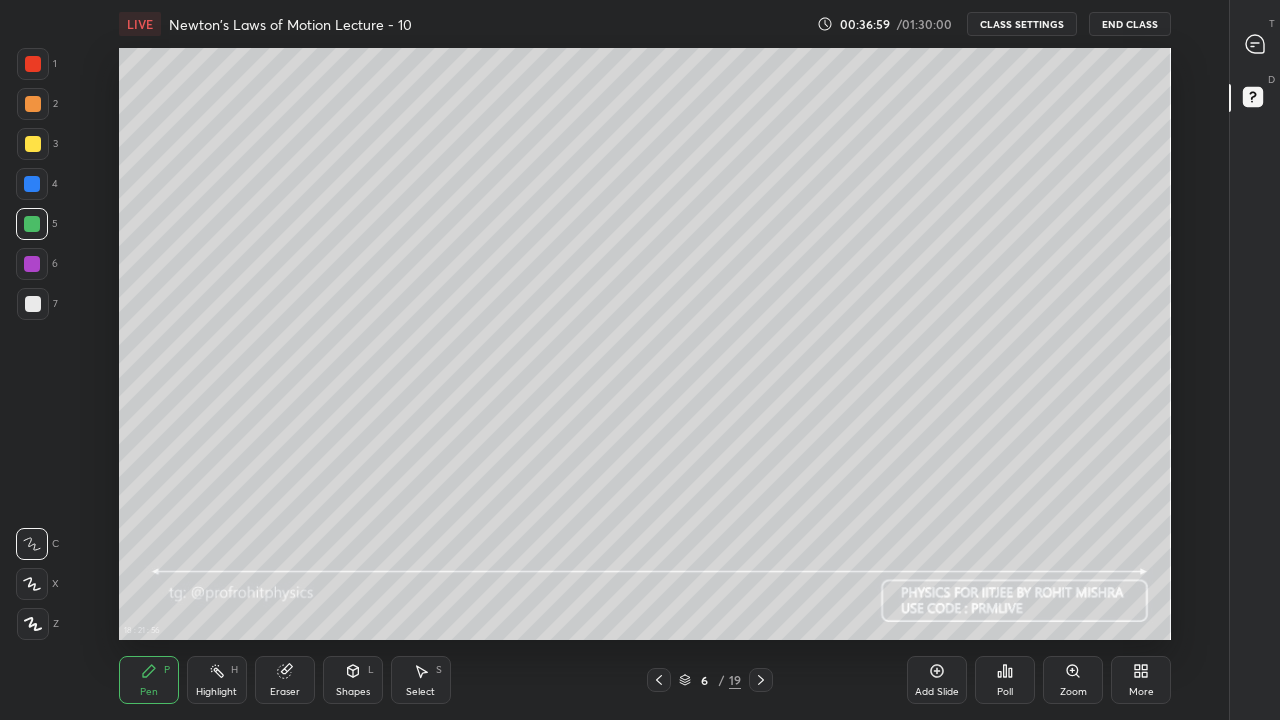 click at bounding box center [33, 304] 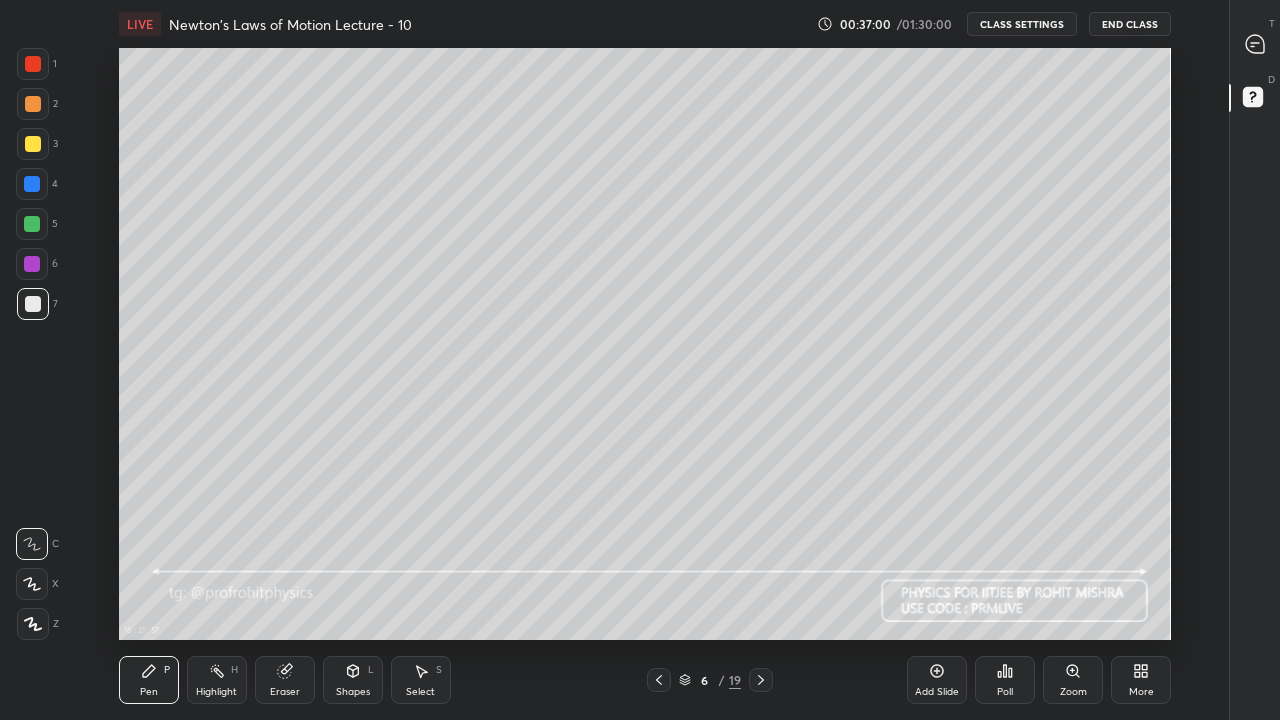 click at bounding box center [32, 184] 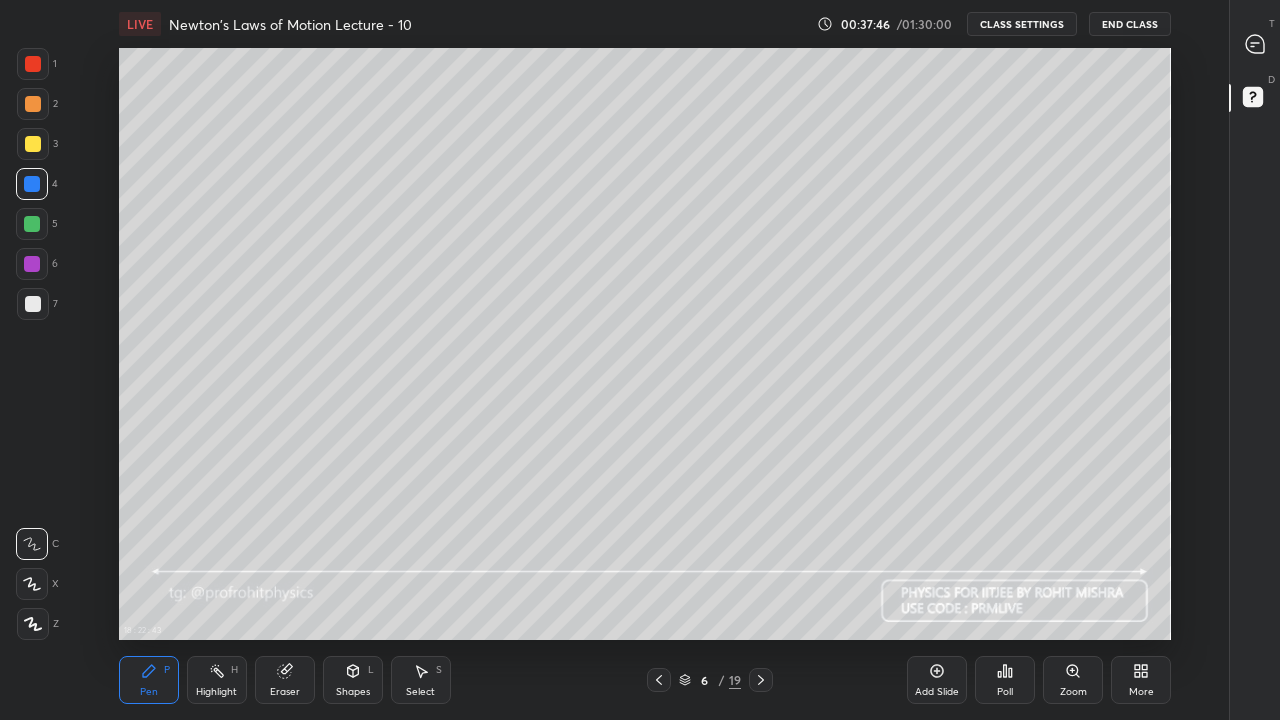 click at bounding box center [33, 304] 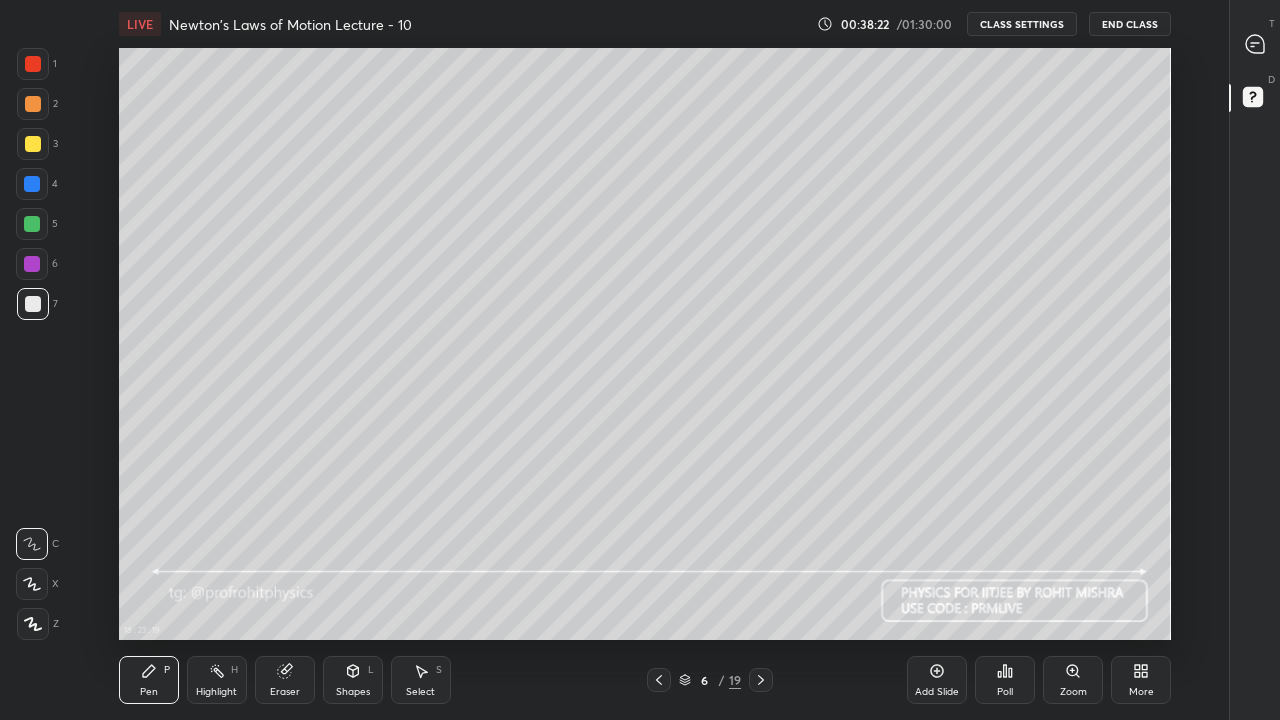 click at bounding box center (33, 144) 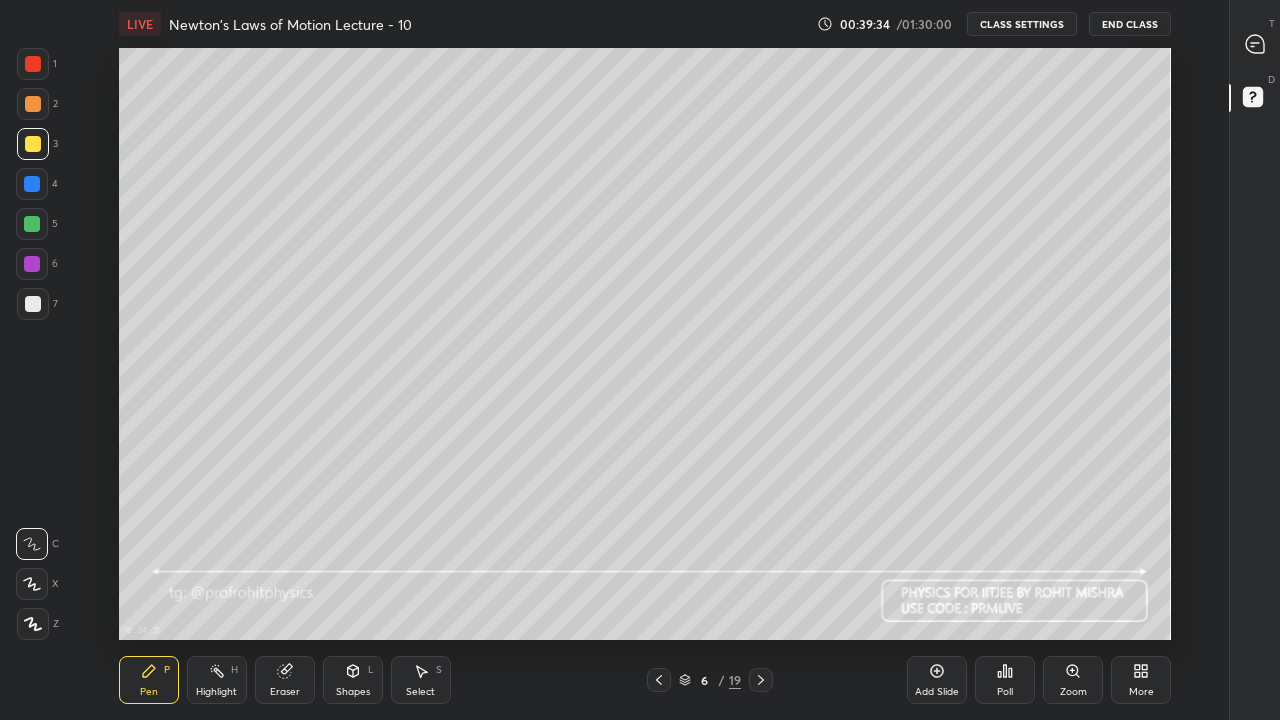 click at bounding box center (32, 184) 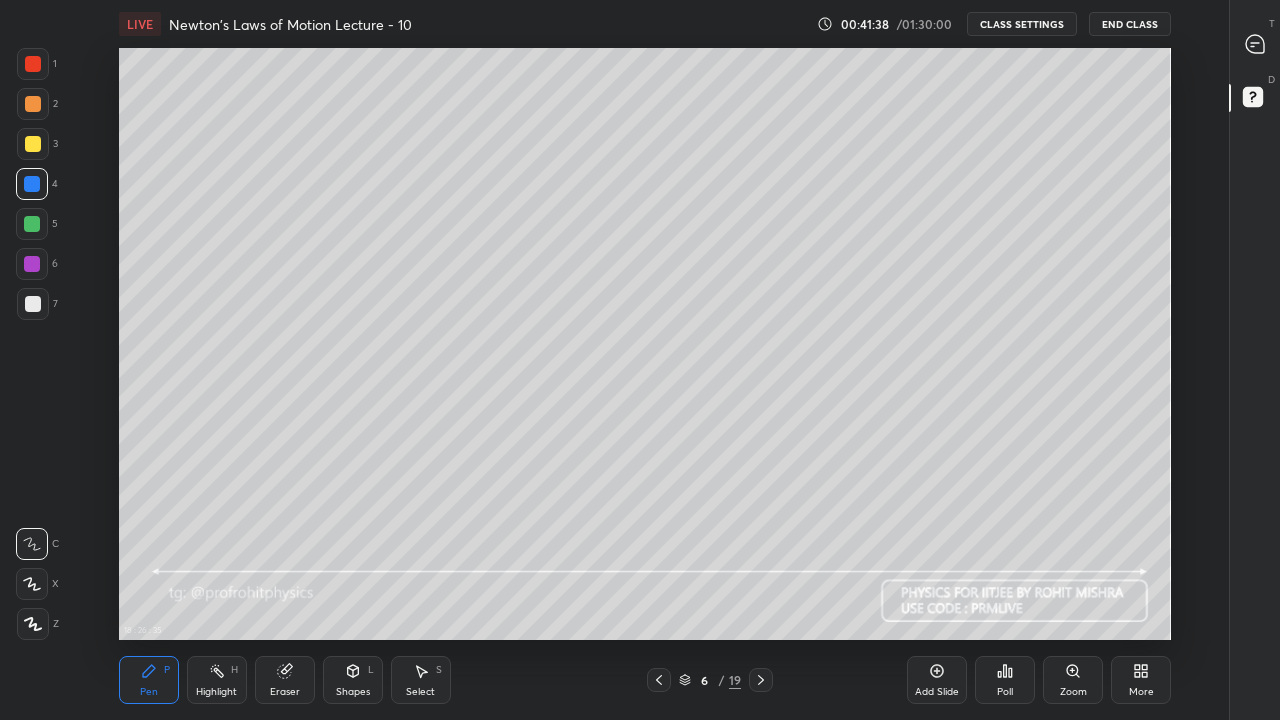 click at bounding box center (33, 304) 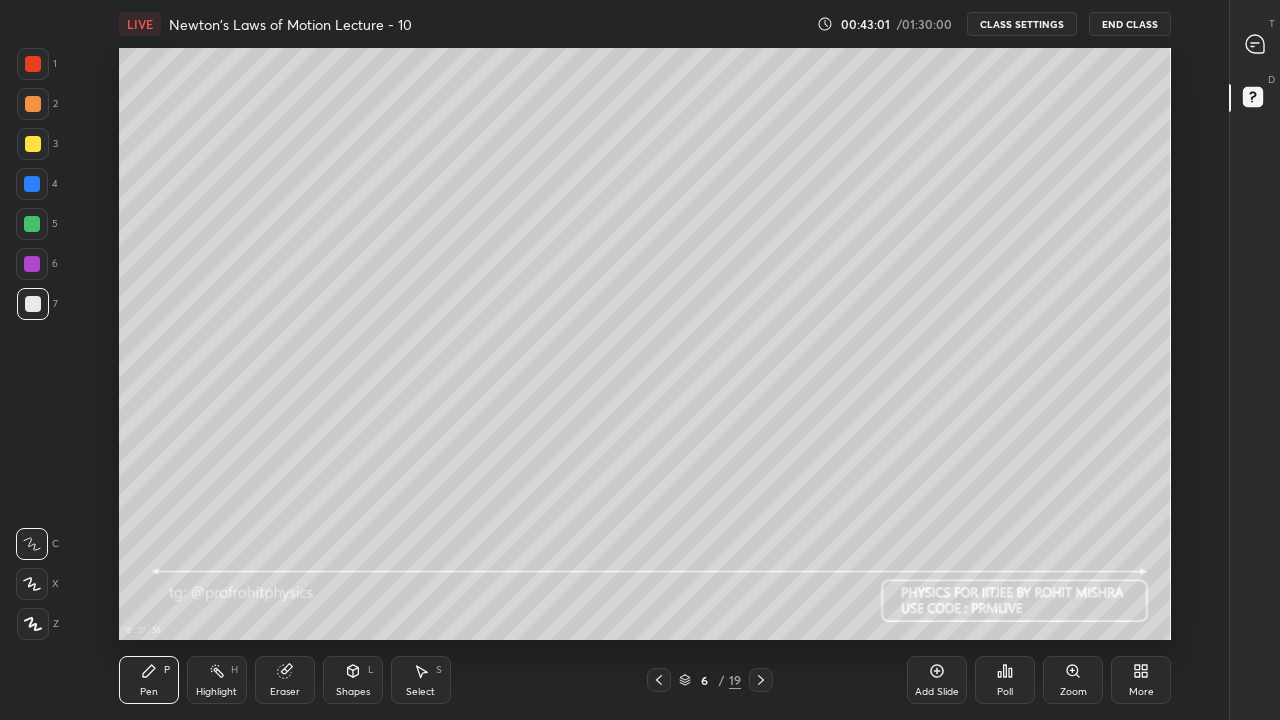 click at bounding box center [659, 680] 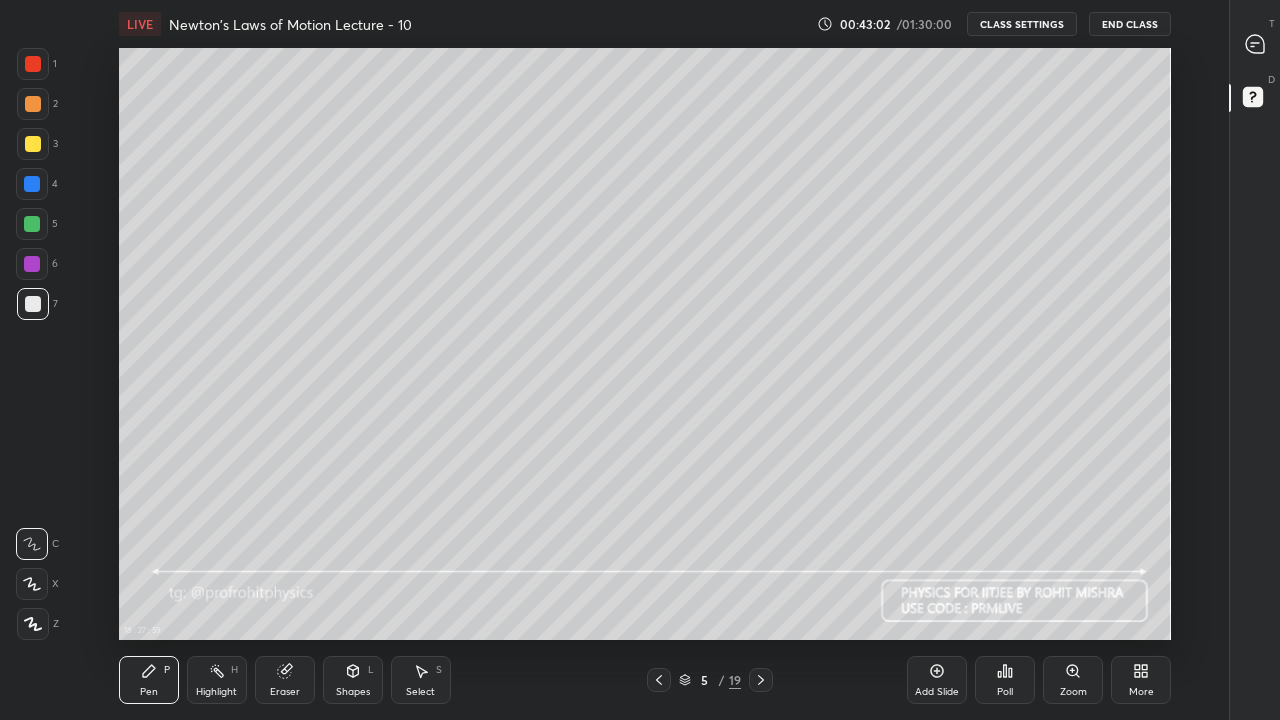 click 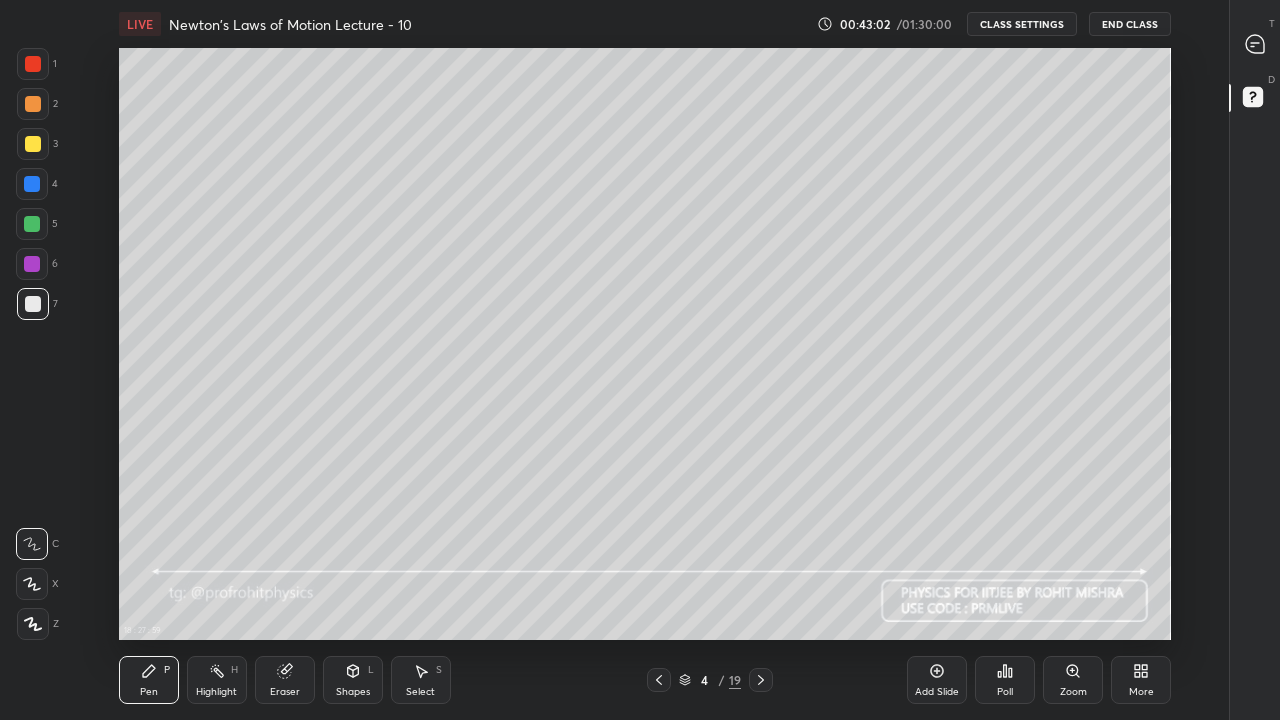 click at bounding box center (659, 680) 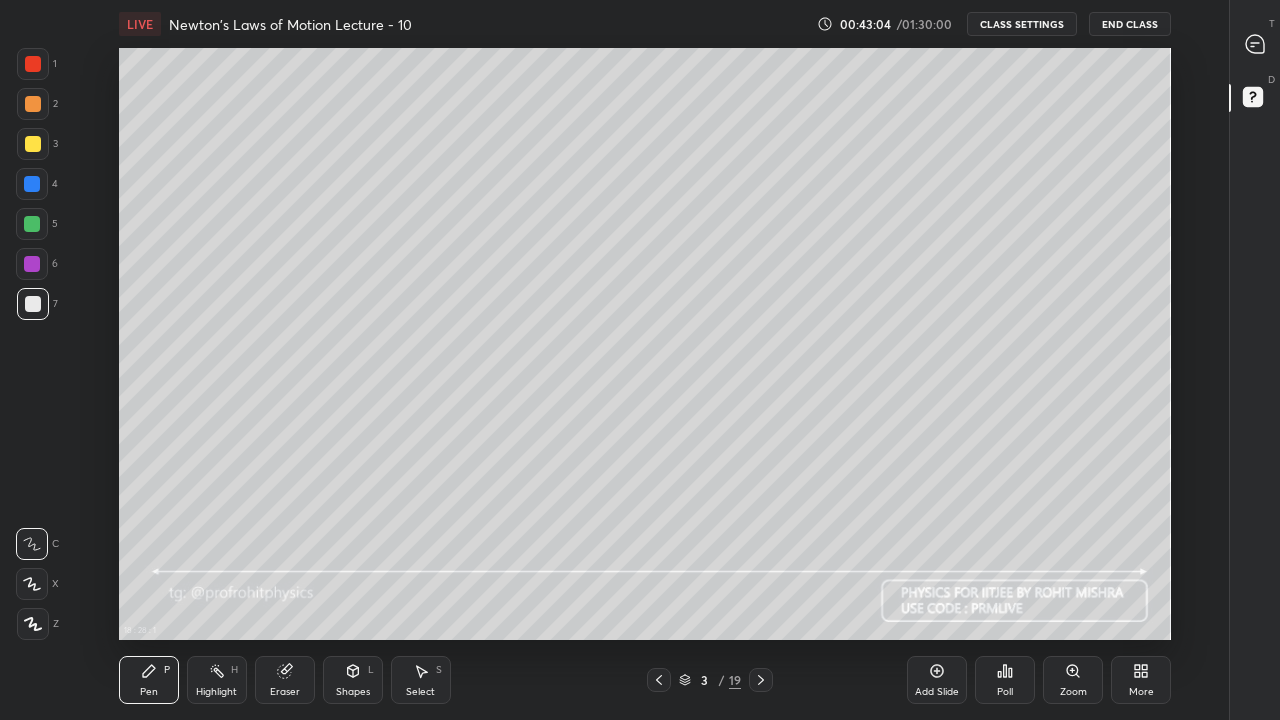click 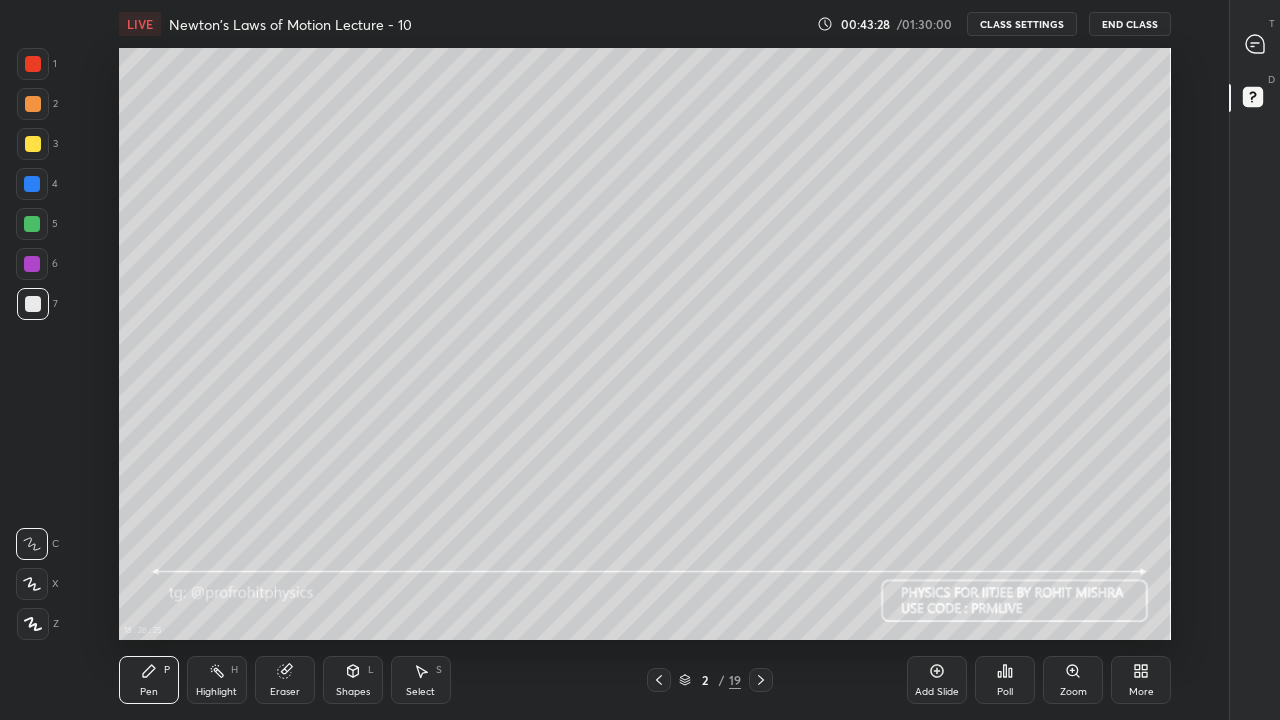 click 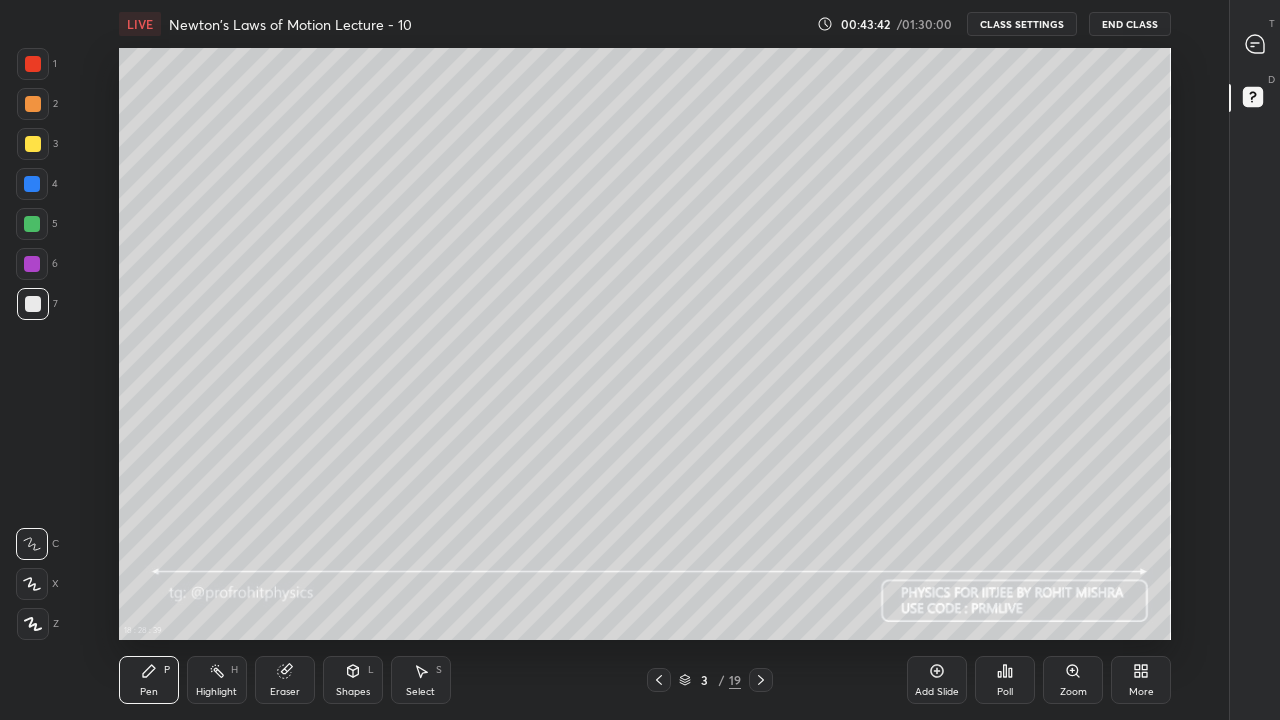 click 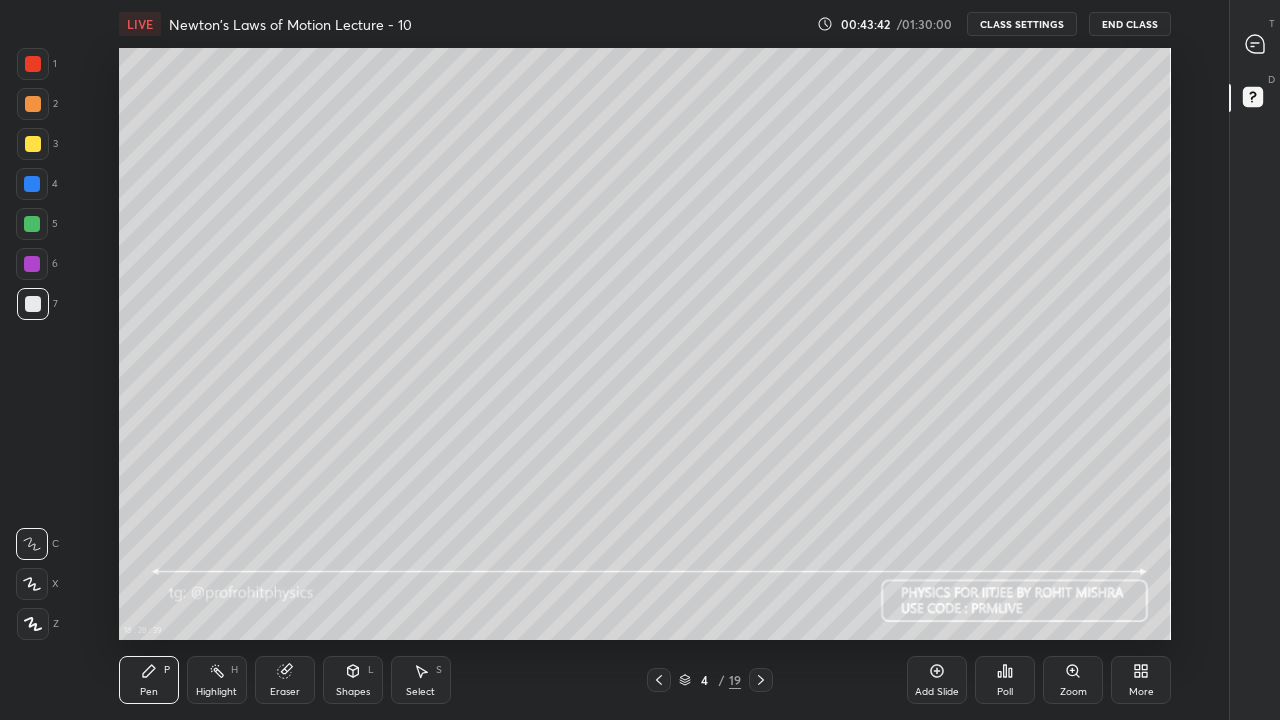 click 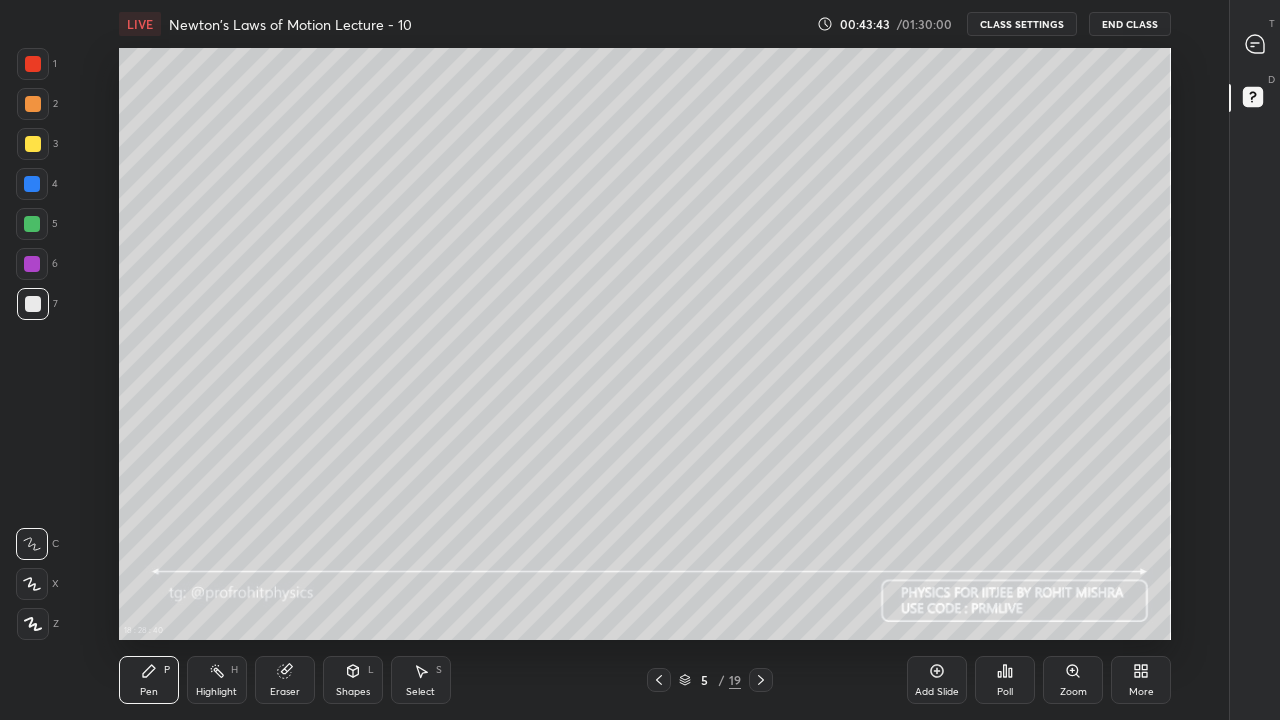 click 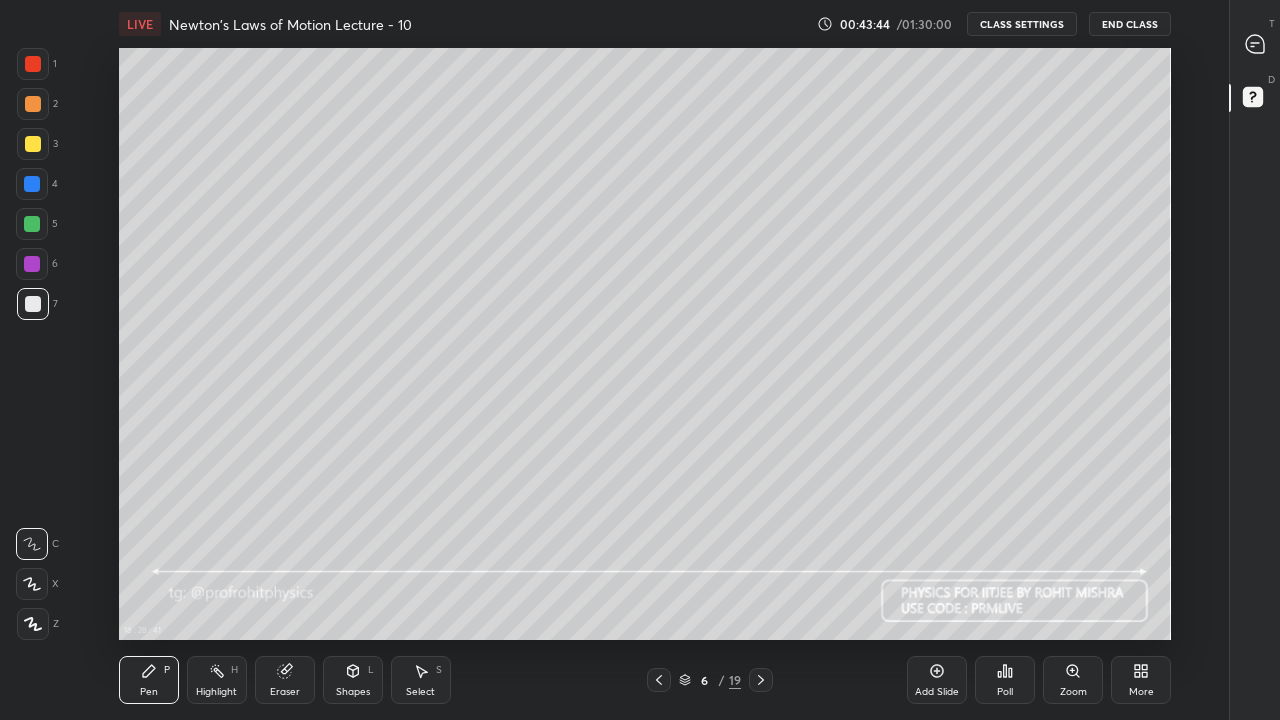 click 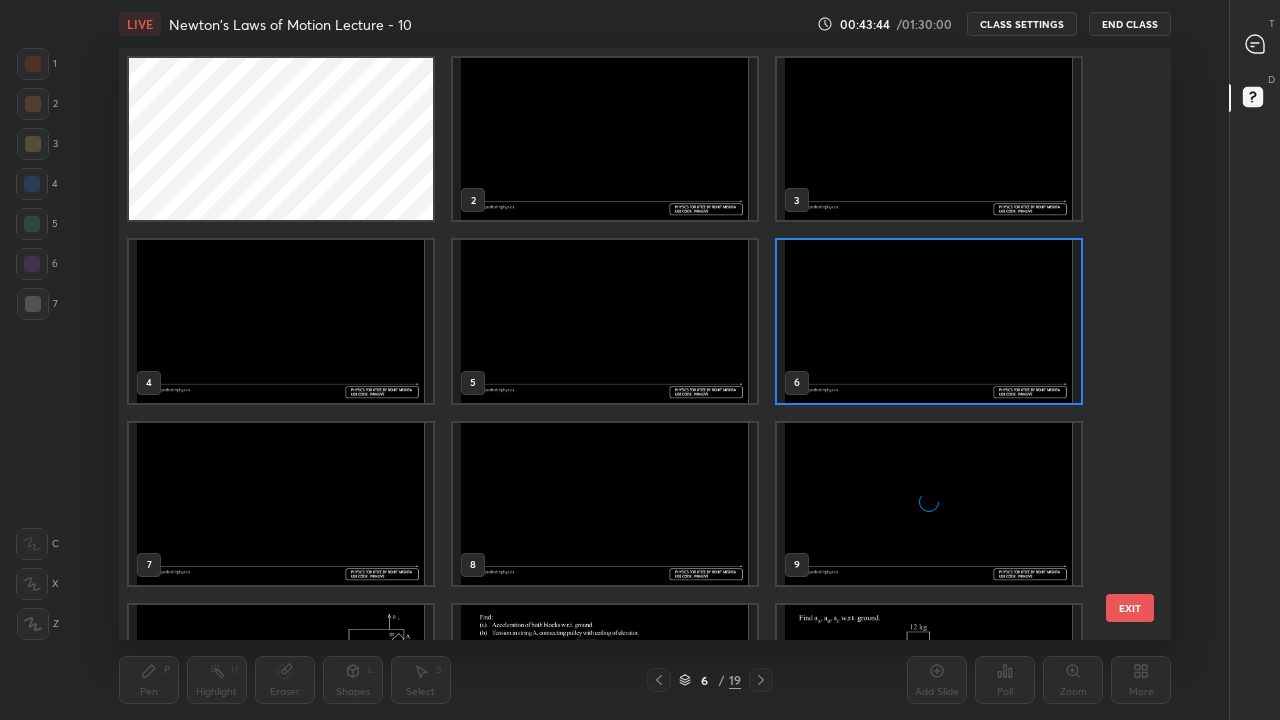 scroll, scrollTop: 7, scrollLeft: 10, axis: both 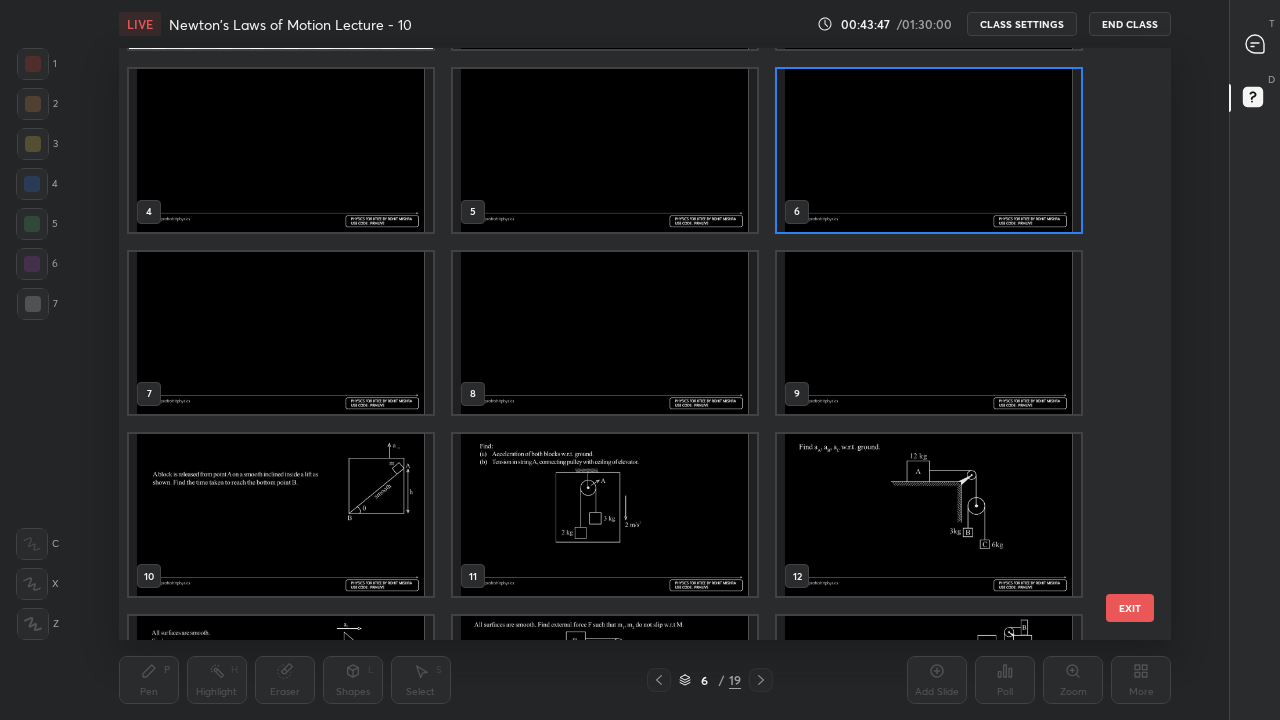 click at bounding box center (281, 515) 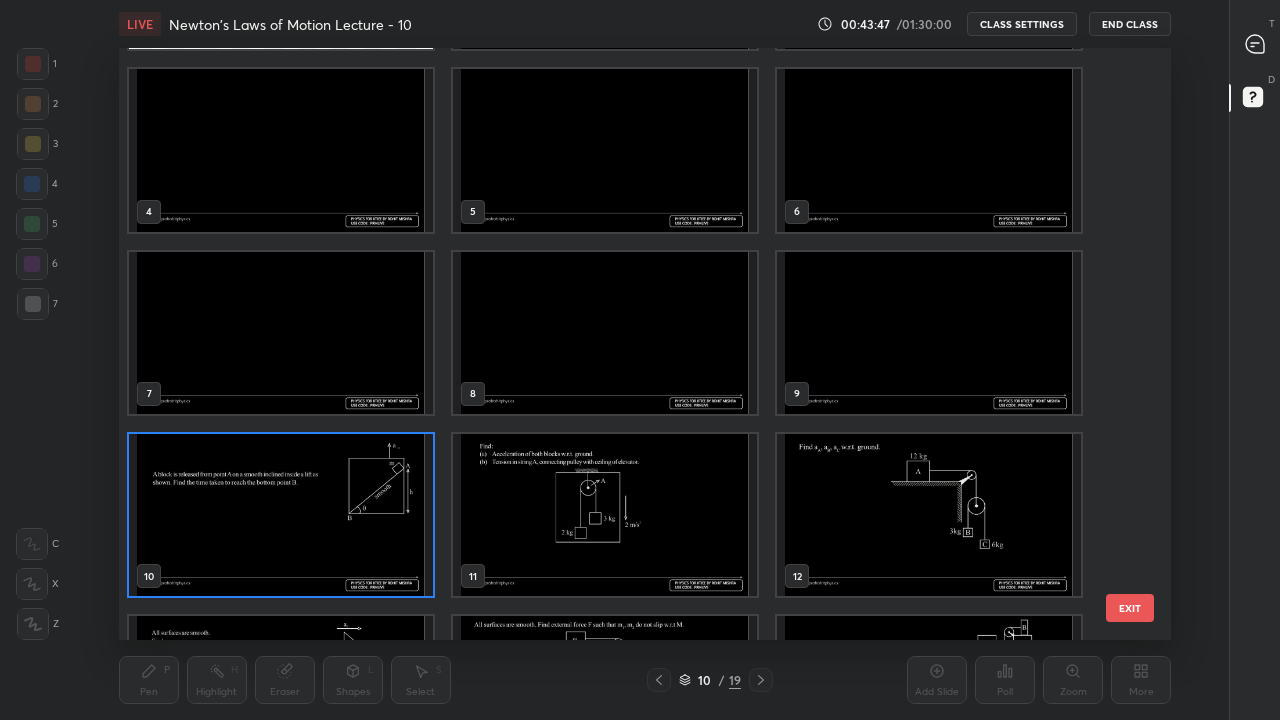 click at bounding box center (281, 515) 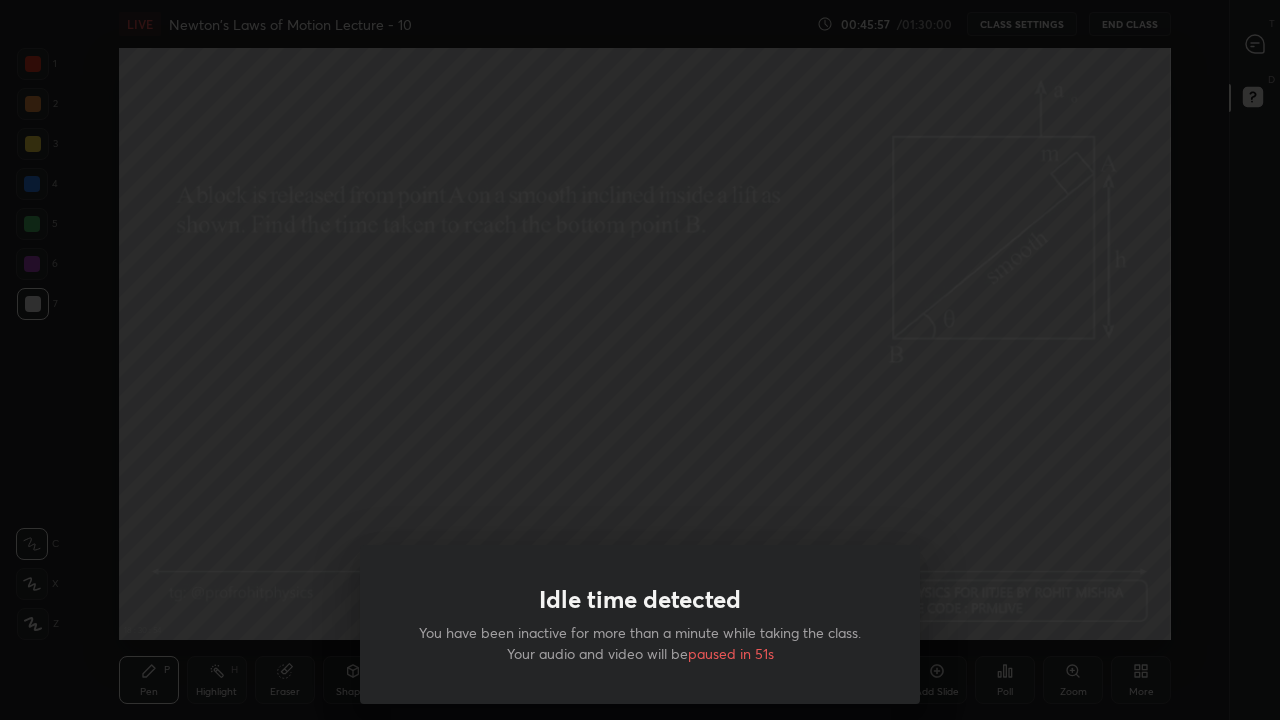 click on "Idle time detected You have been inactive for more than a minute while taking the class. Your audio and video will be  paused in 51s" at bounding box center [640, 360] 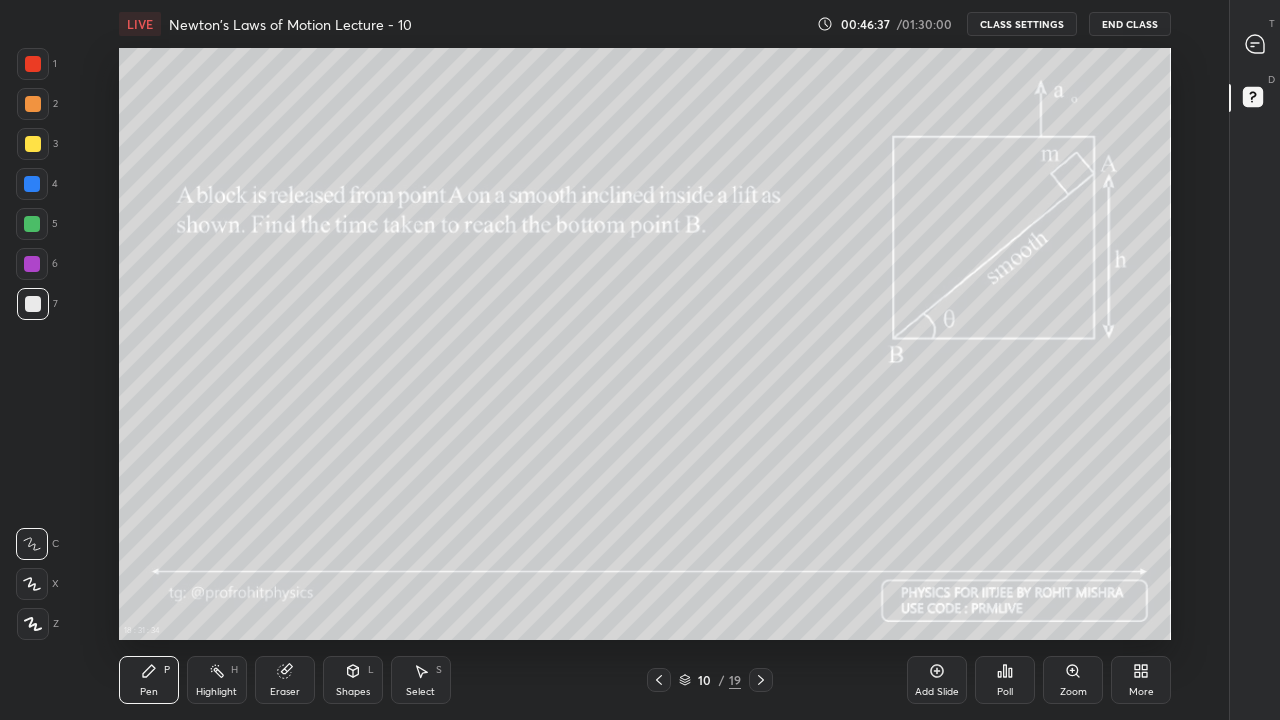click at bounding box center [33, 144] 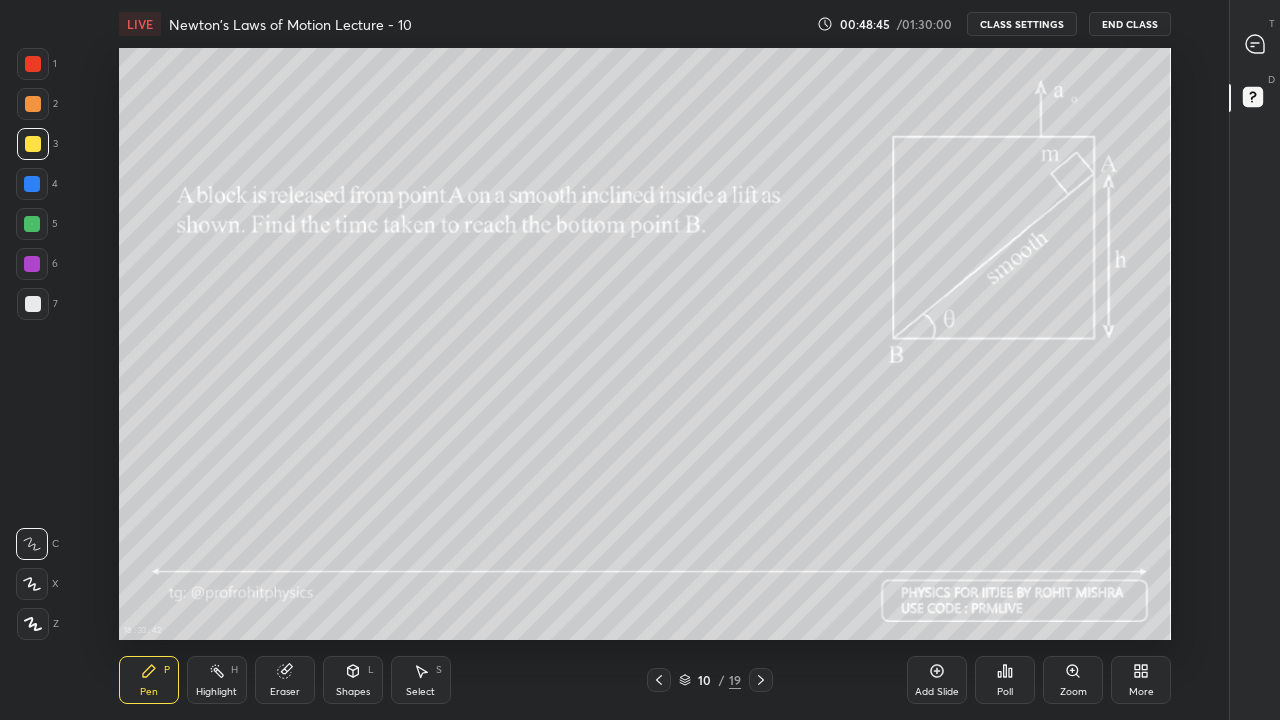click on "Shapes" at bounding box center [353, 692] 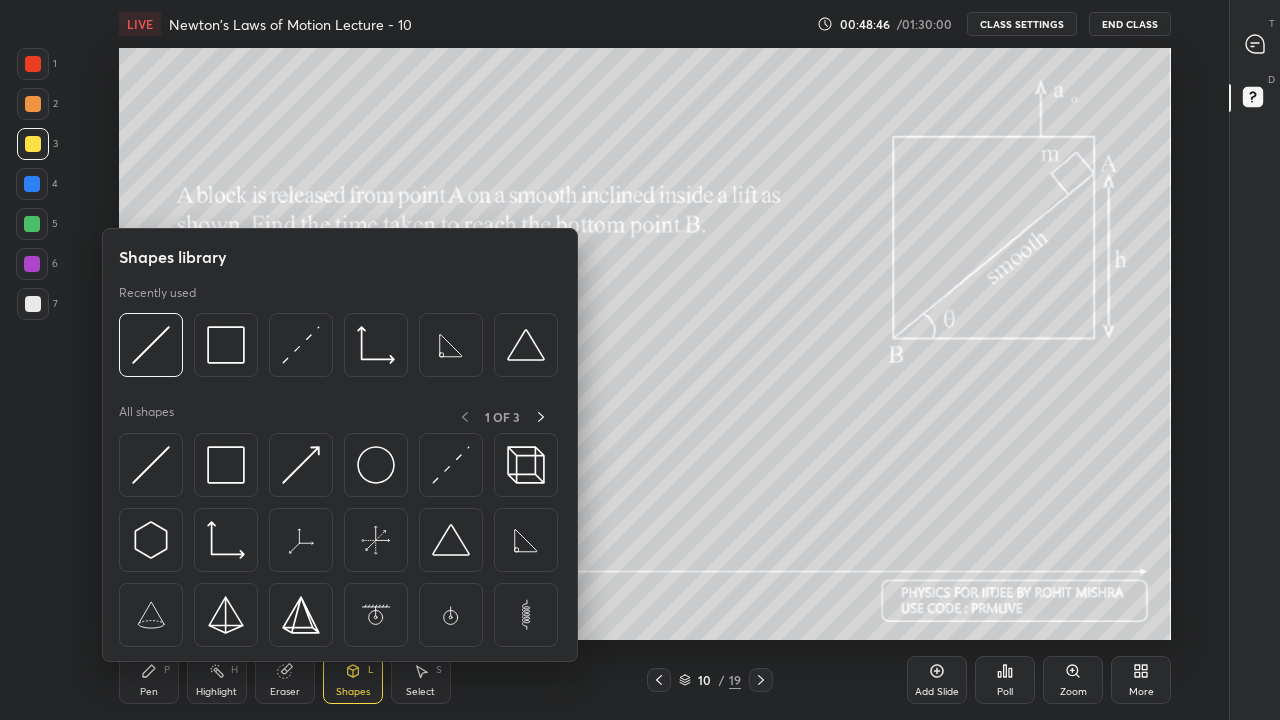 click 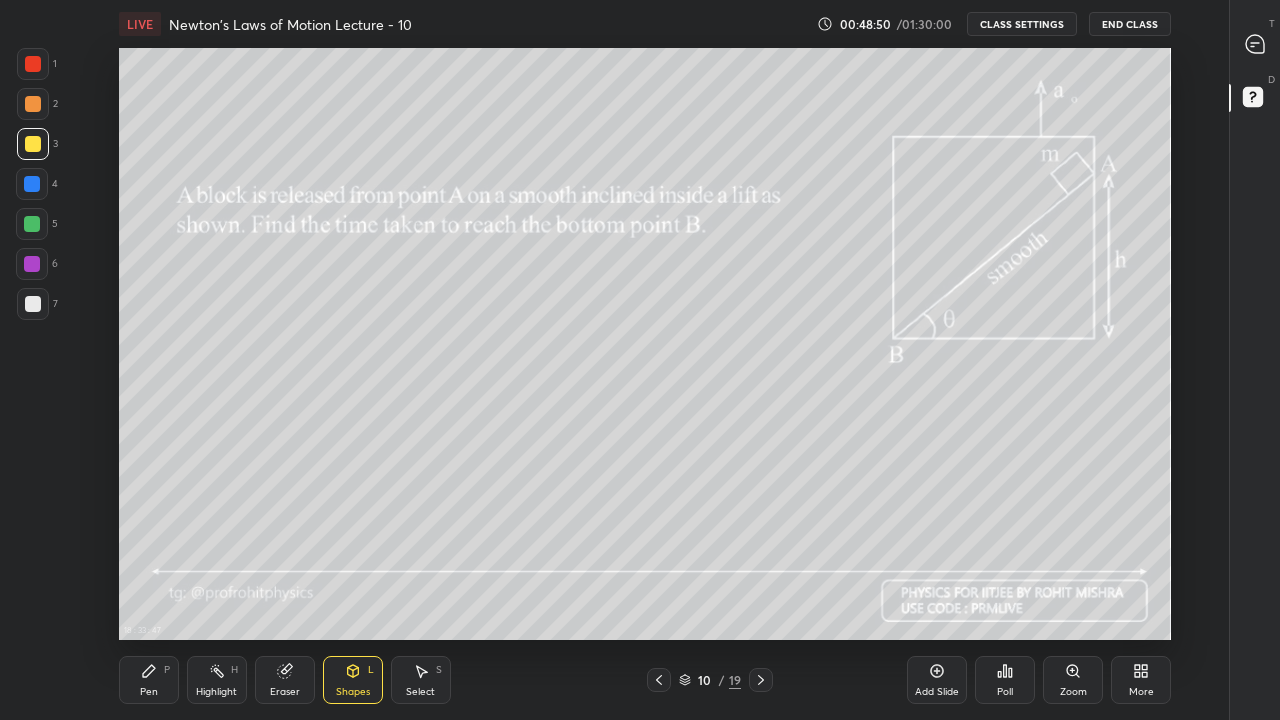 click on "Shapes L" at bounding box center (353, 680) 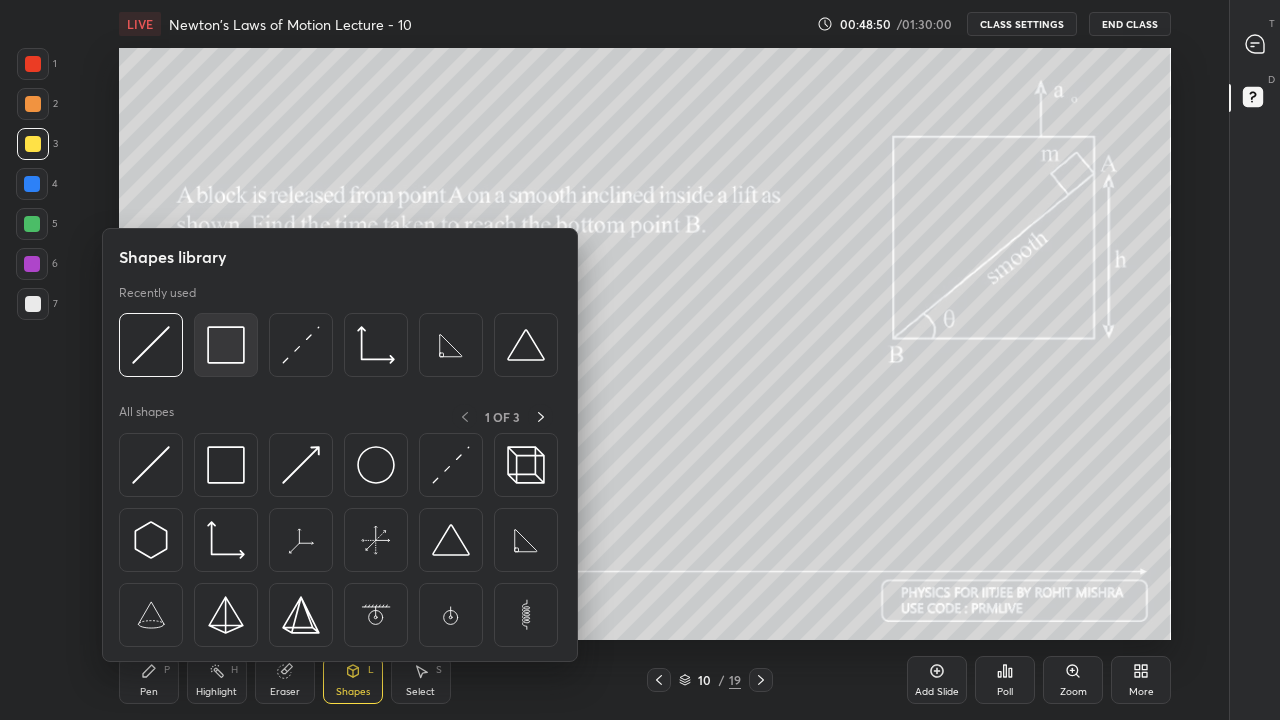 click at bounding box center (226, 345) 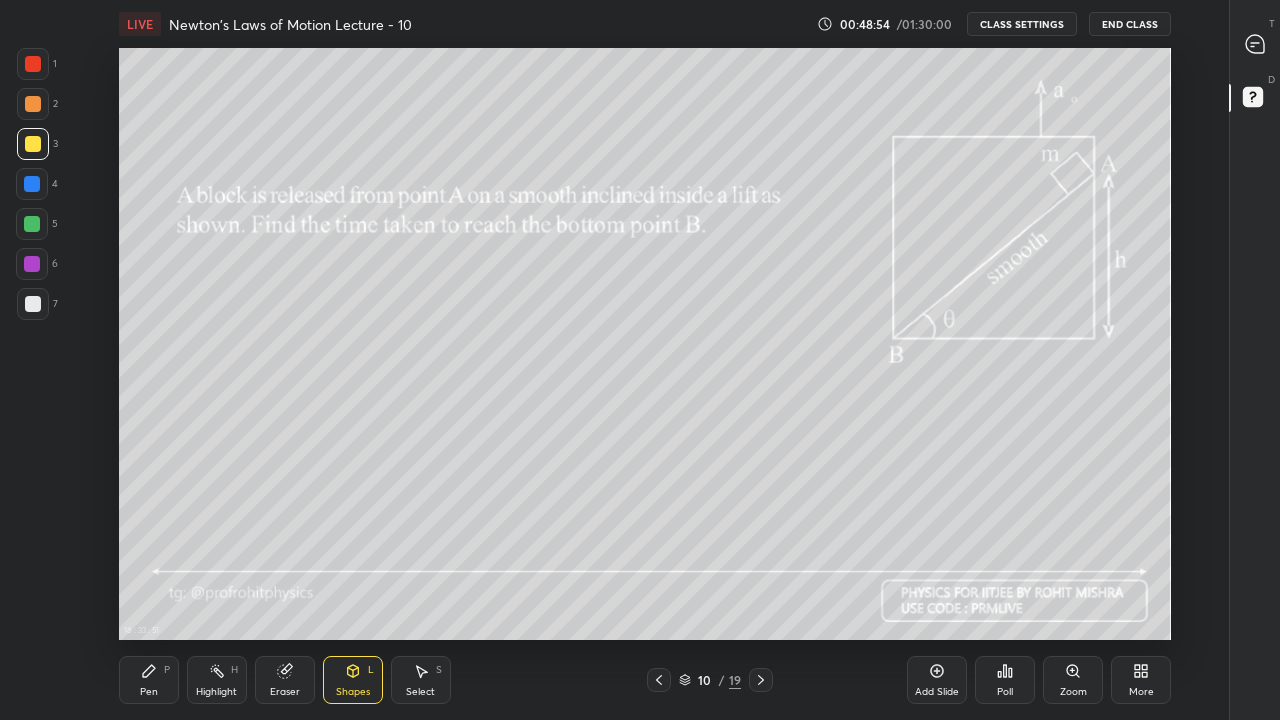 click on "Pen P" at bounding box center (149, 680) 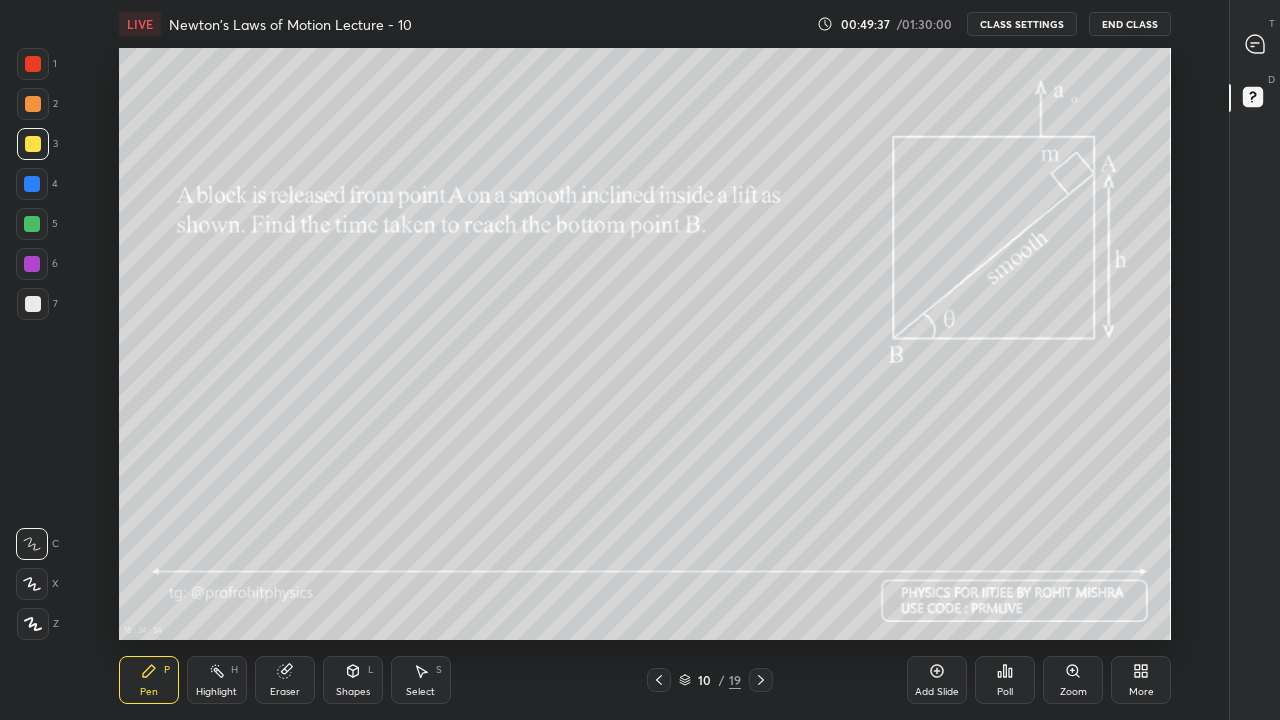 click on "Shapes" at bounding box center (353, 692) 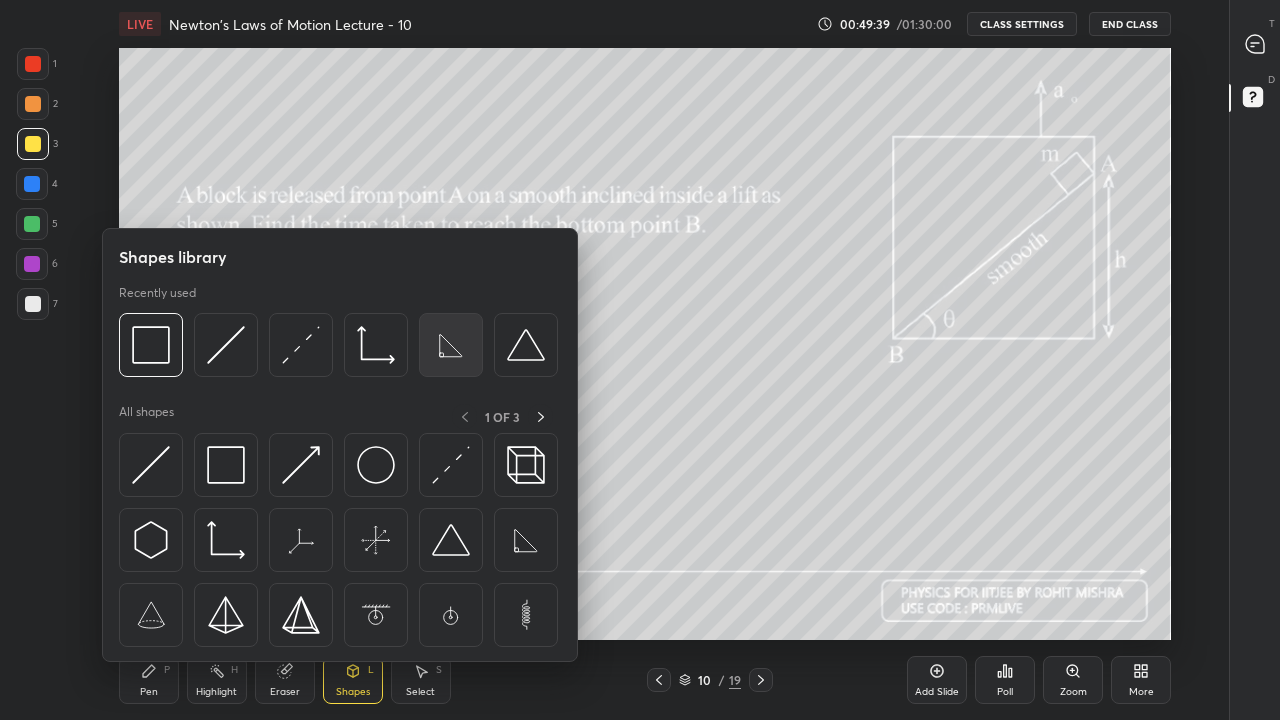 click at bounding box center (451, 345) 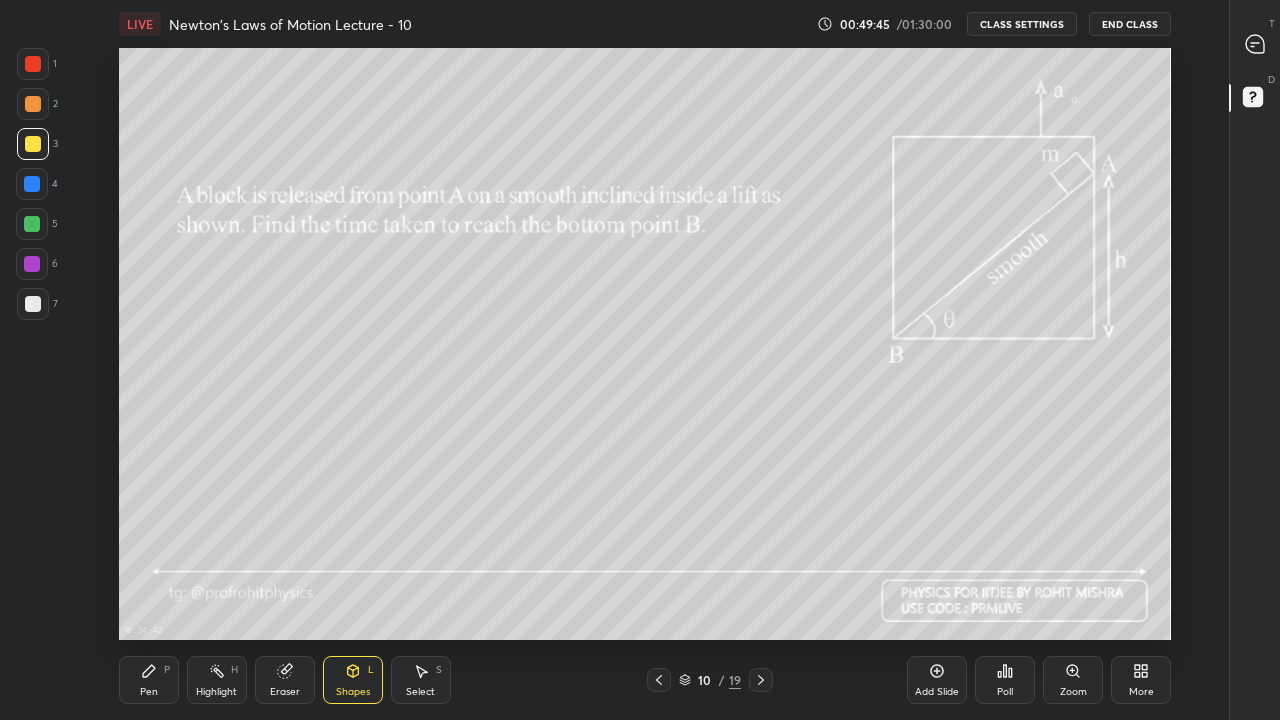 click on "Pen P" at bounding box center (149, 680) 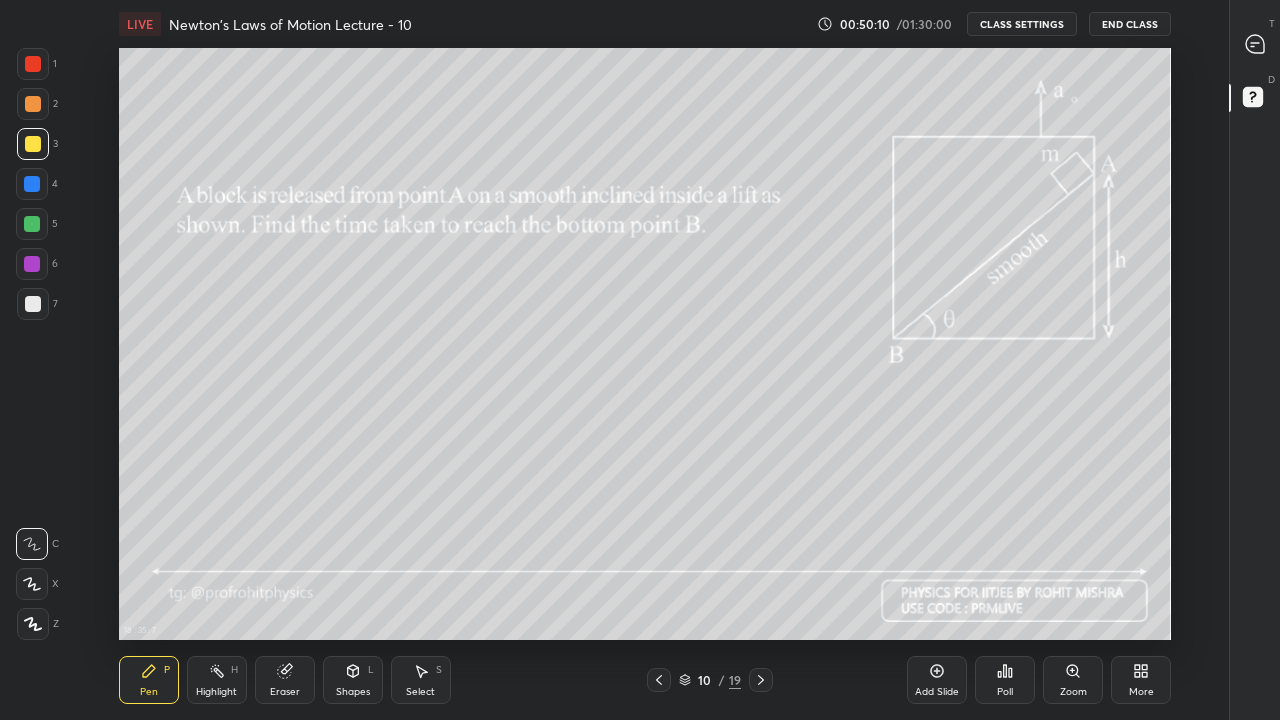 click 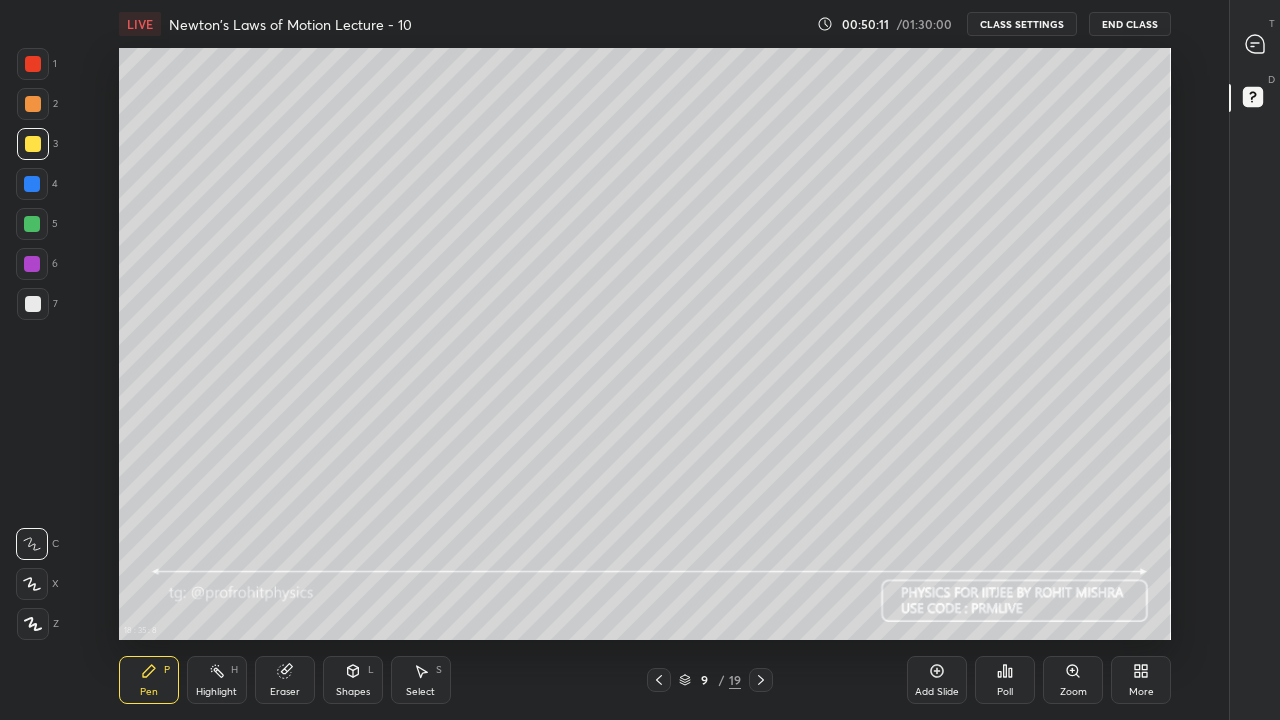 click 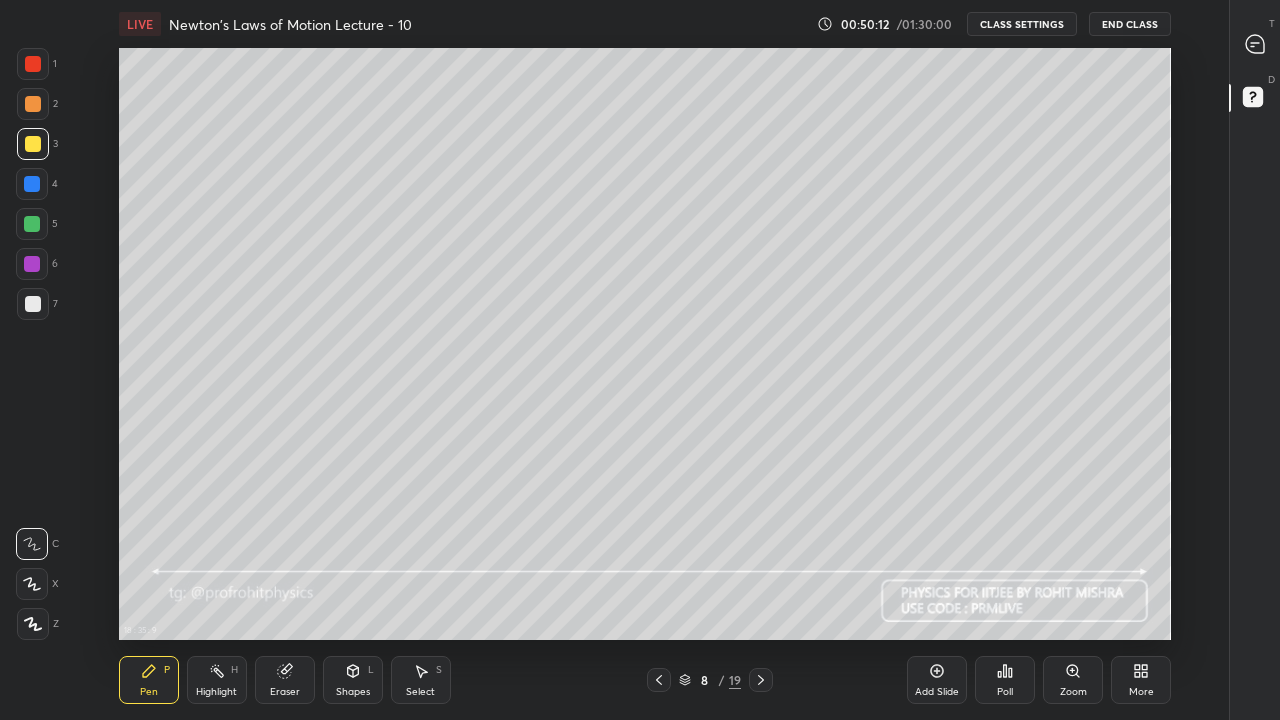 click 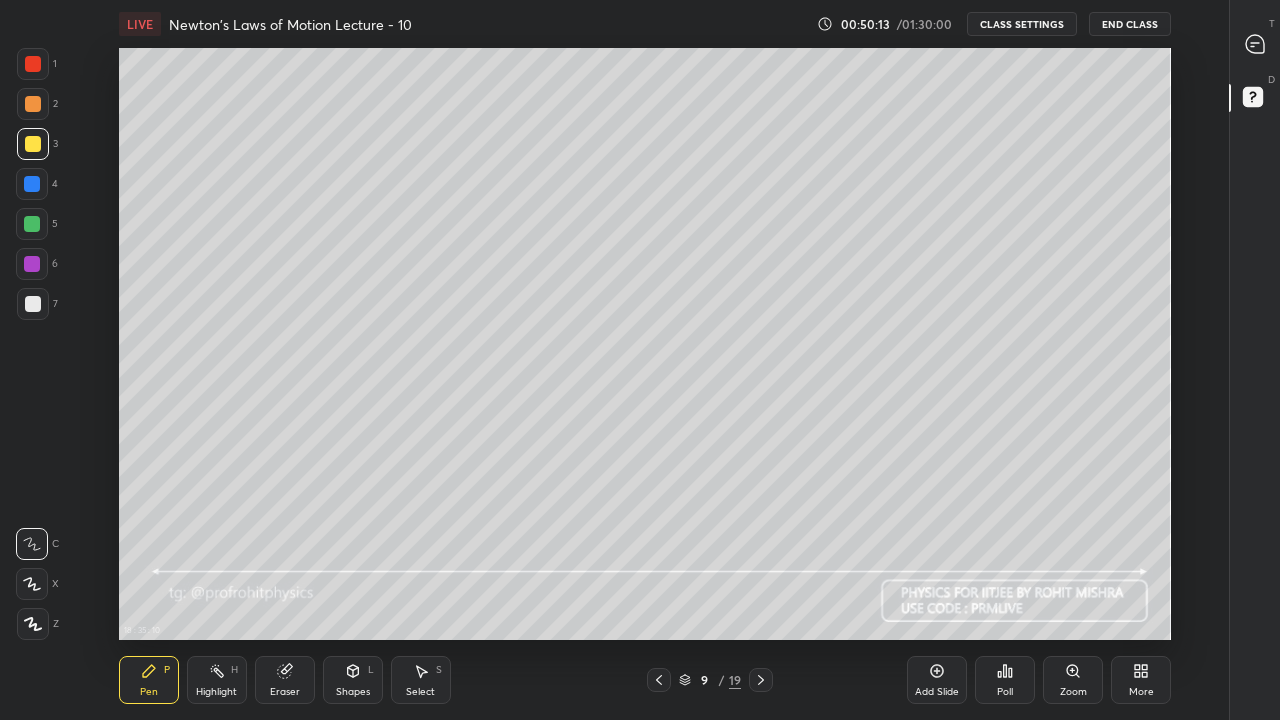 click 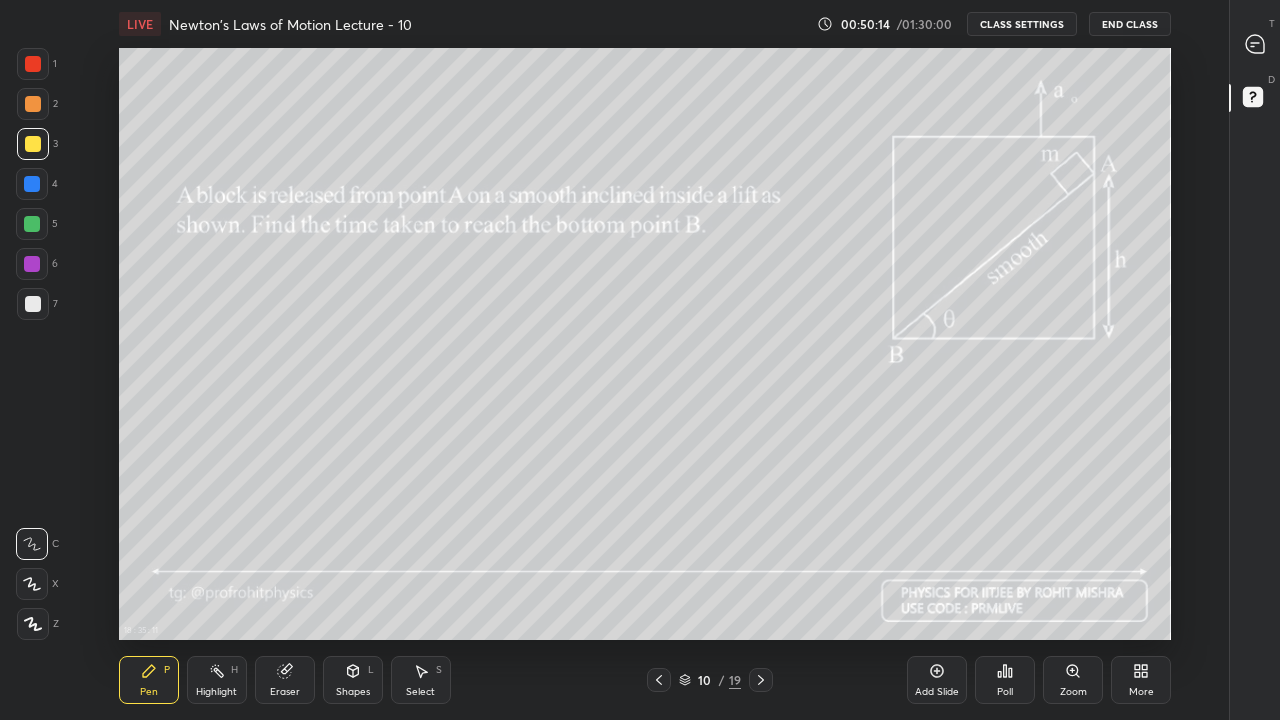 click 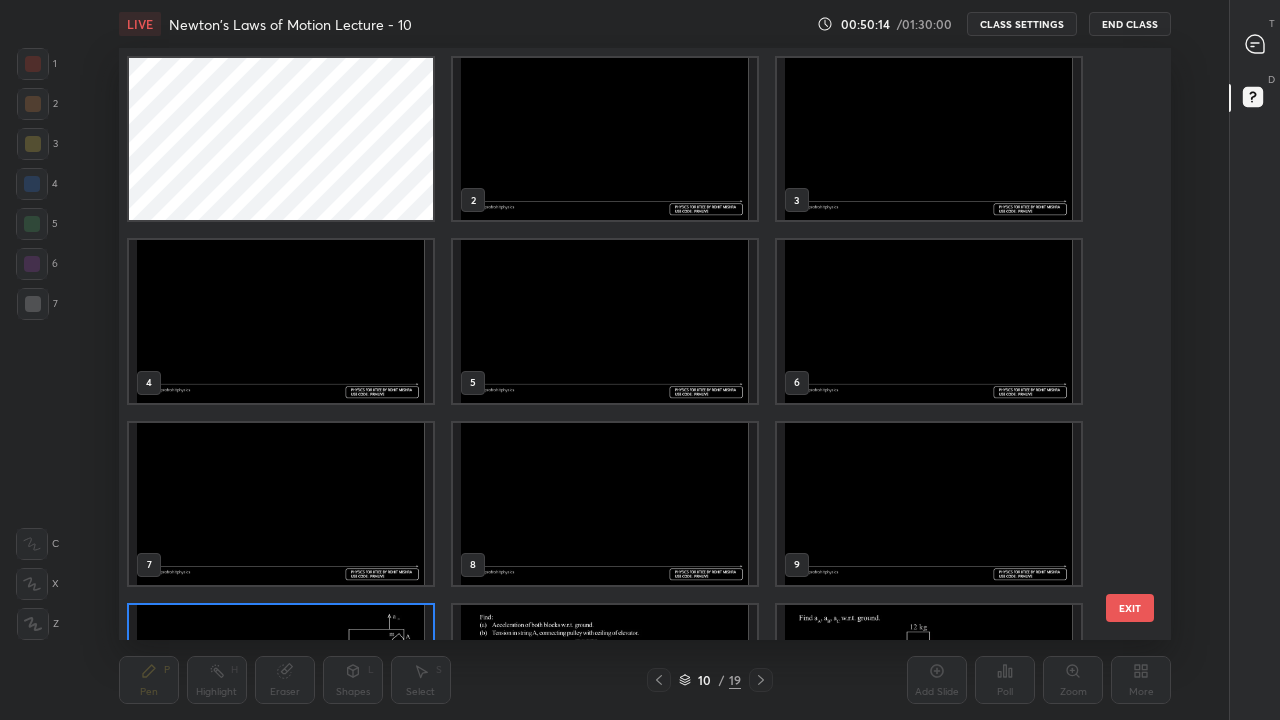 scroll, scrollTop: 137, scrollLeft: 0, axis: vertical 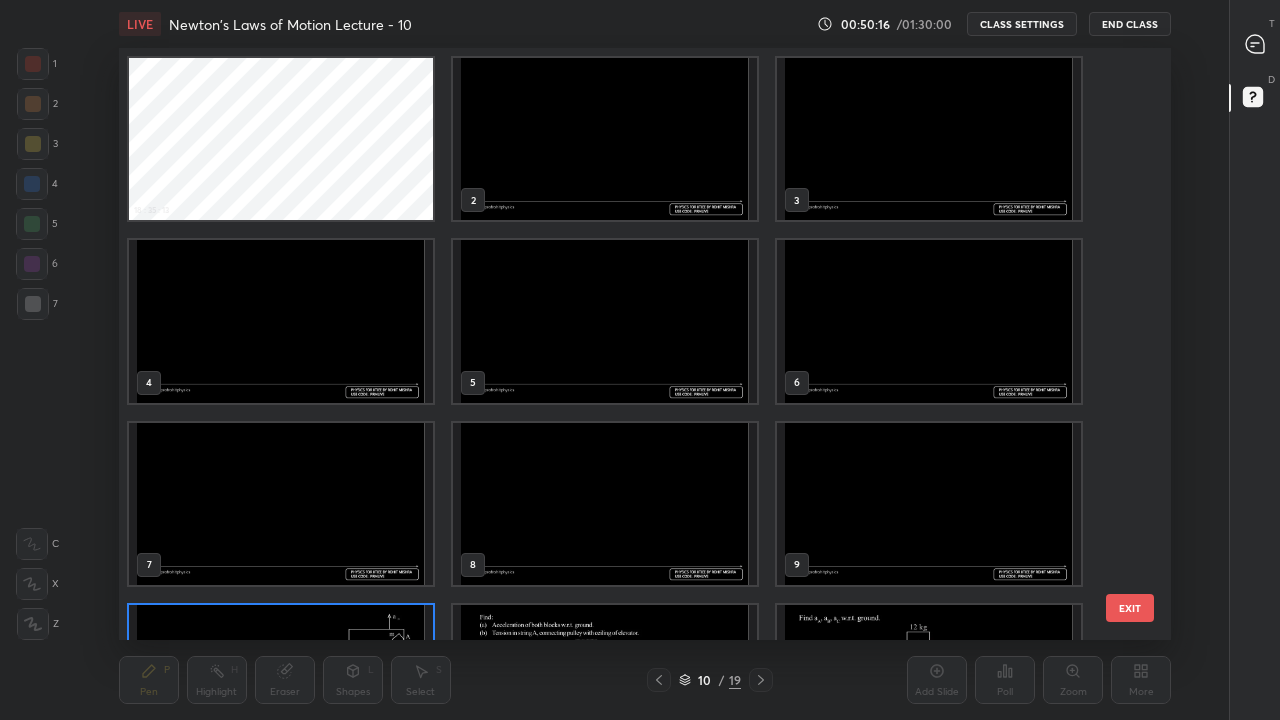 click at bounding box center (605, 139) 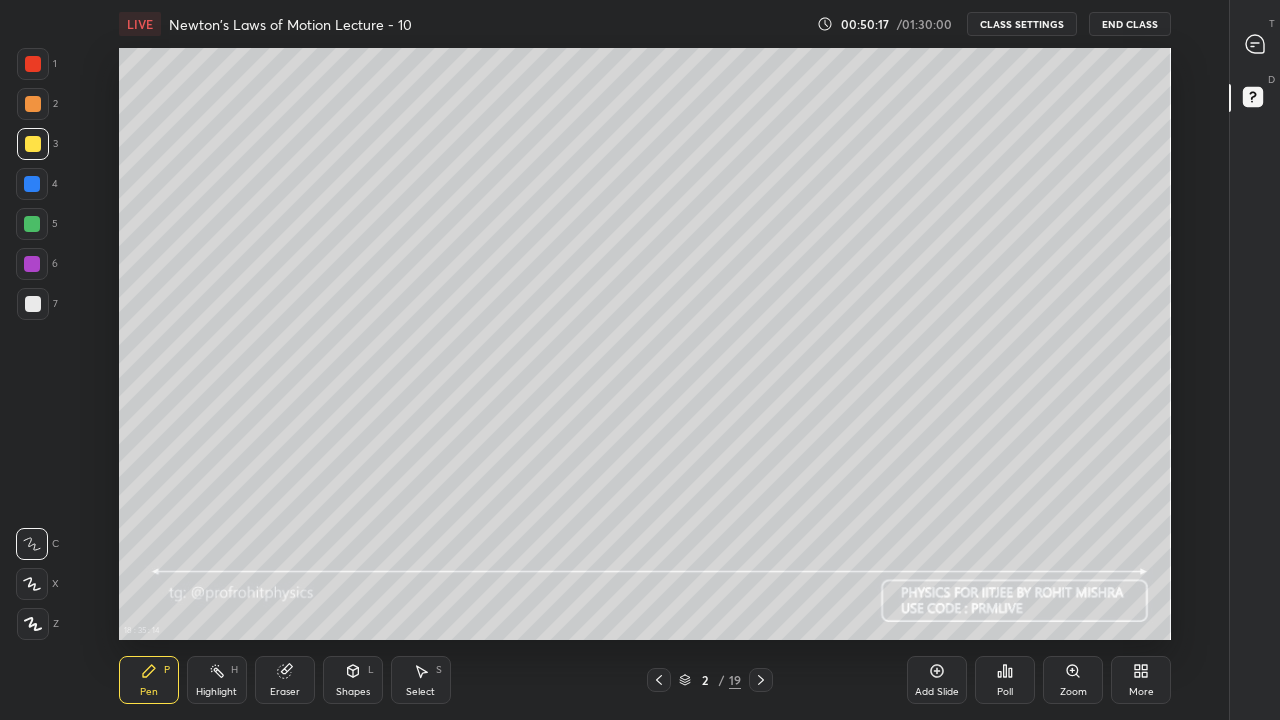 click 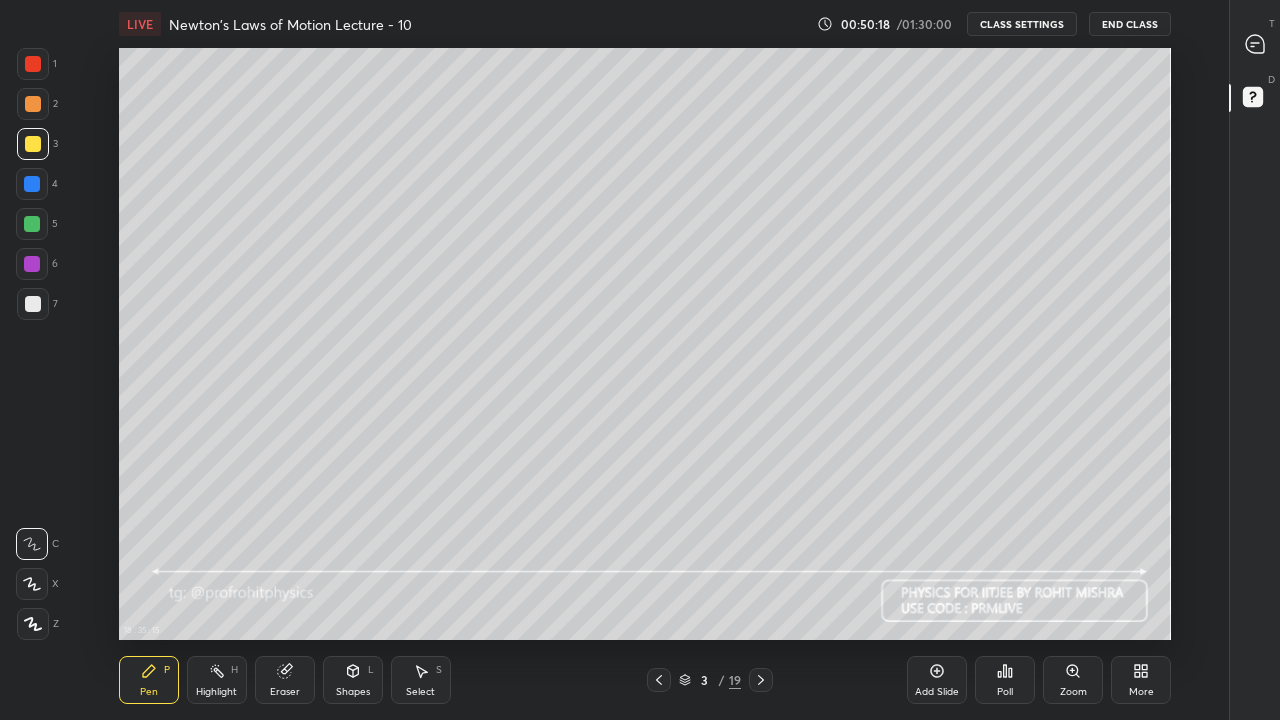 click at bounding box center [761, 680] 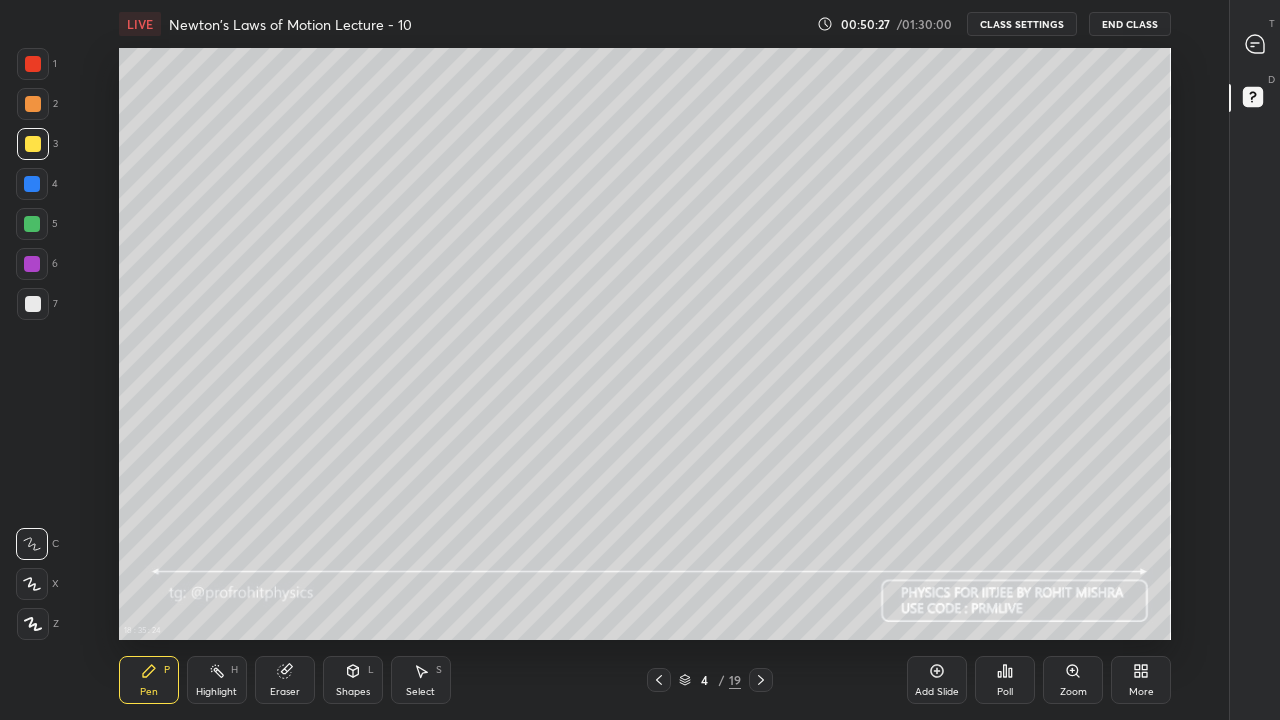 click 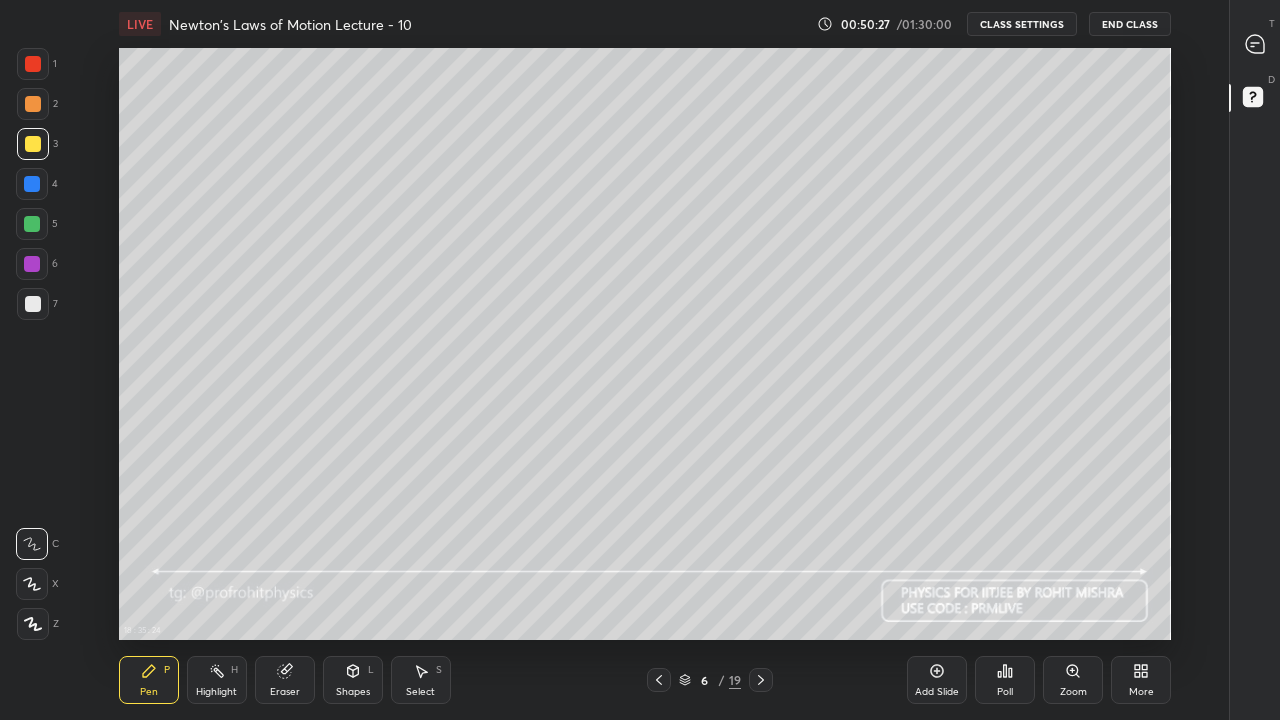 click 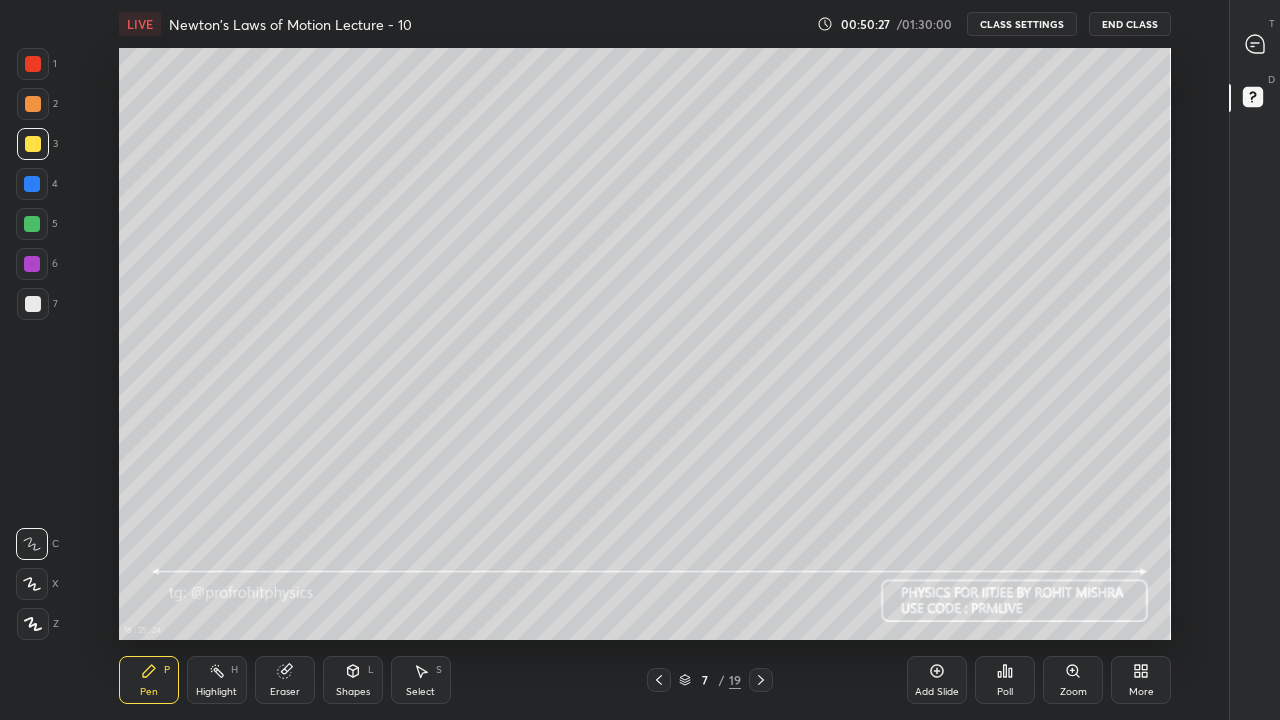 click 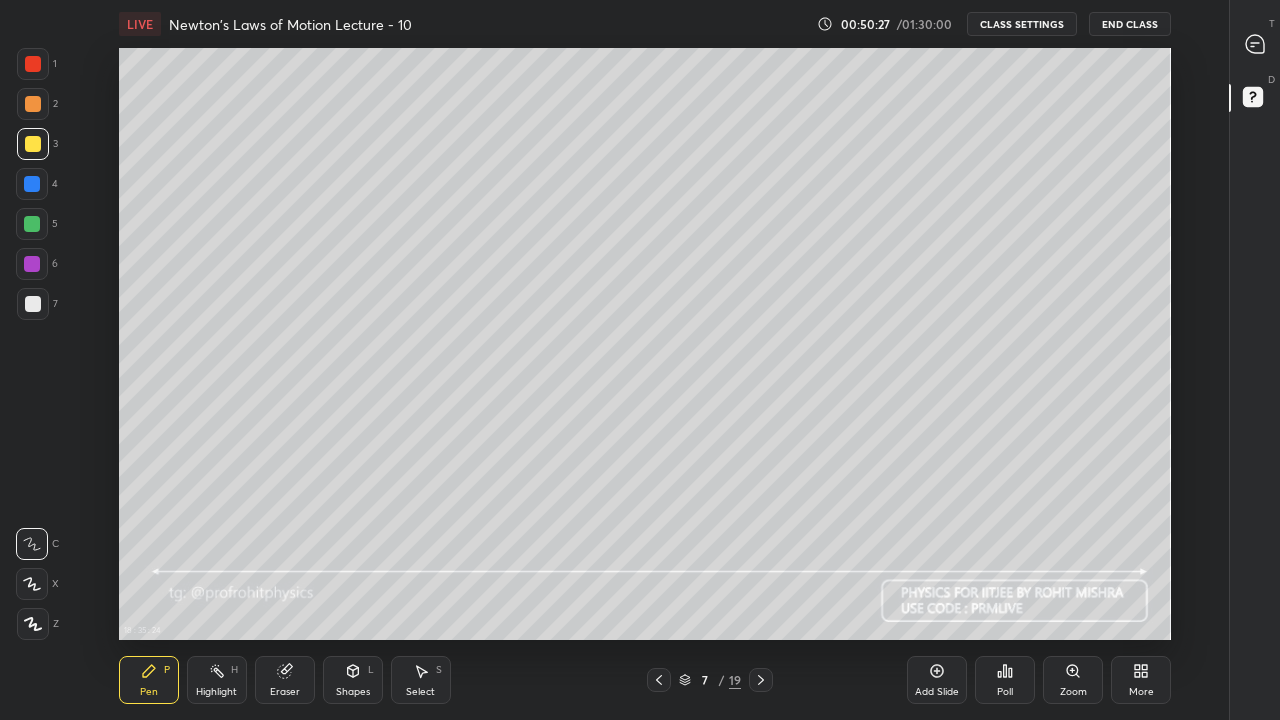click 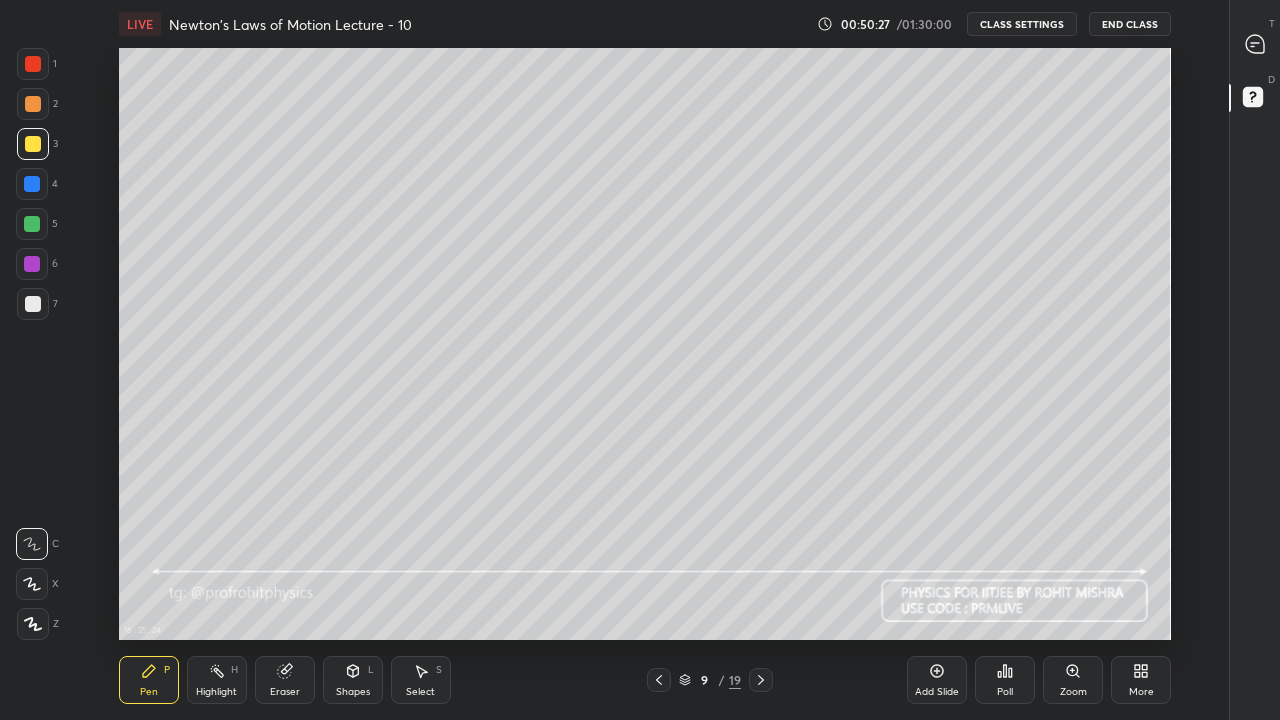 click at bounding box center [761, 680] 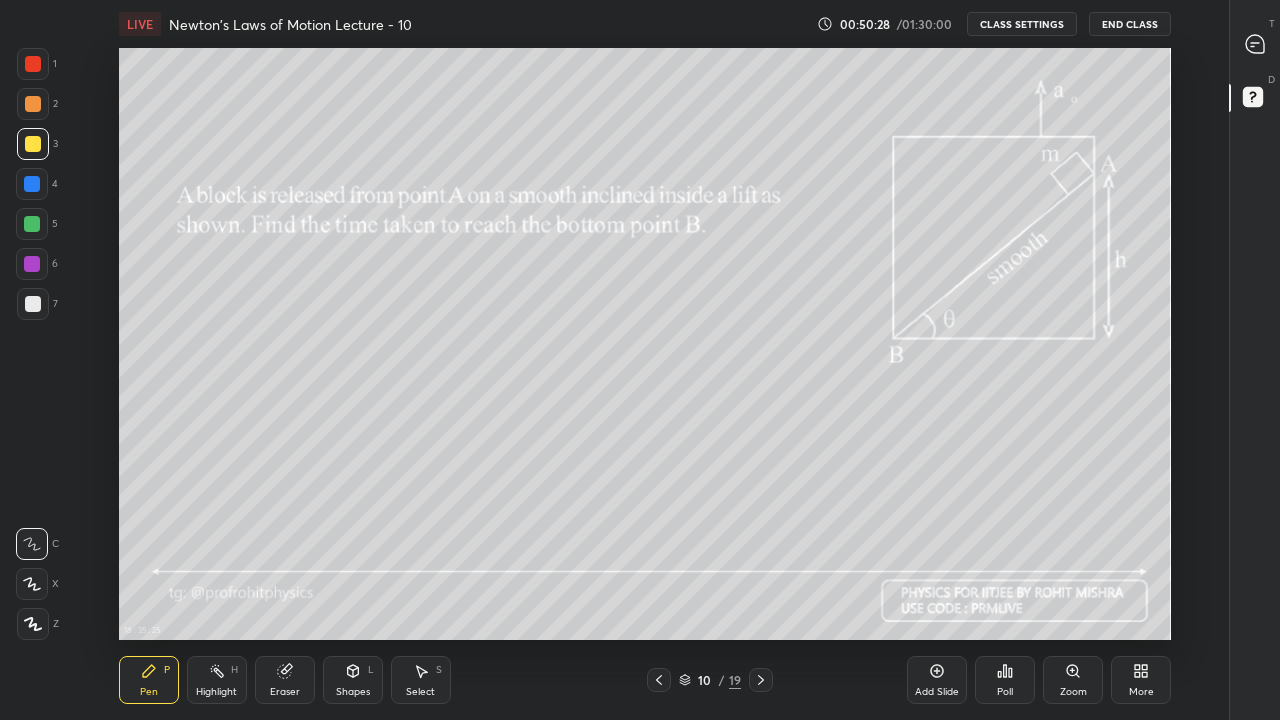click at bounding box center [761, 680] 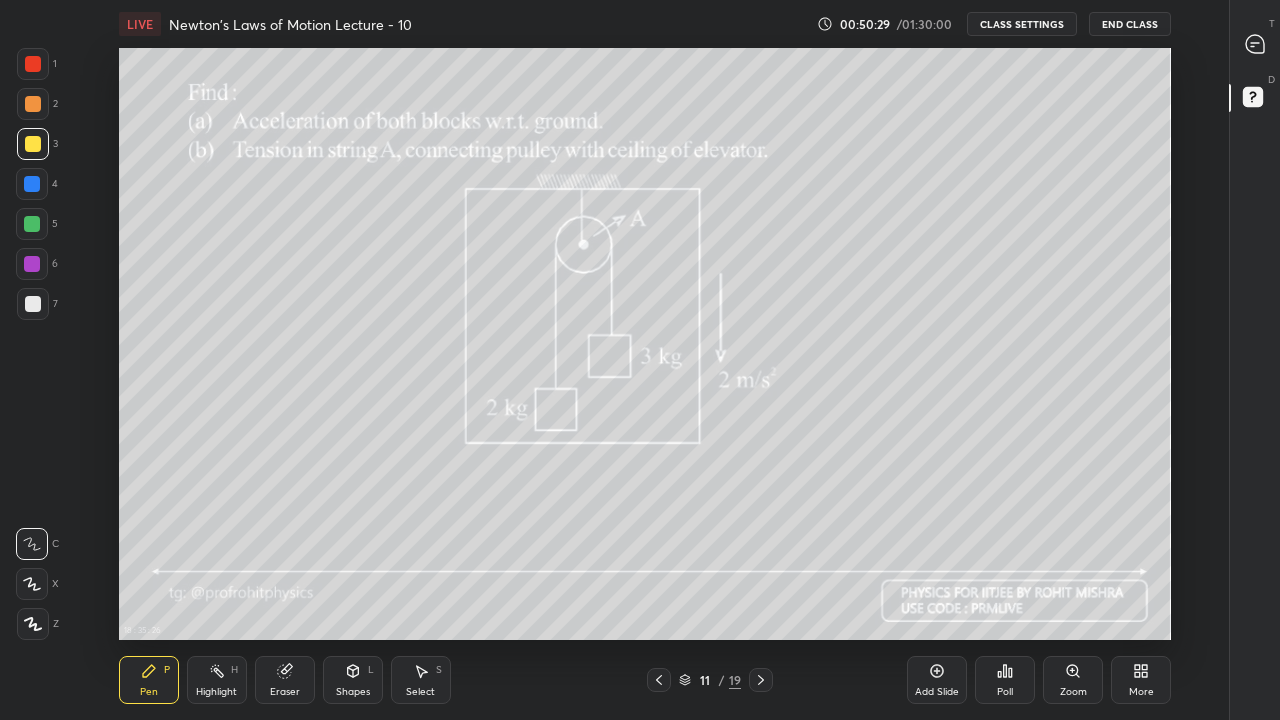 click 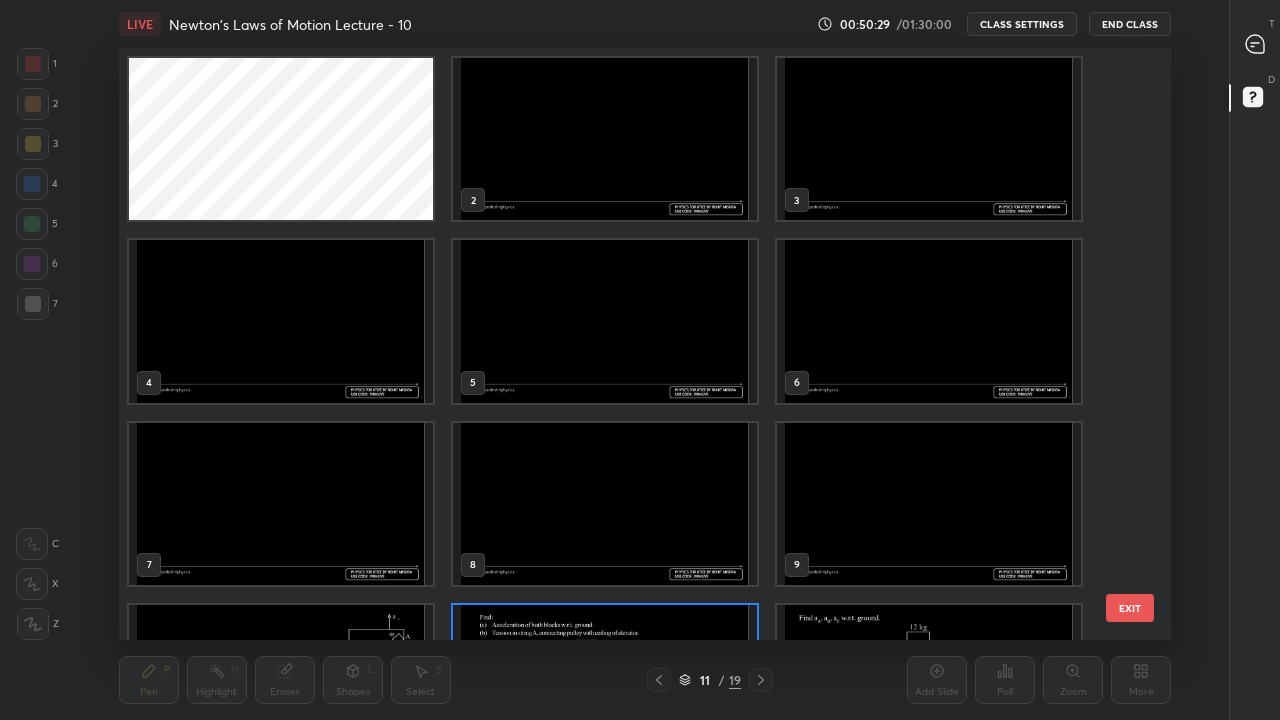 scroll, scrollTop: 137, scrollLeft: 0, axis: vertical 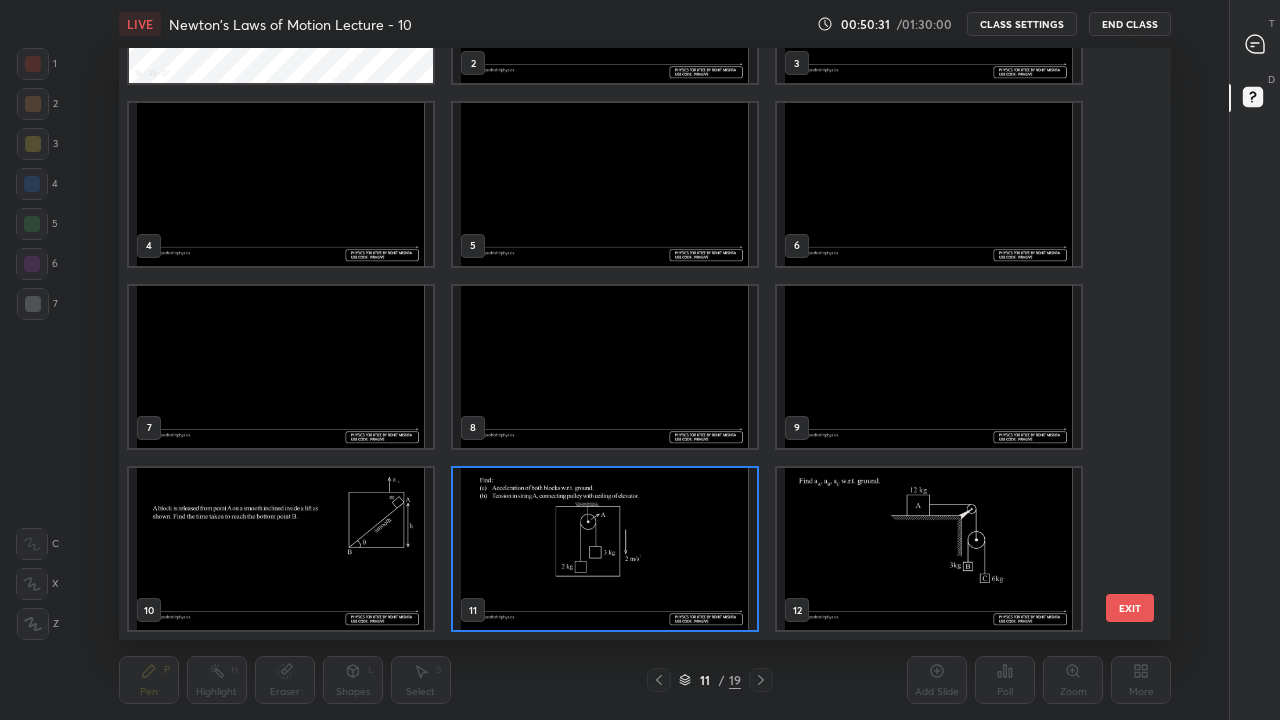 click at bounding box center (281, 549) 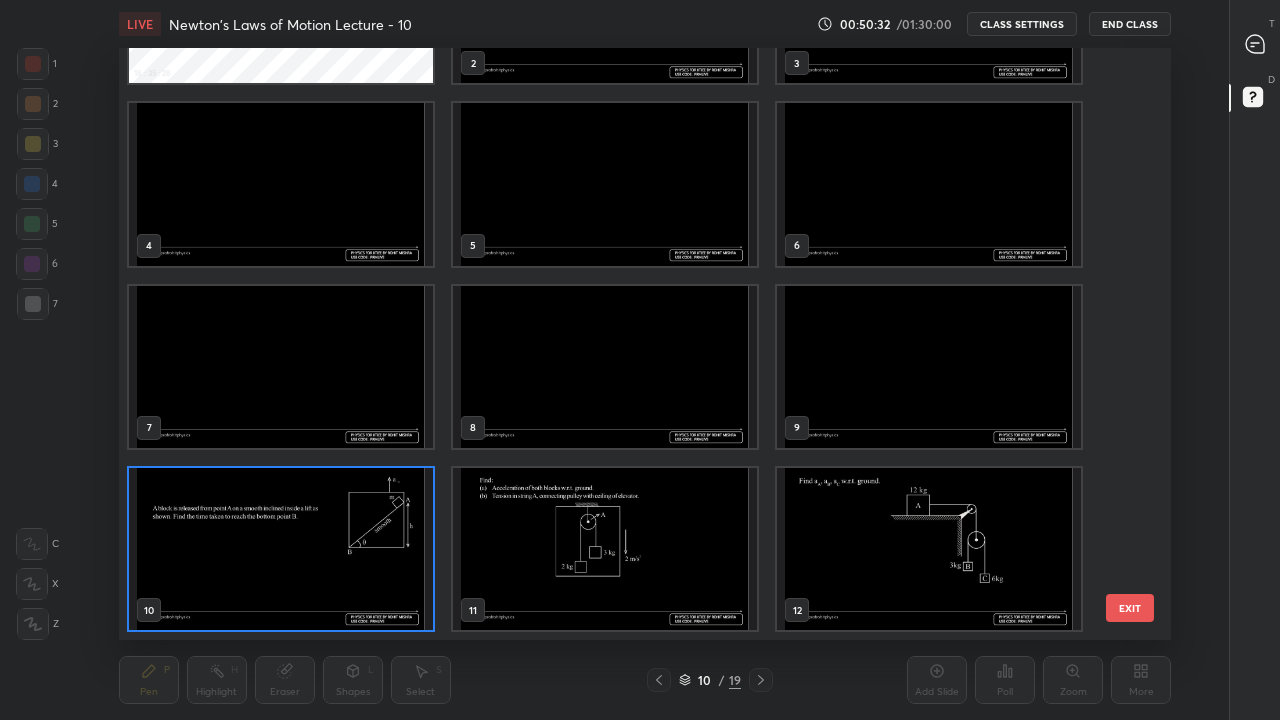 click at bounding box center (281, 549) 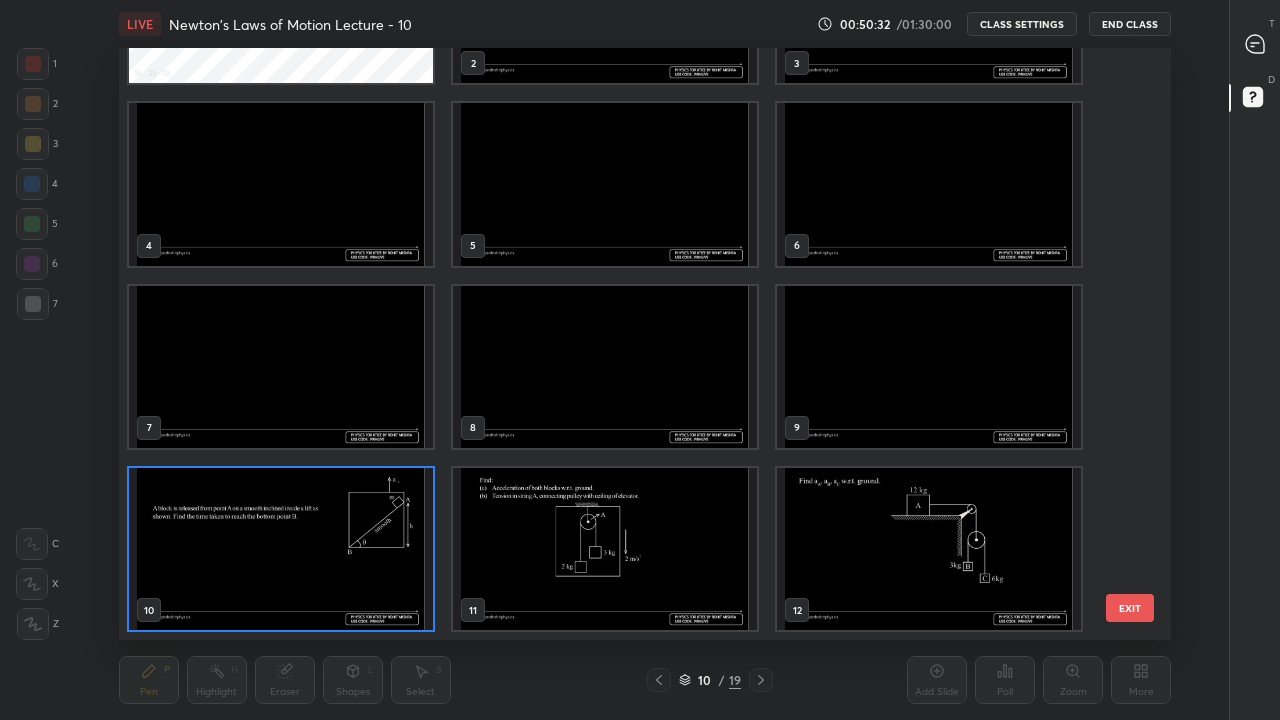 click at bounding box center [281, 549] 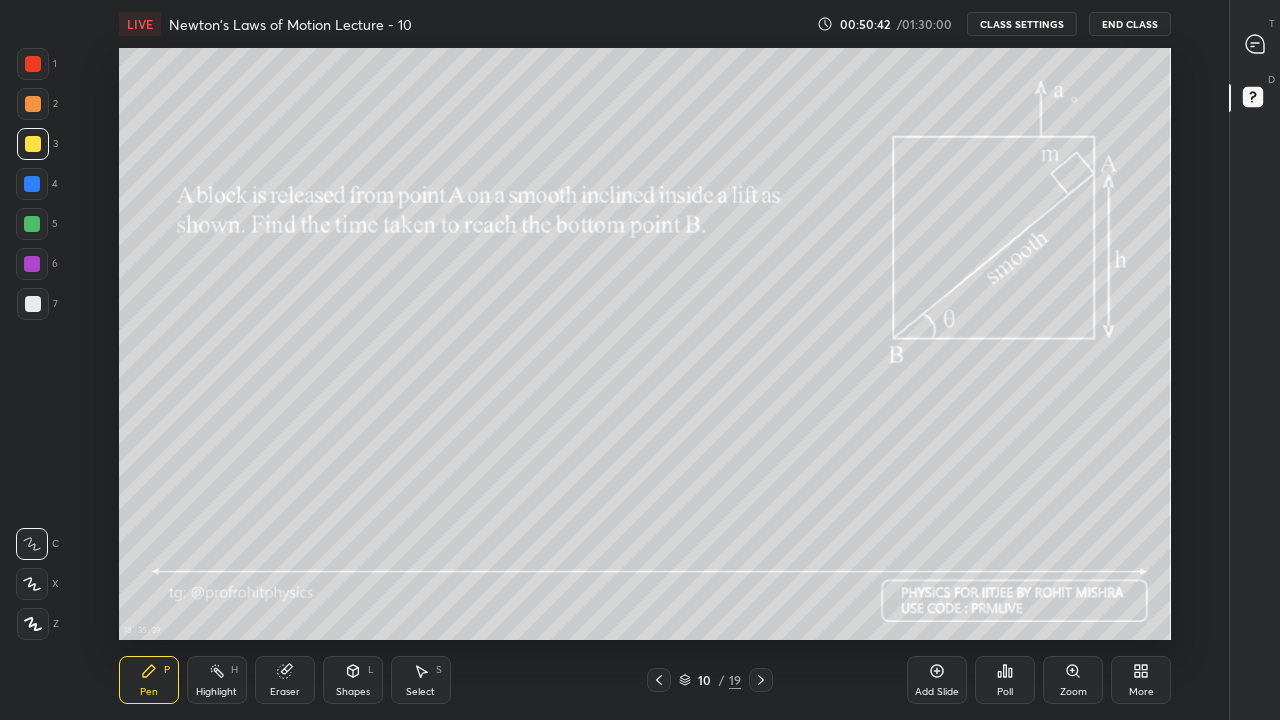 click at bounding box center [32, 224] 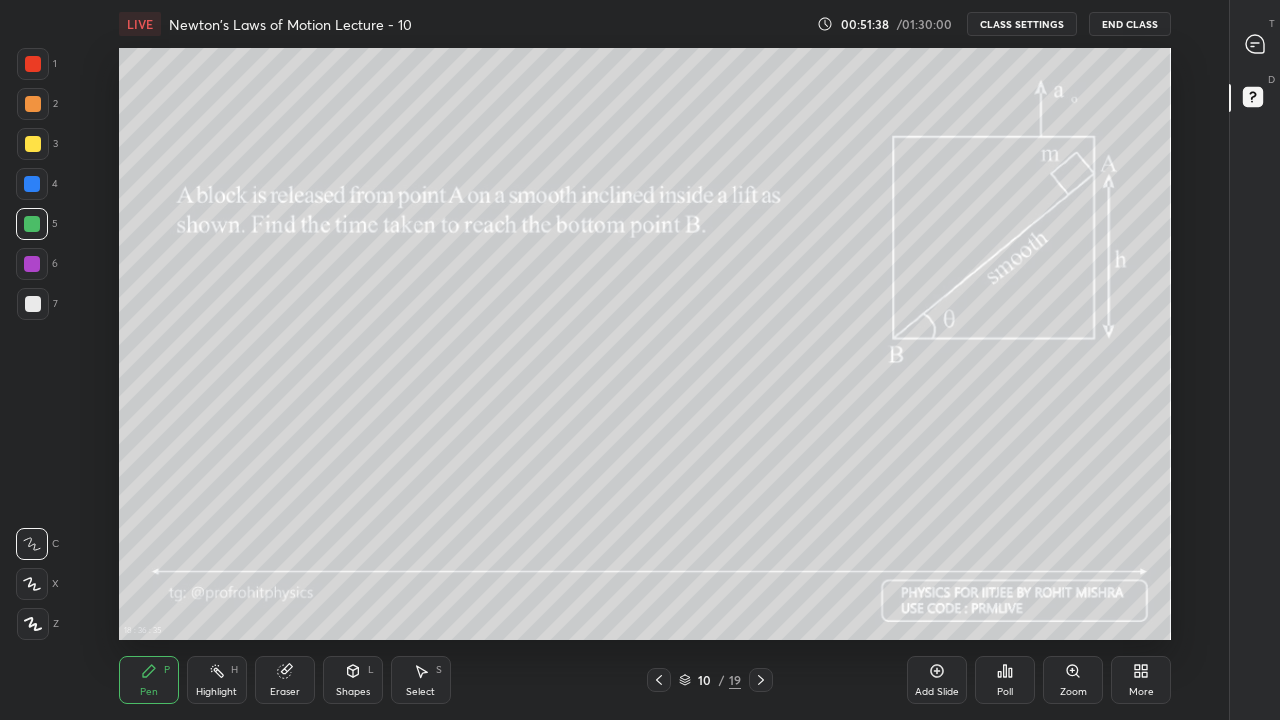 click 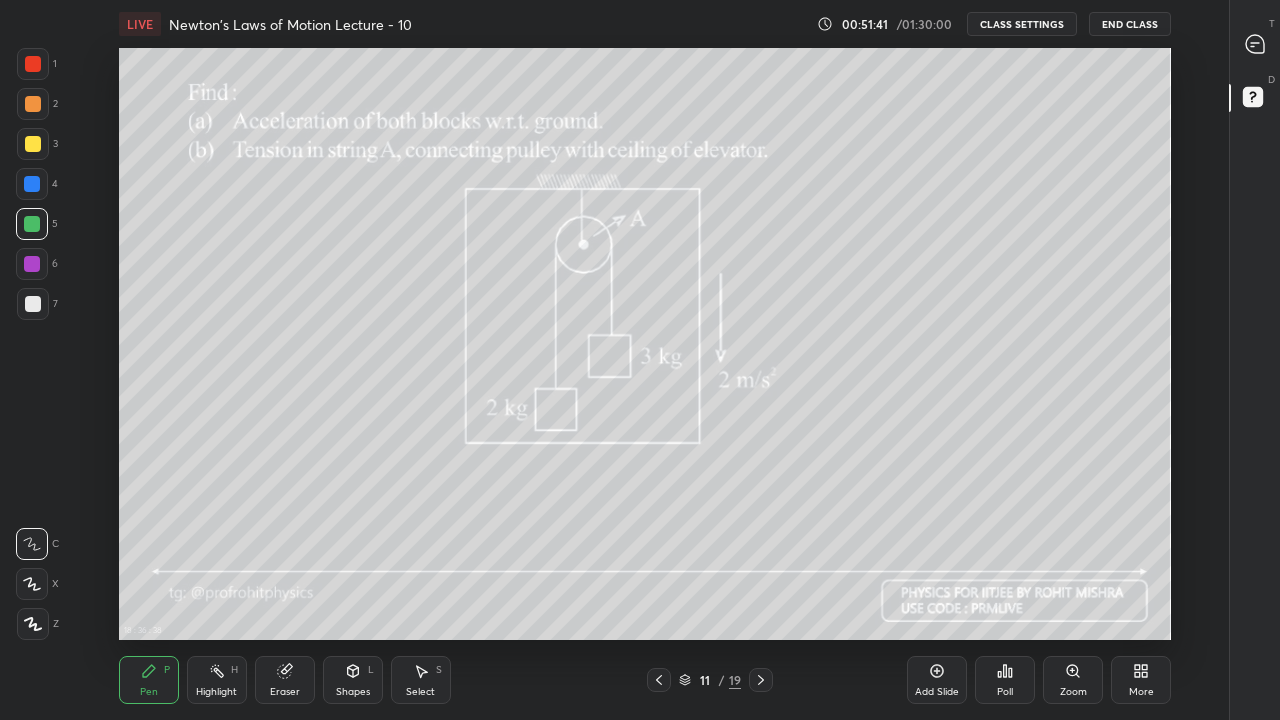 click at bounding box center [33, 304] 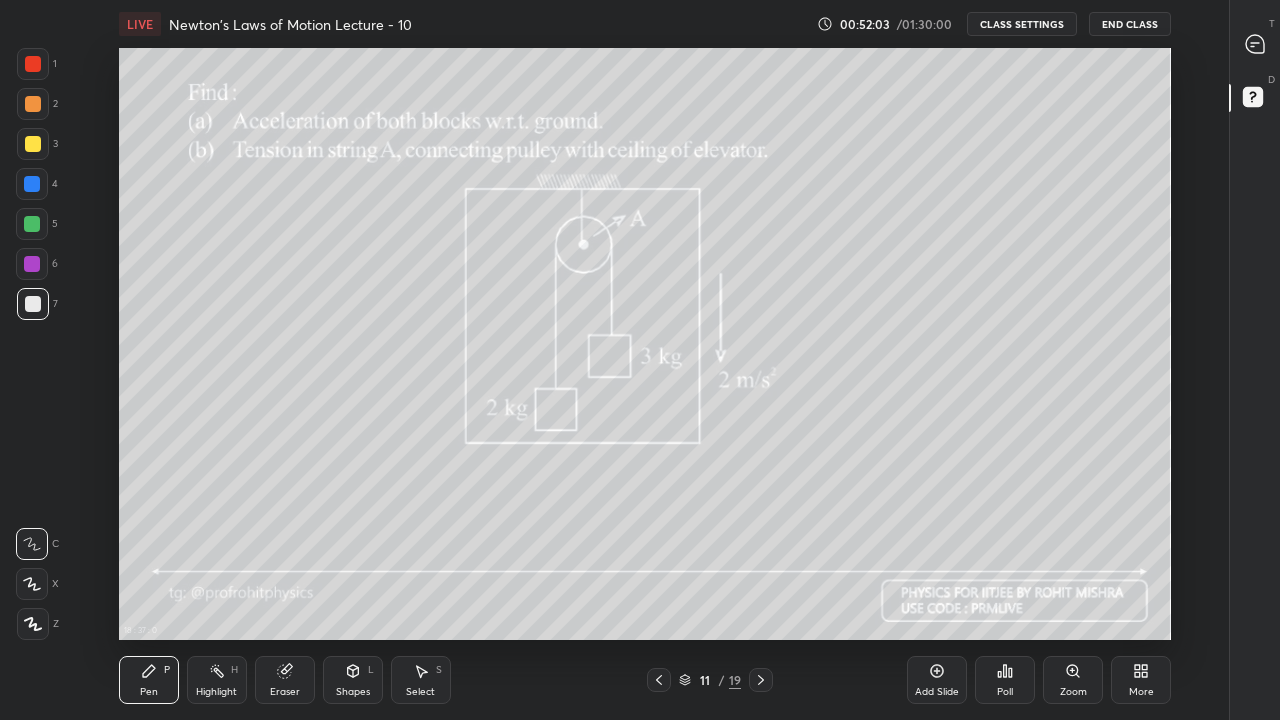 click at bounding box center [33, 144] 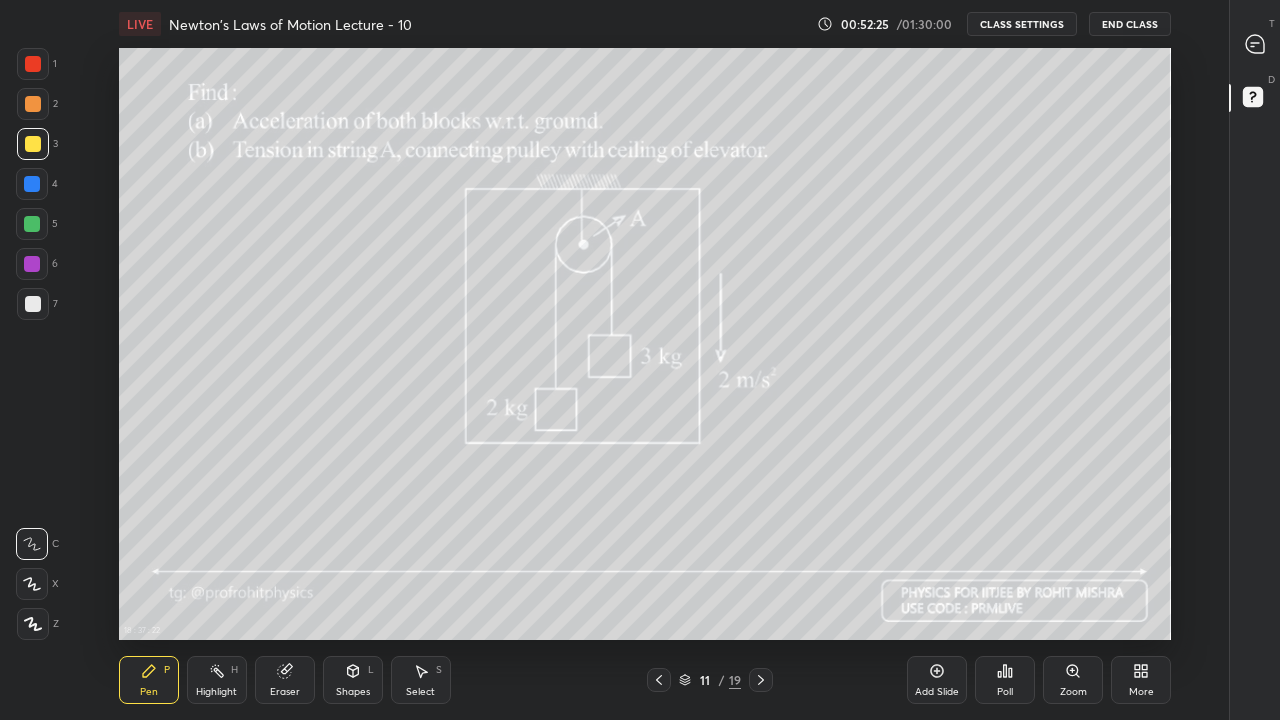 click on "Shapes" at bounding box center (353, 692) 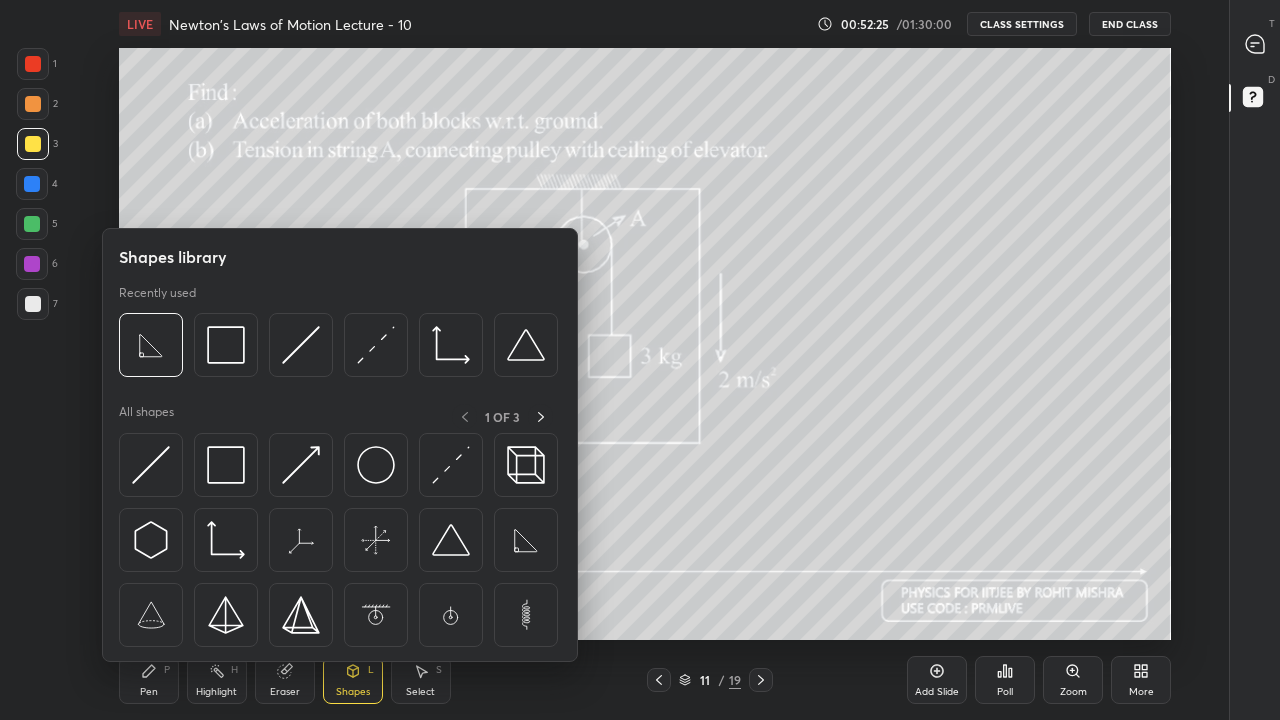 click on "Shapes L" at bounding box center [353, 680] 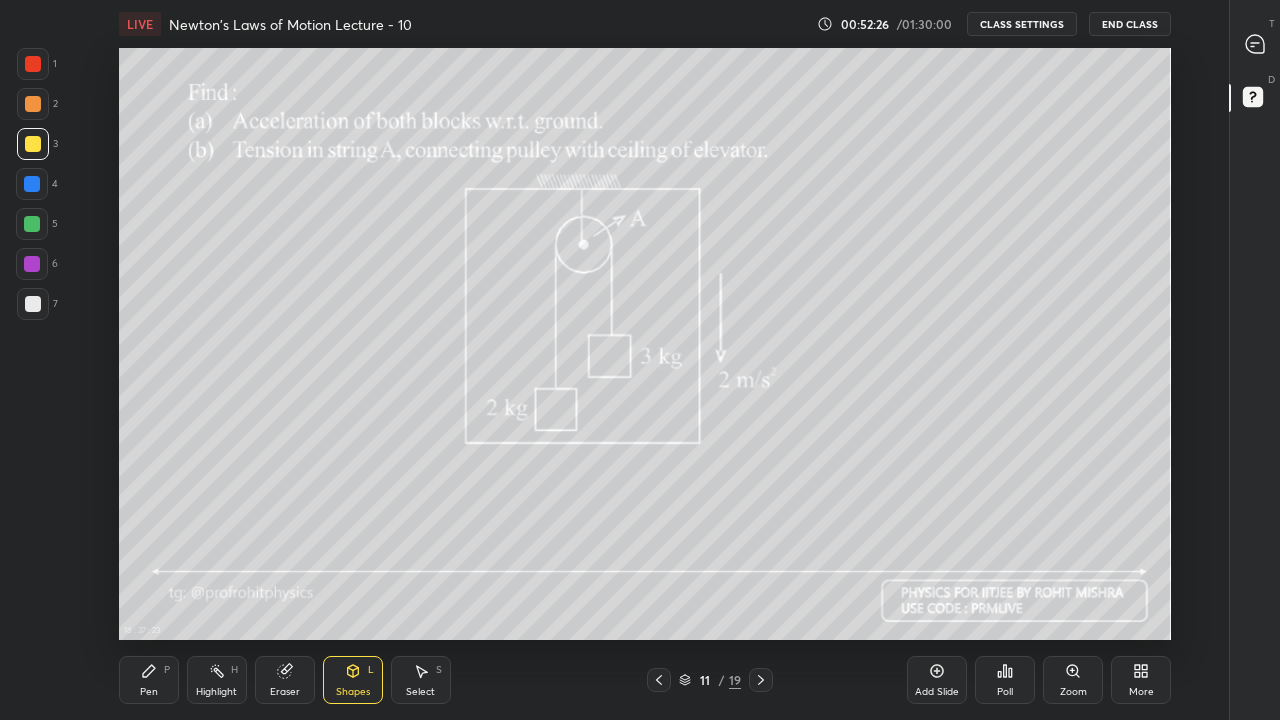 click on "Shapes" at bounding box center (353, 692) 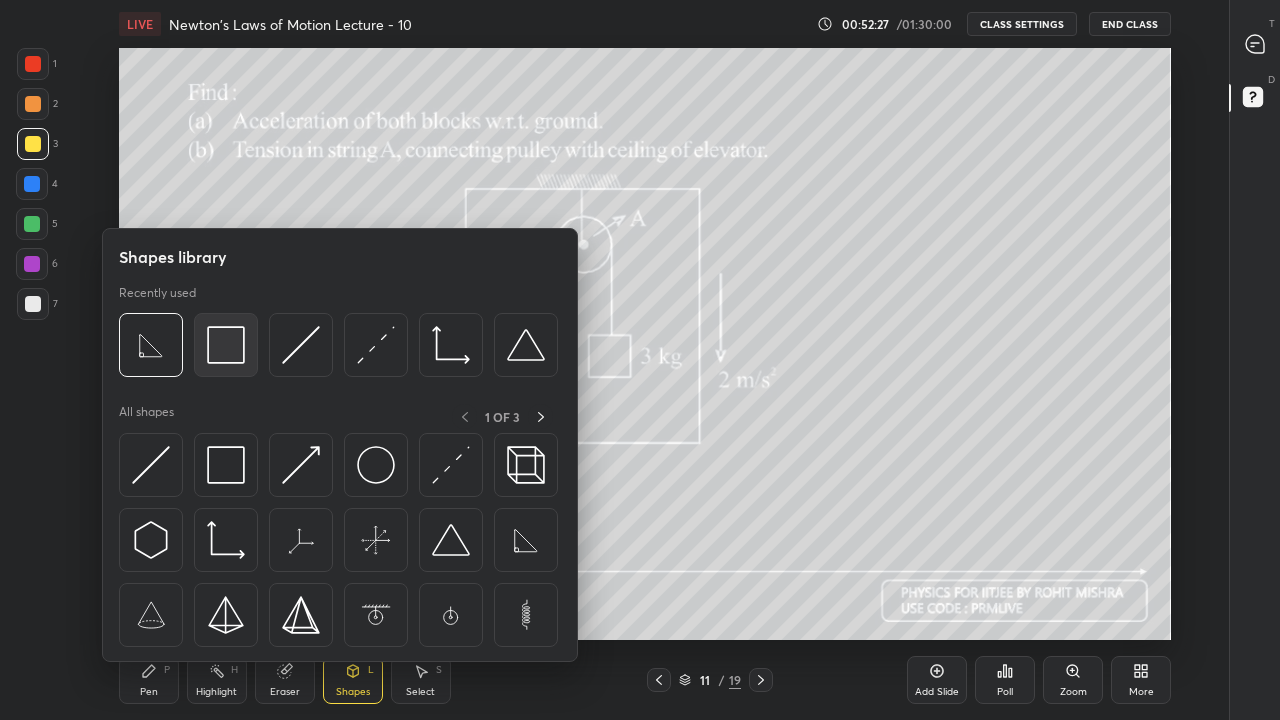 click at bounding box center (226, 345) 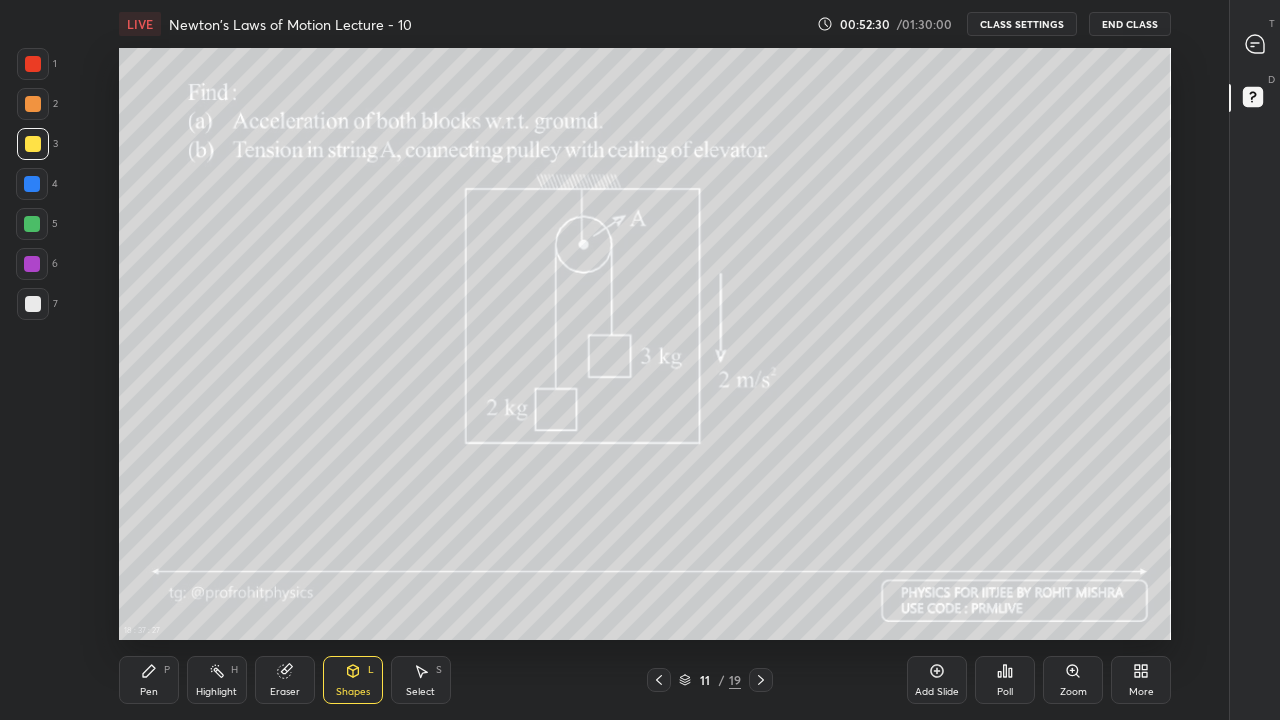 click on "Pen P" at bounding box center [149, 680] 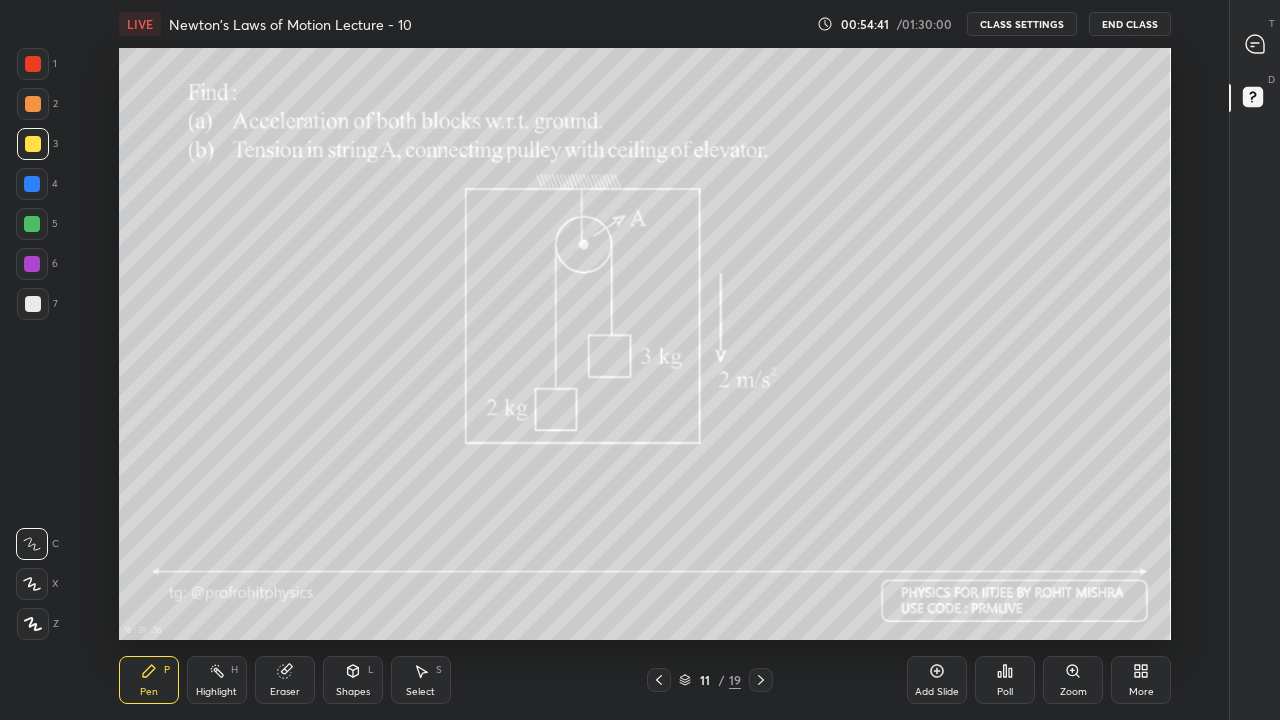 click at bounding box center (33, 304) 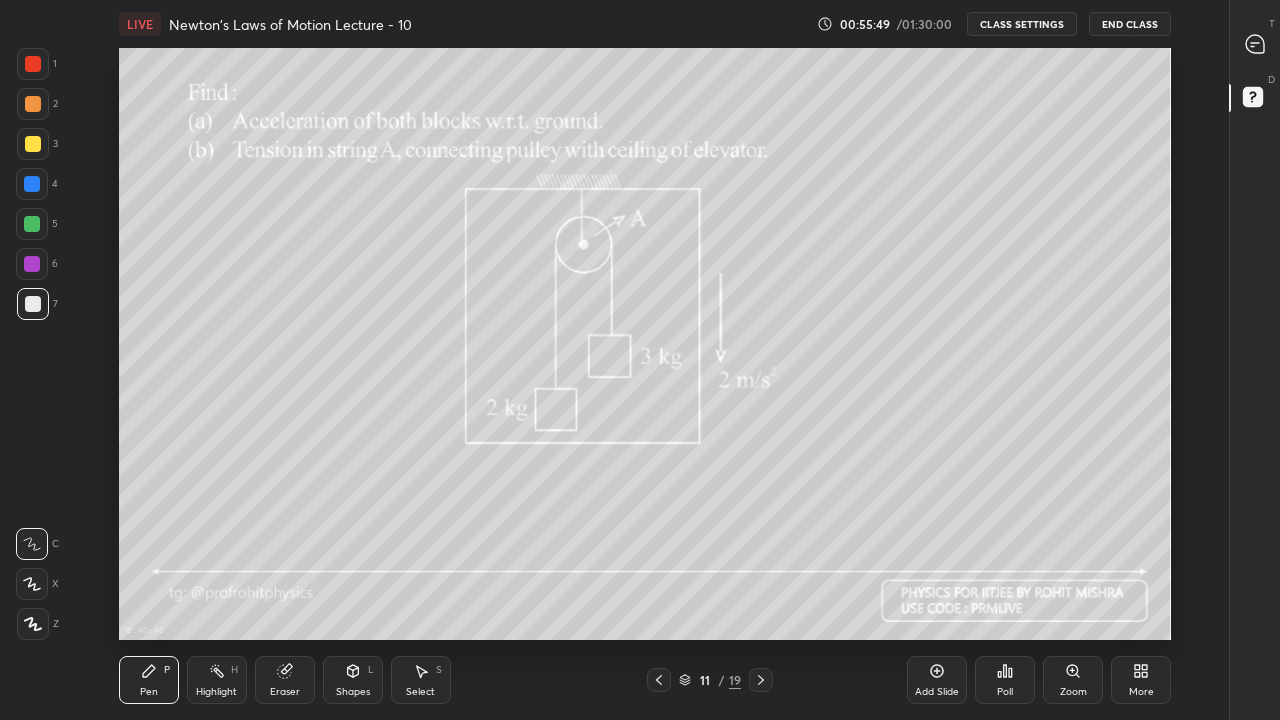 click at bounding box center [33, 144] 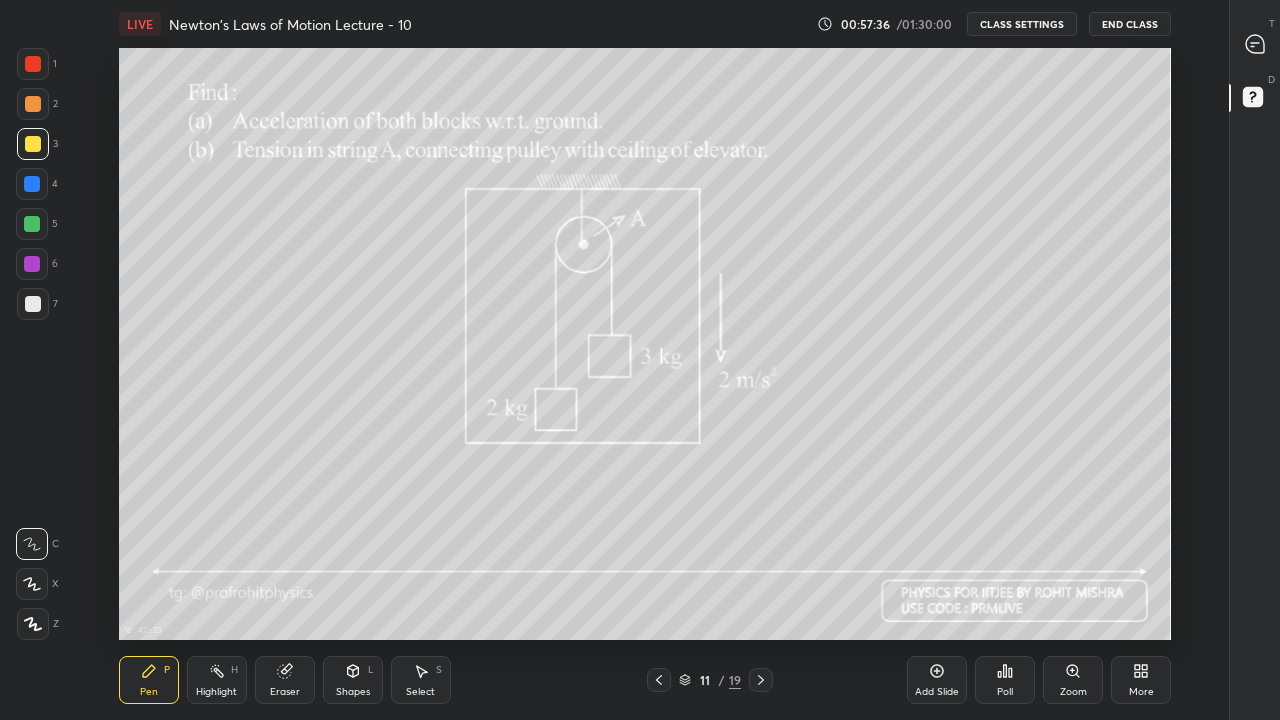 click at bounding box center (32, 224) 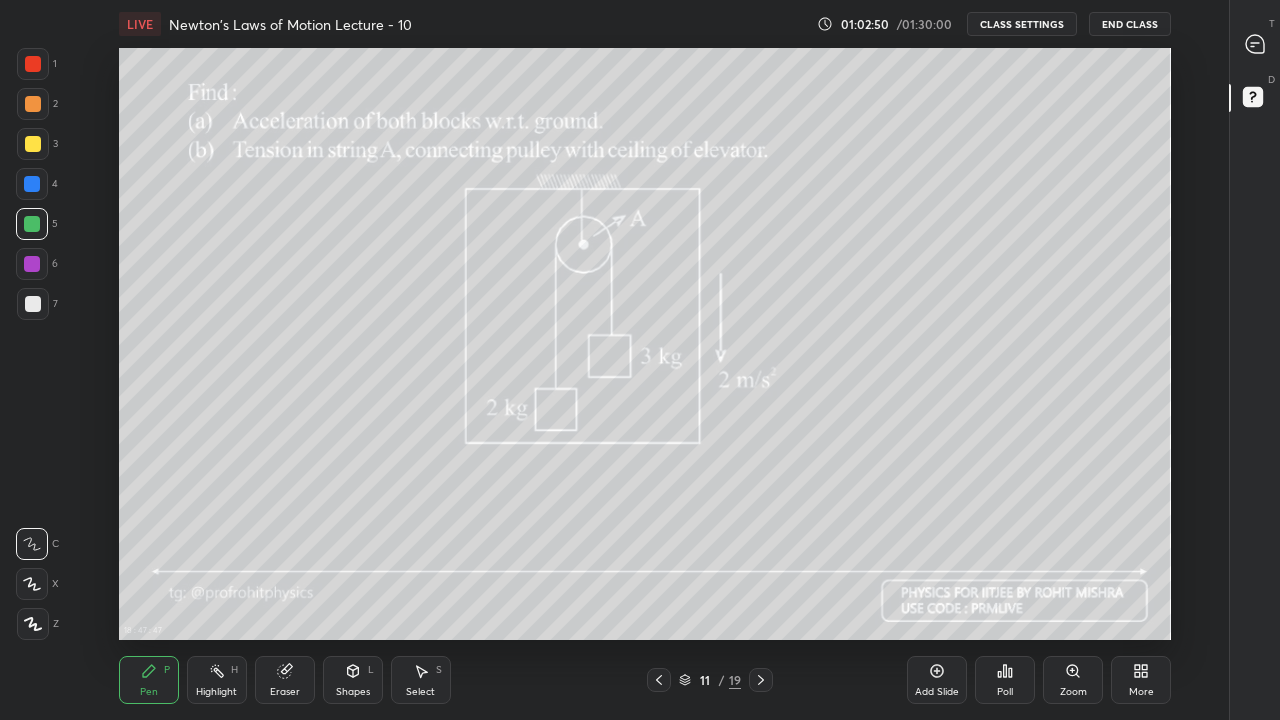 click at bounding box center (33, 304) 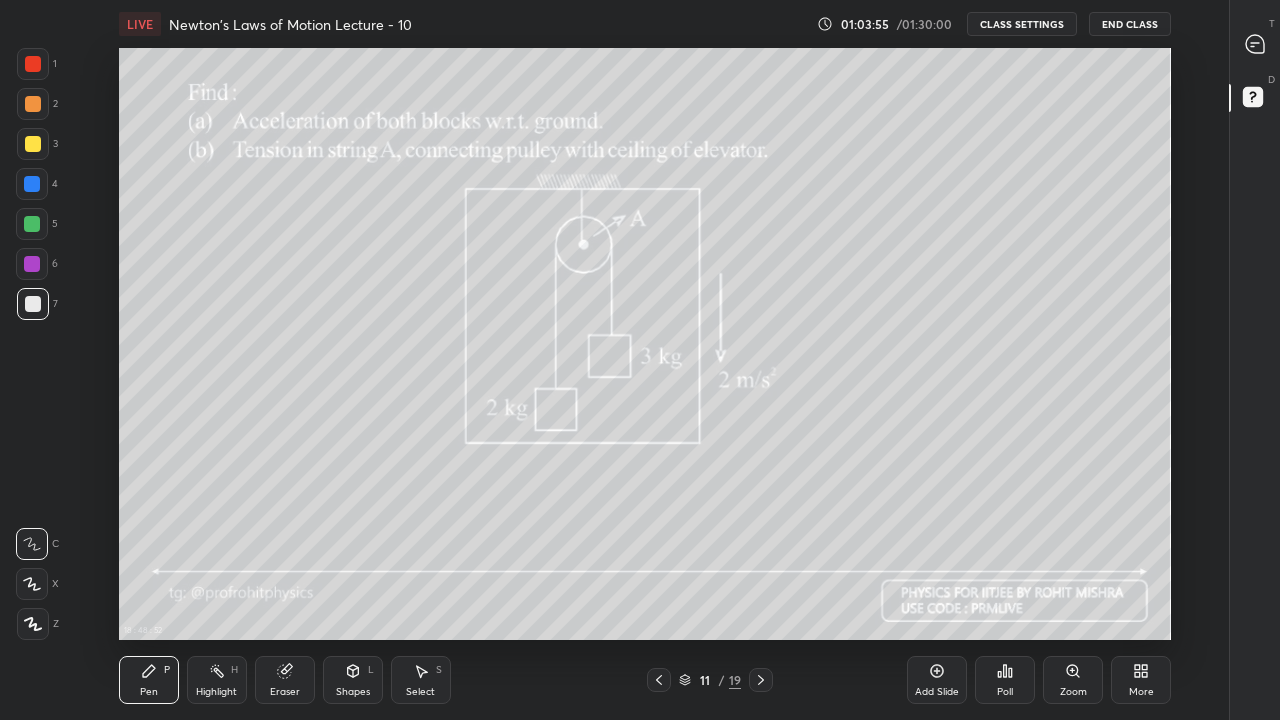 click on "Highlight" at bounding box center [216, 692] 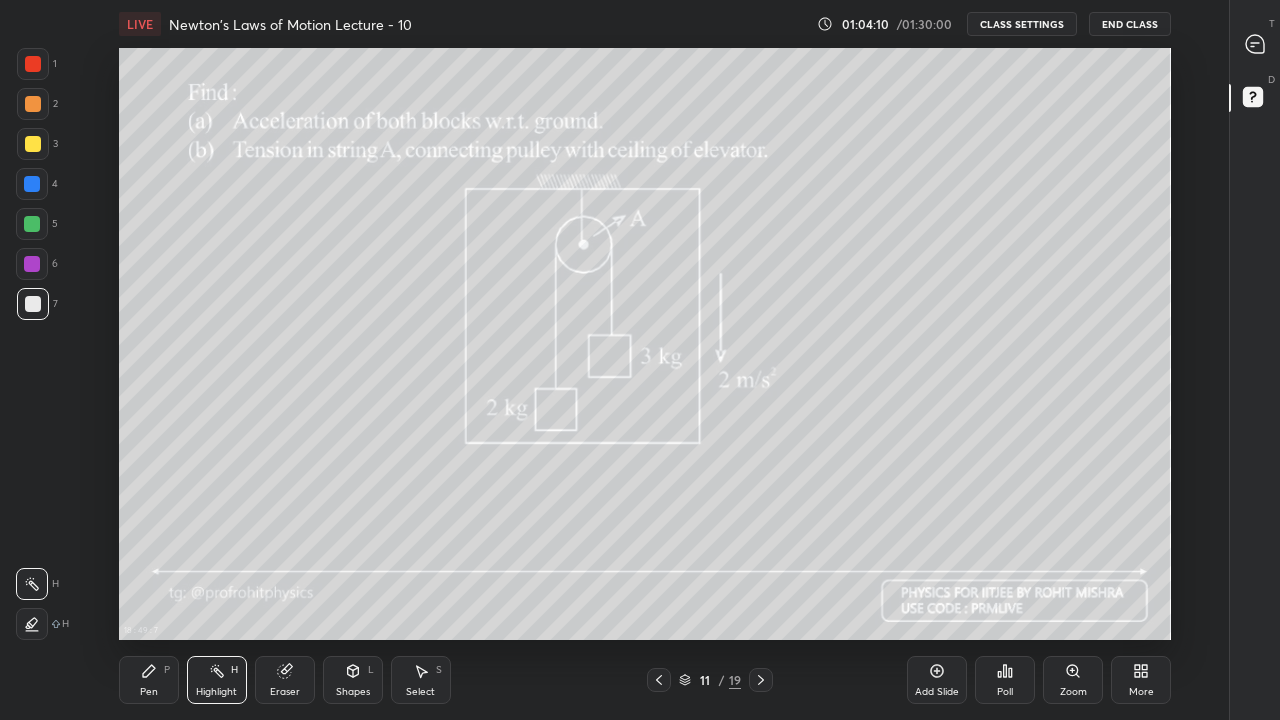 click on "Pen P" at bounding box center [149, 680] 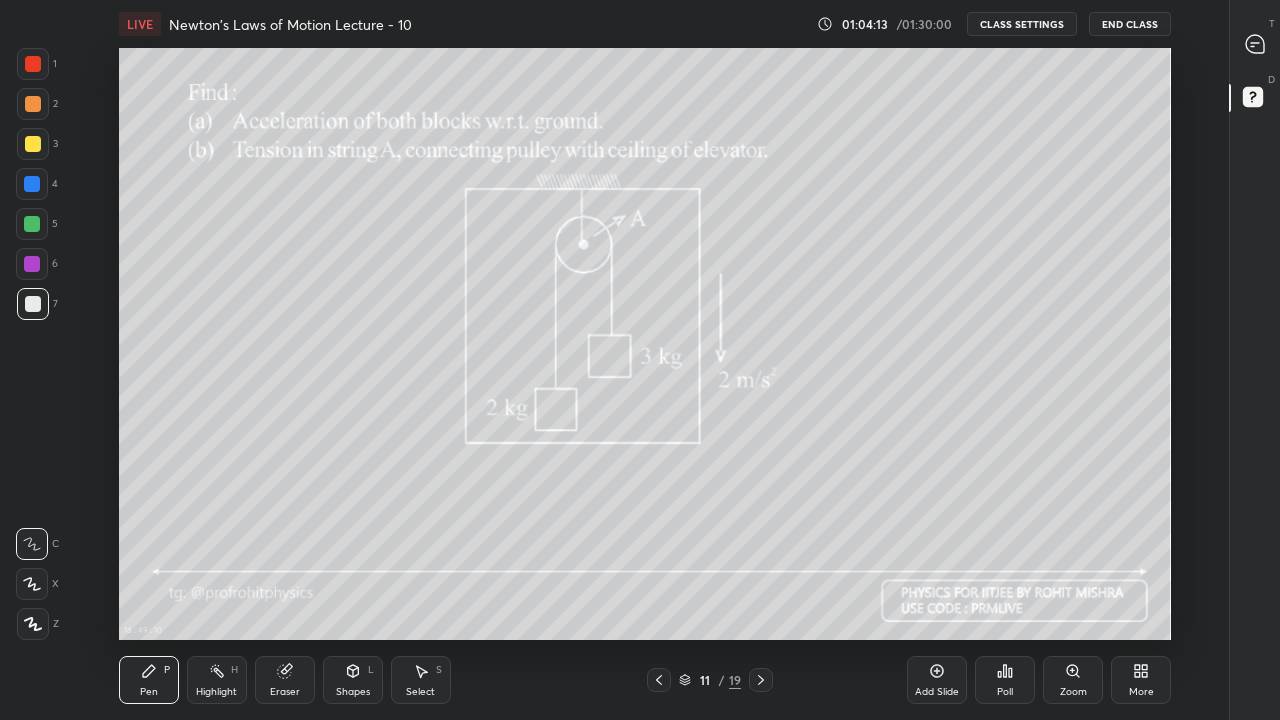 click at bounding box center (32, 184) 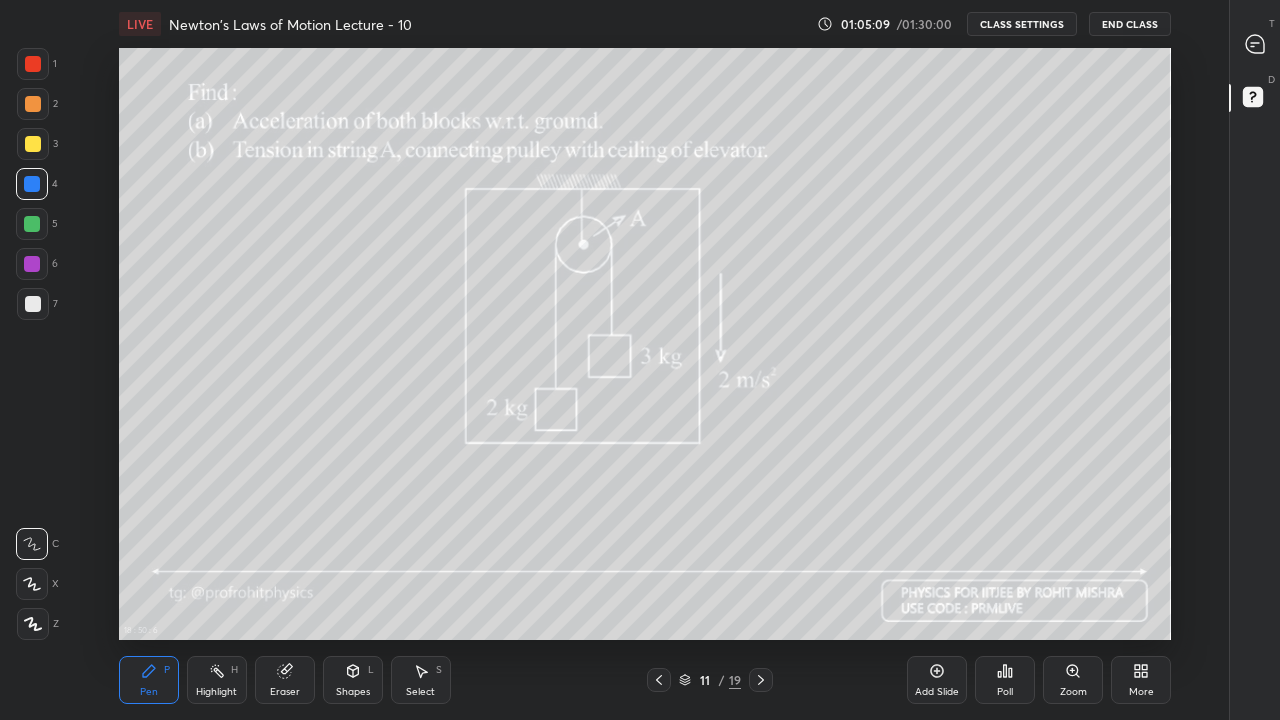 click on "Shapes" at bounding box center (353, 692) 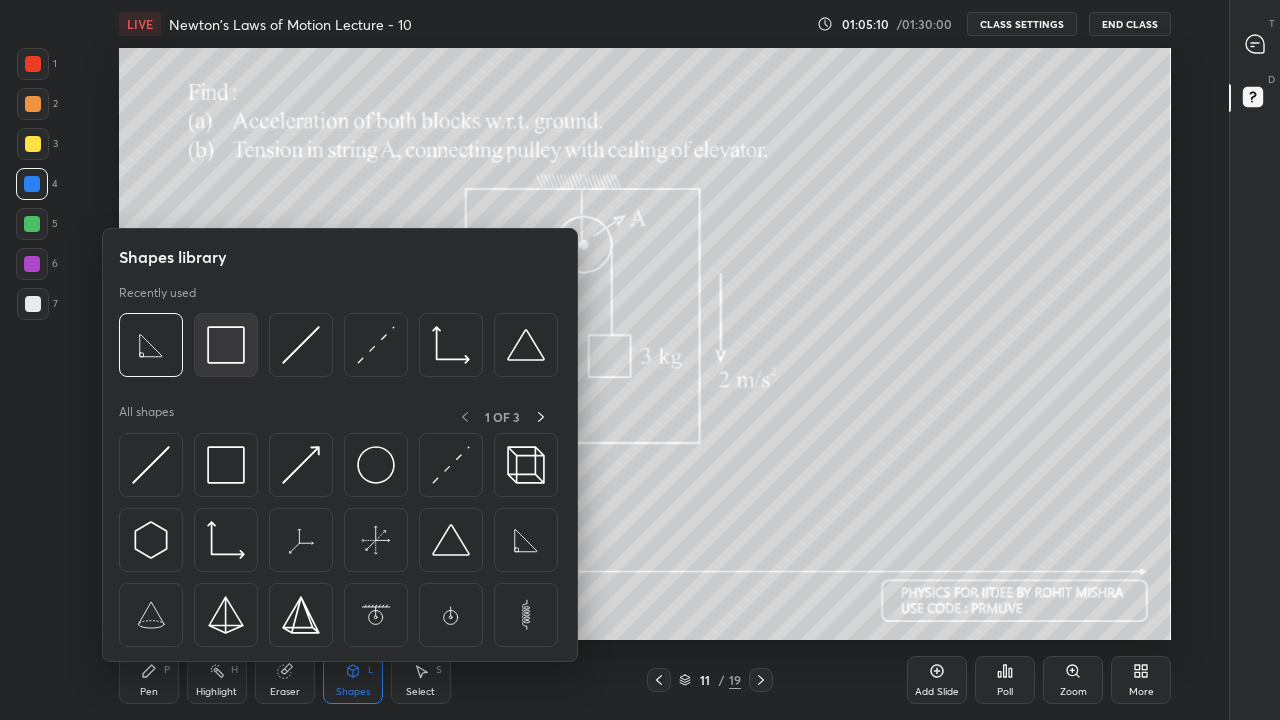 click at bounding box center (226, 345) 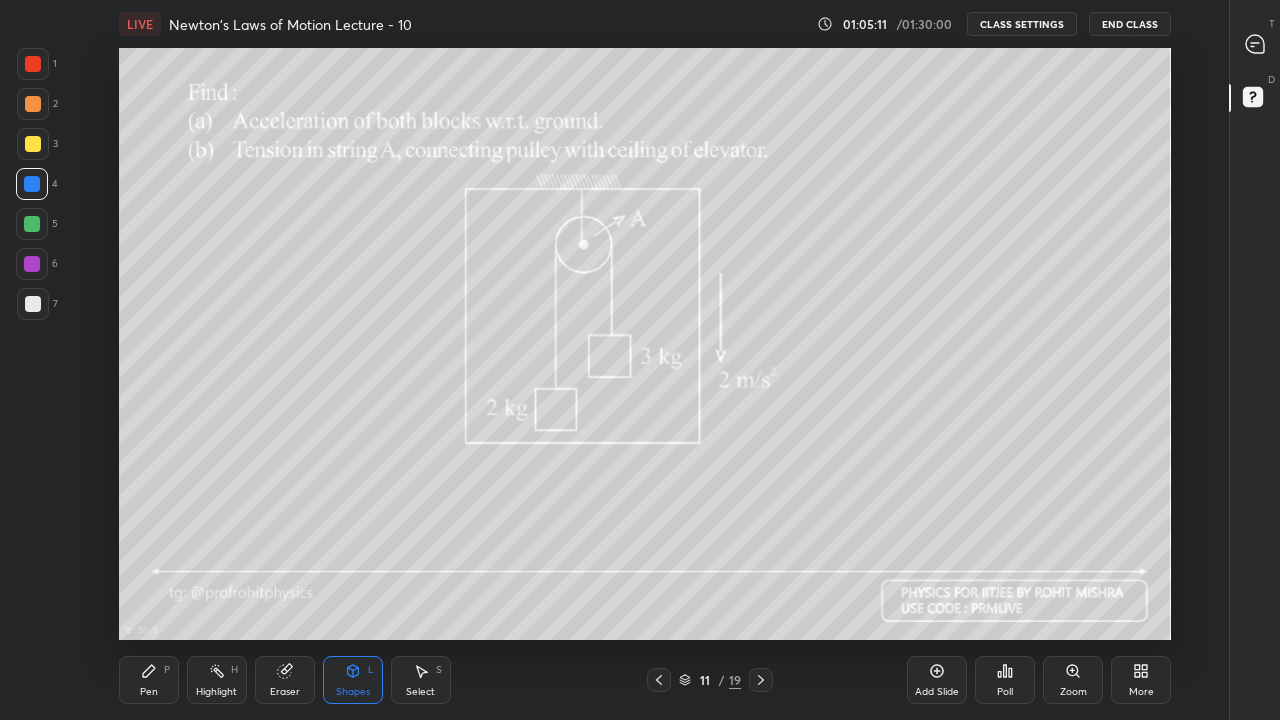 click at bounding box center [33, 304] 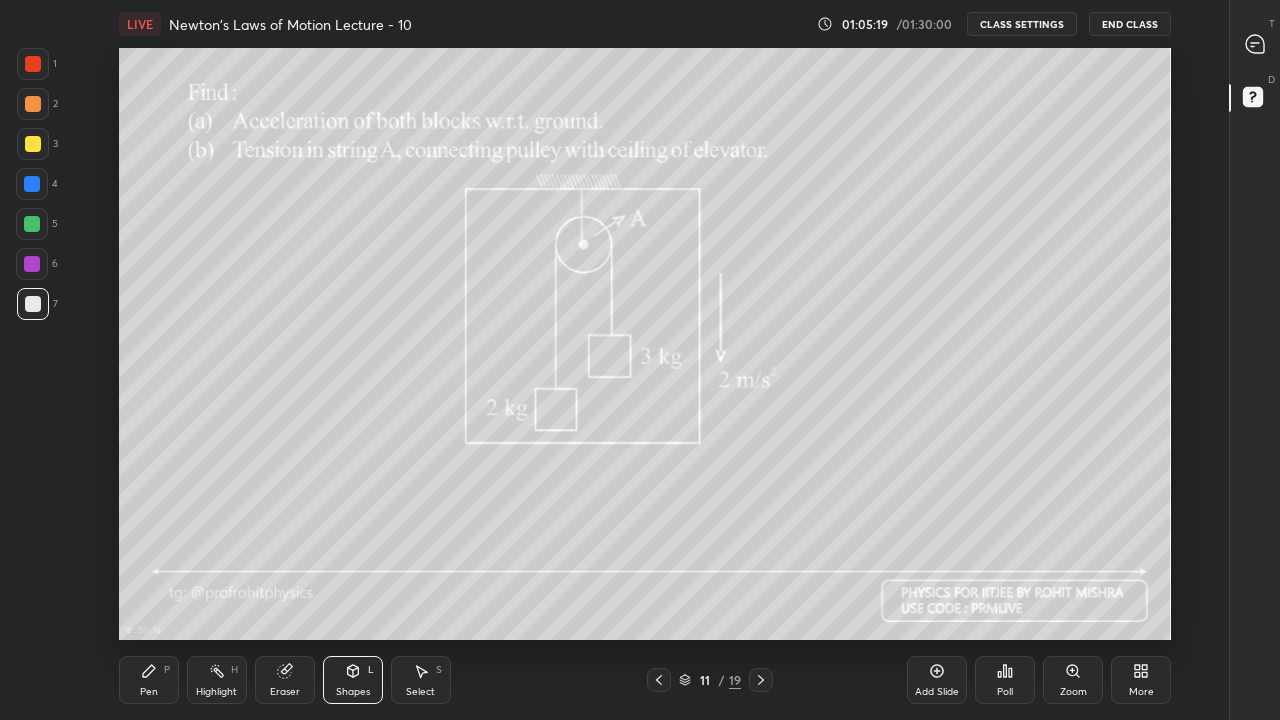 click 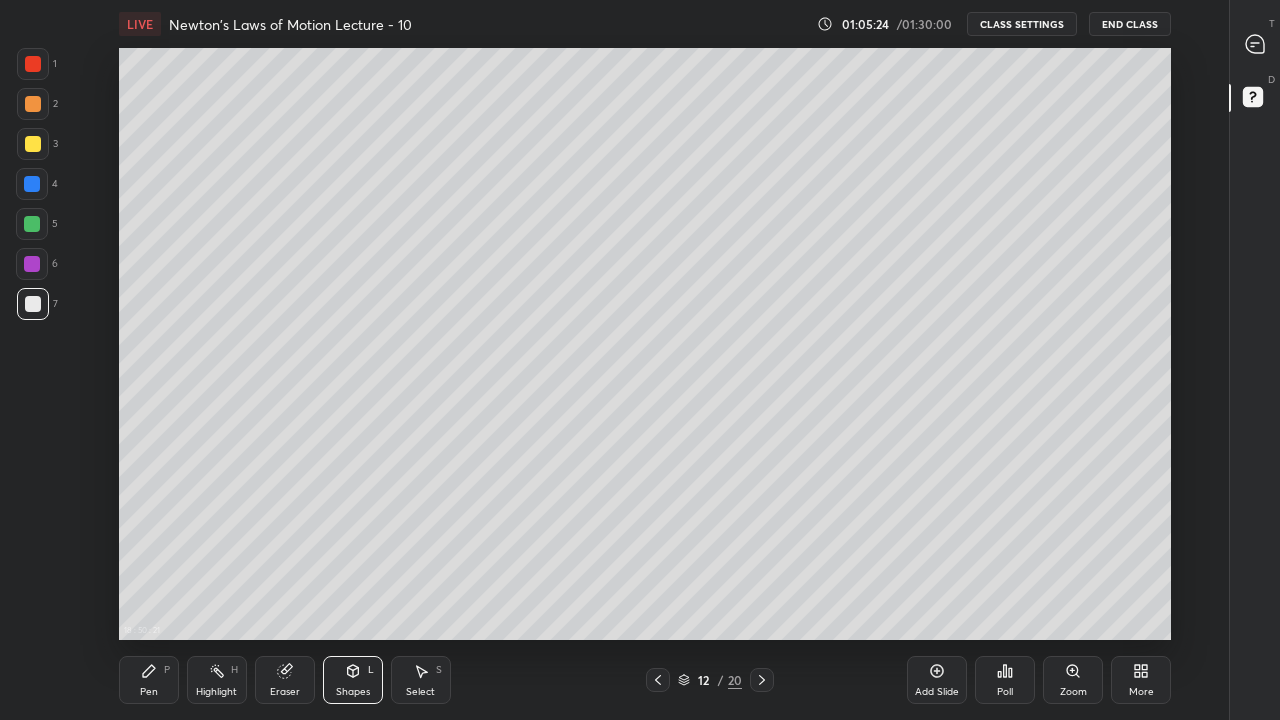 click on "Pen P" at bounding box center (149, 680) 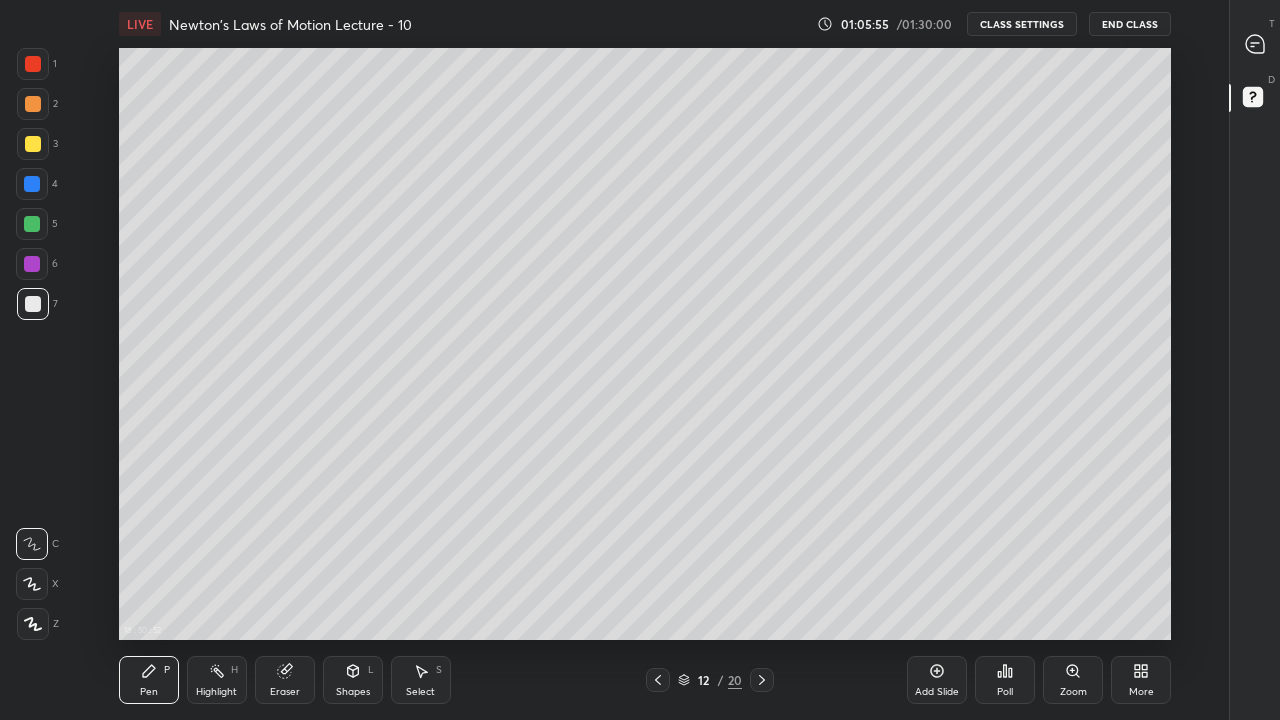 click at bounding box center (33, 144) 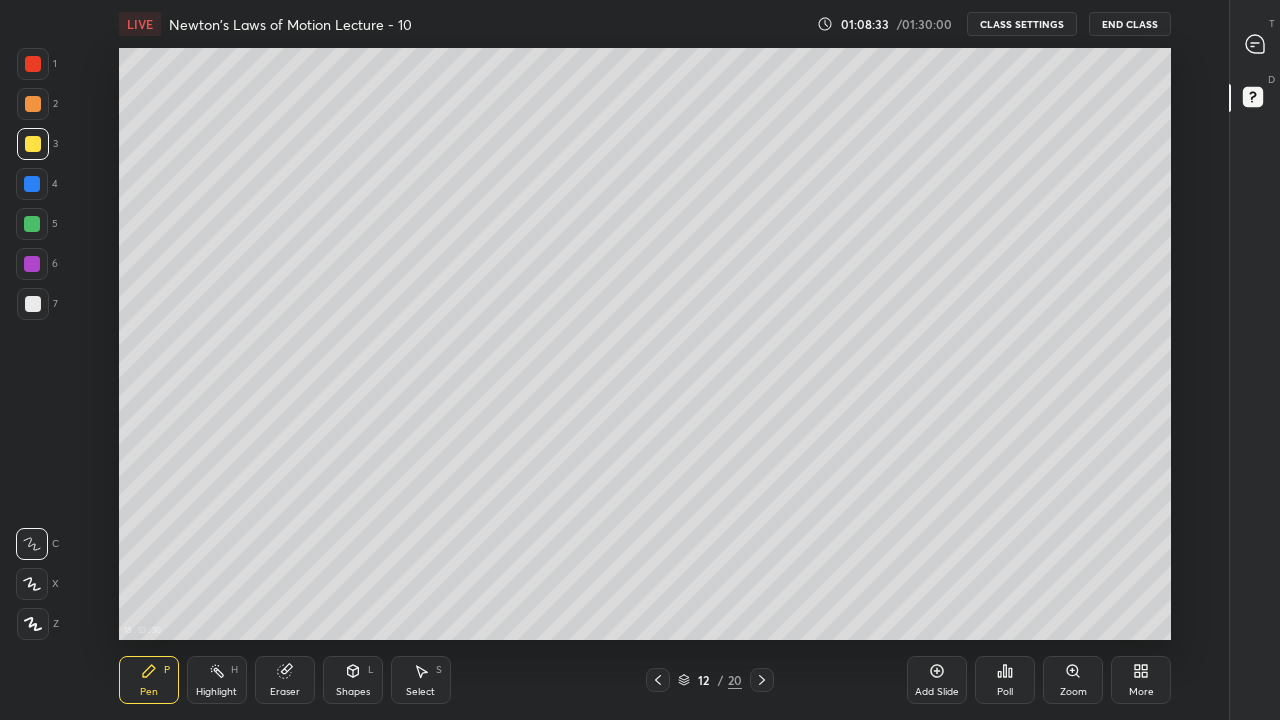 click at bounding box center [32, 184] 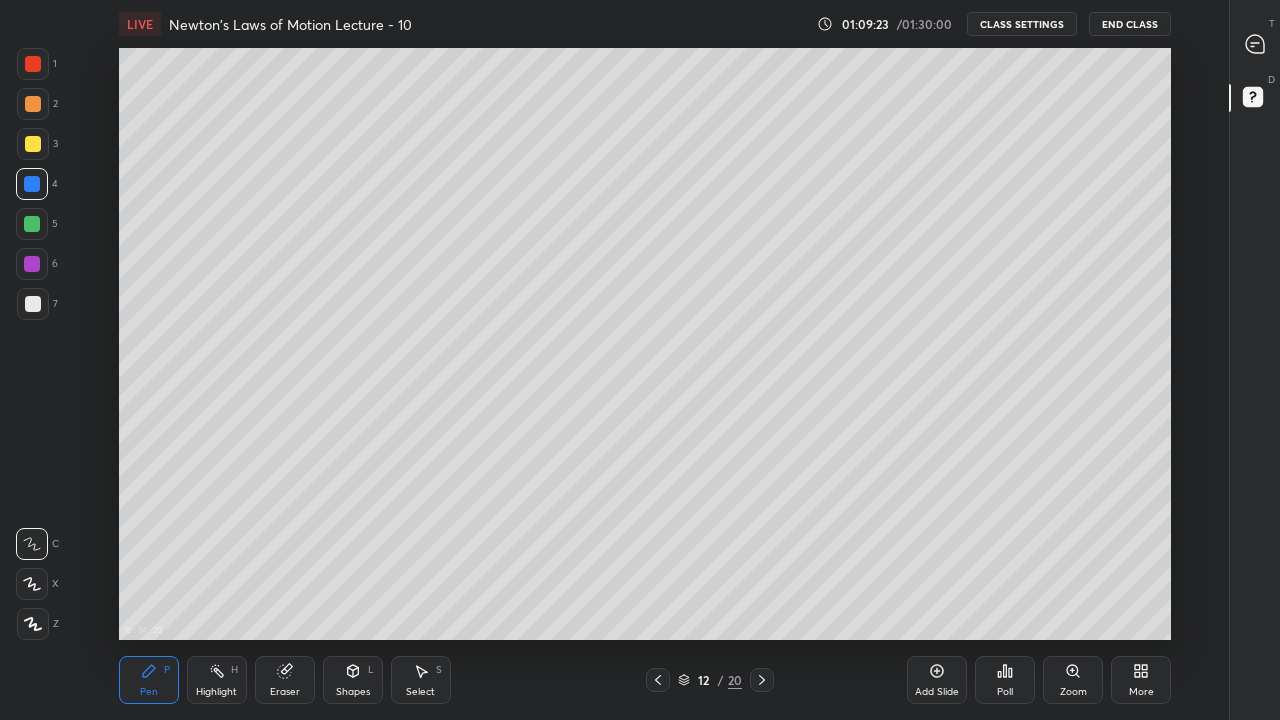 click at bounding box center [32, 224] 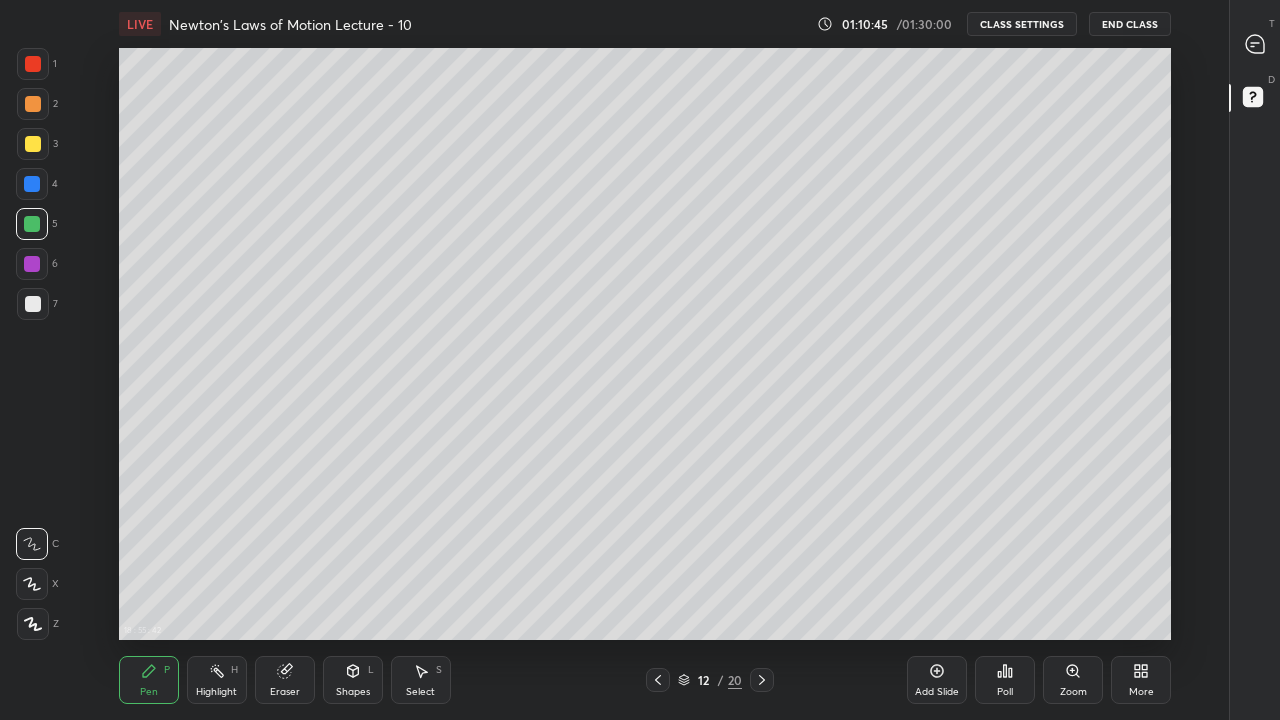 click on "Eraser" at bounding box center [285, 680] 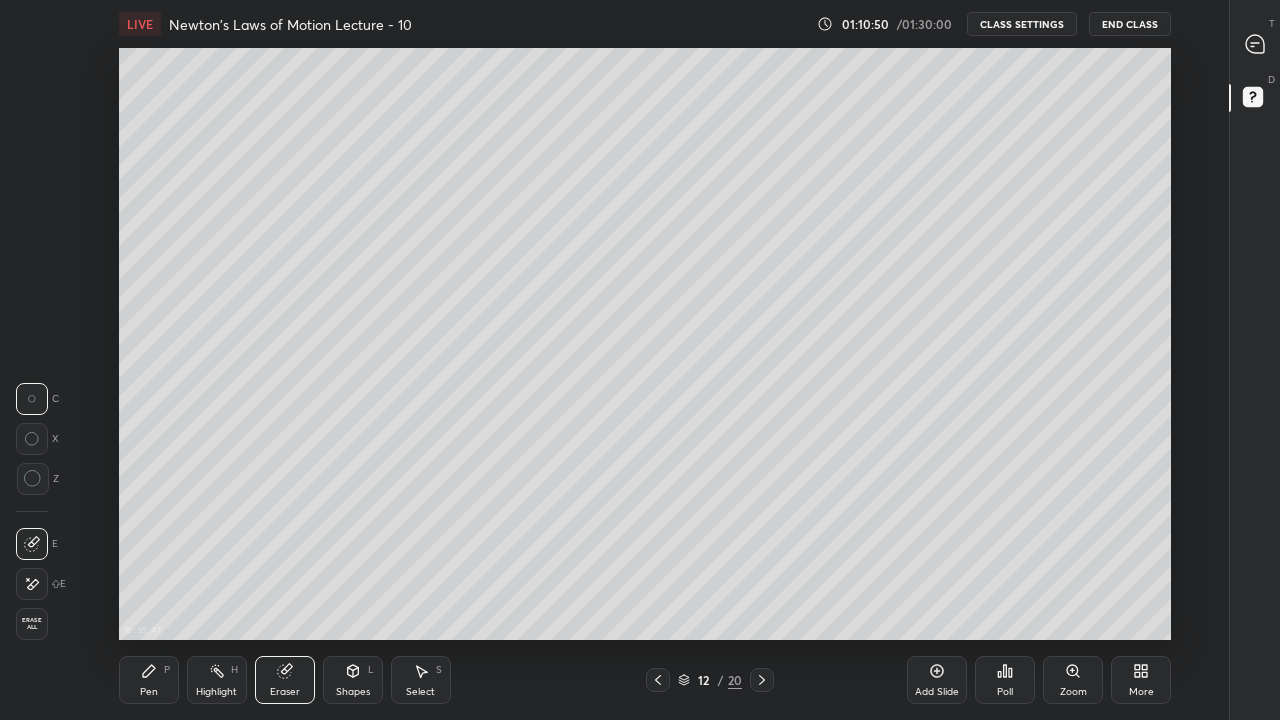 click on "Pen P" at bounding box center (149, 680) 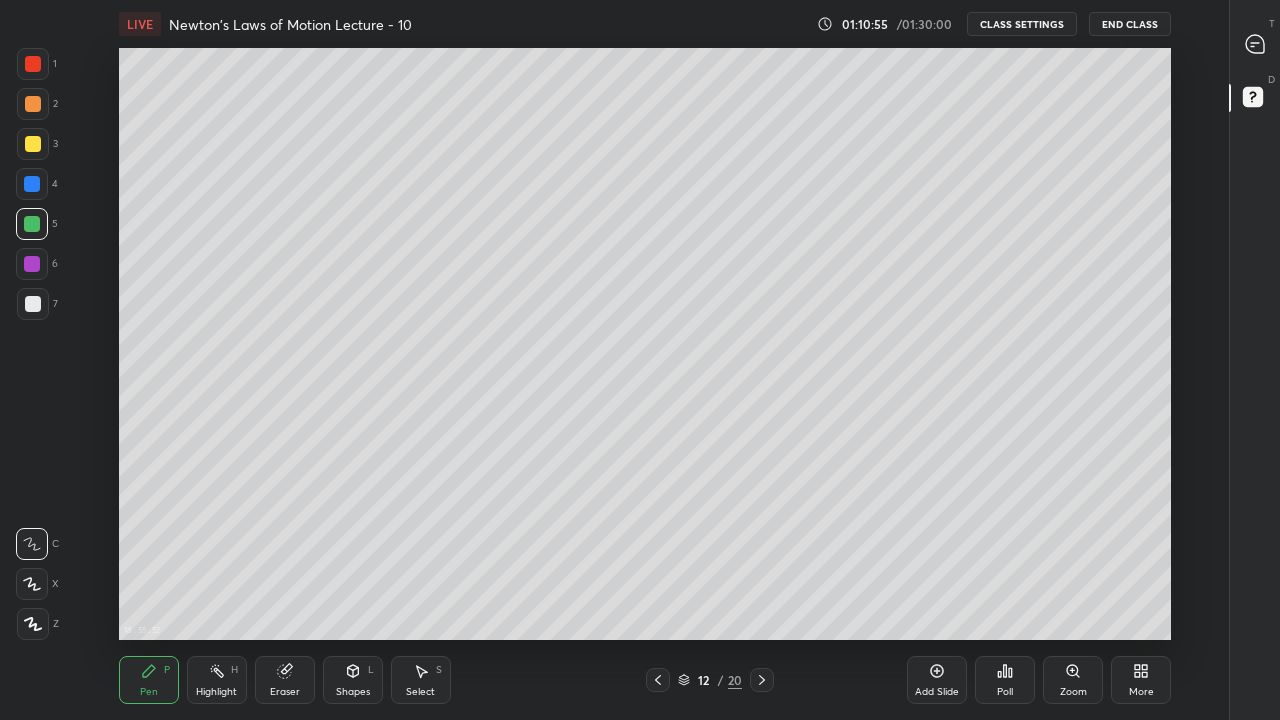 click on "Shapes" at bounding box center [353, 692] 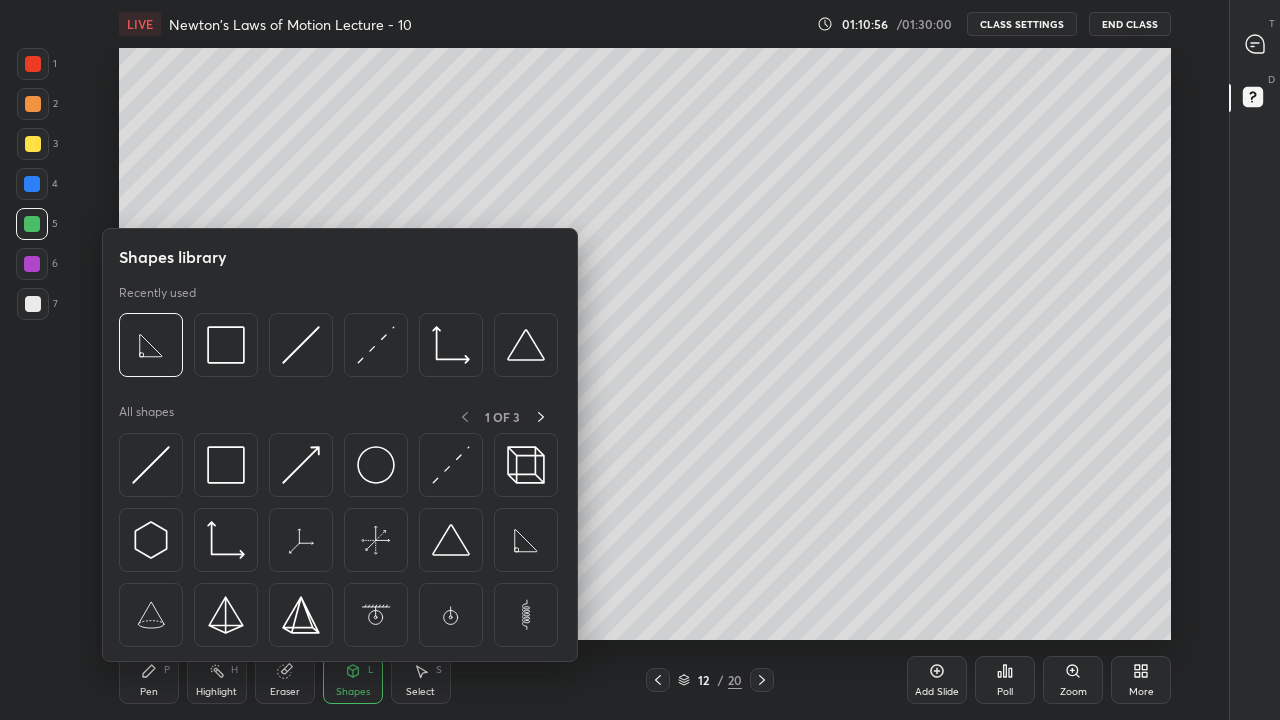 click at bounding box center (226, 345) 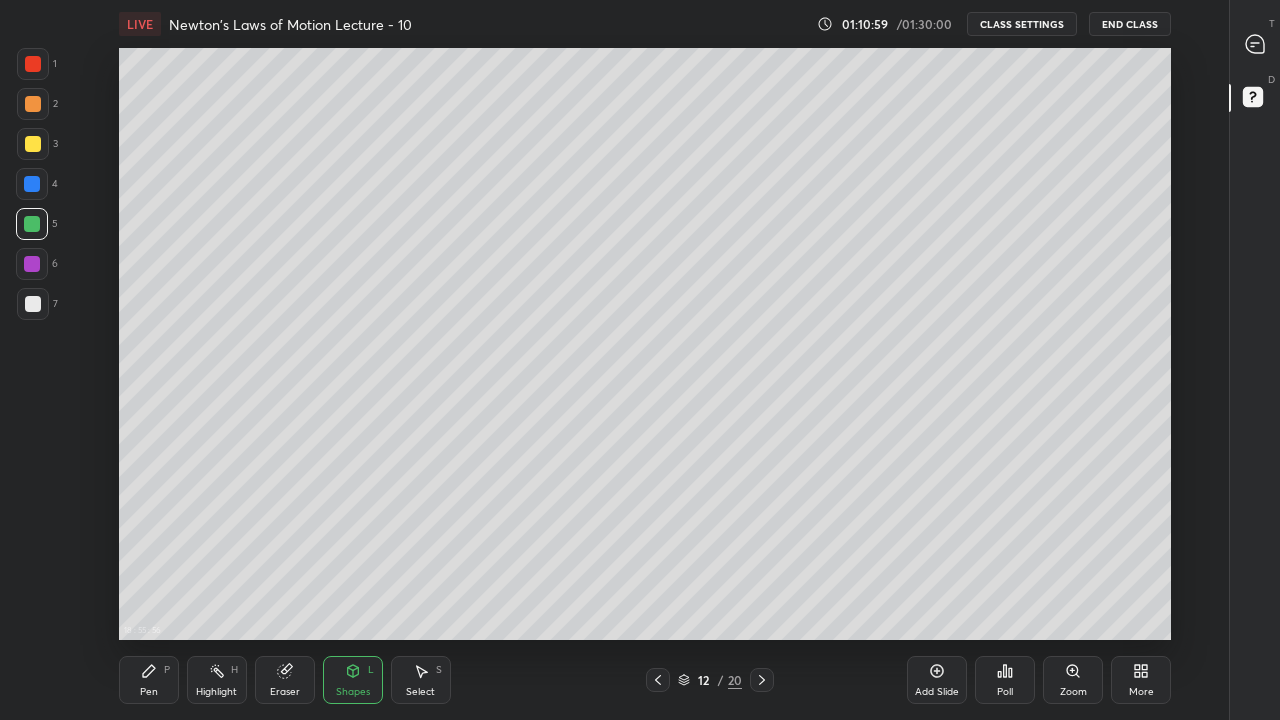 click on "Pen" at bounding box center (149, 692) 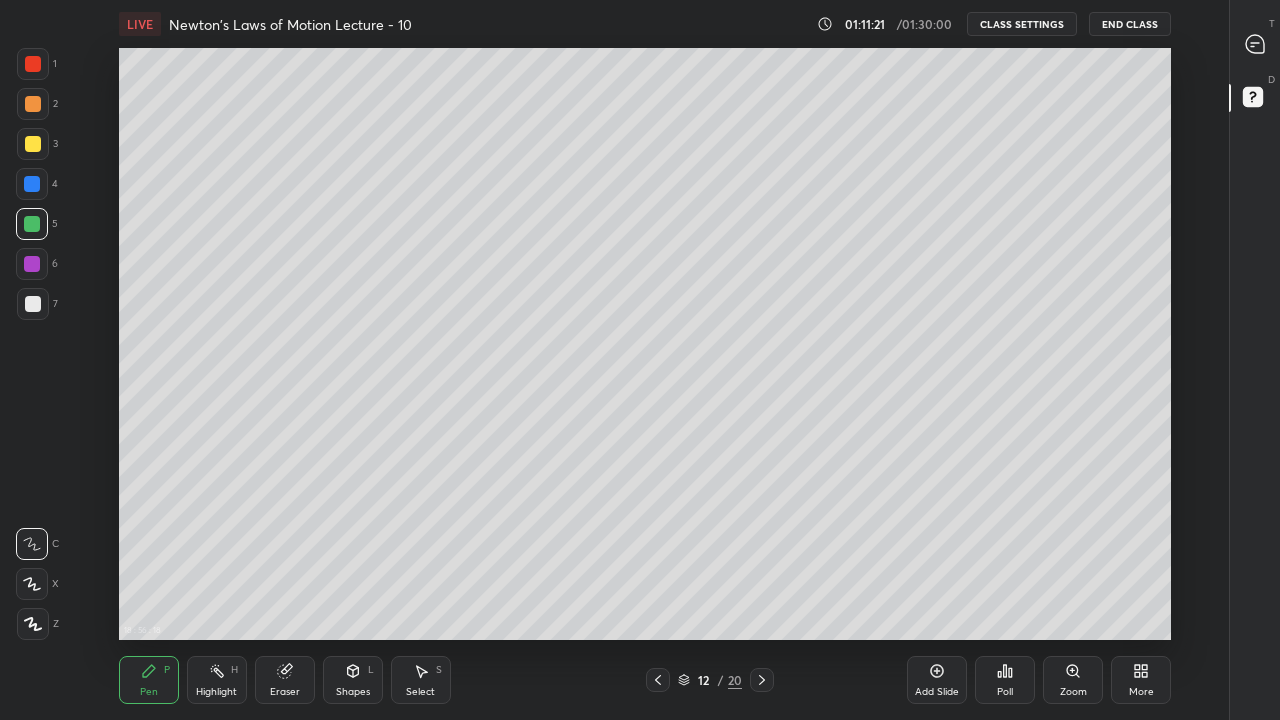 click on "Shapes L" at bounding box center (353, 680) 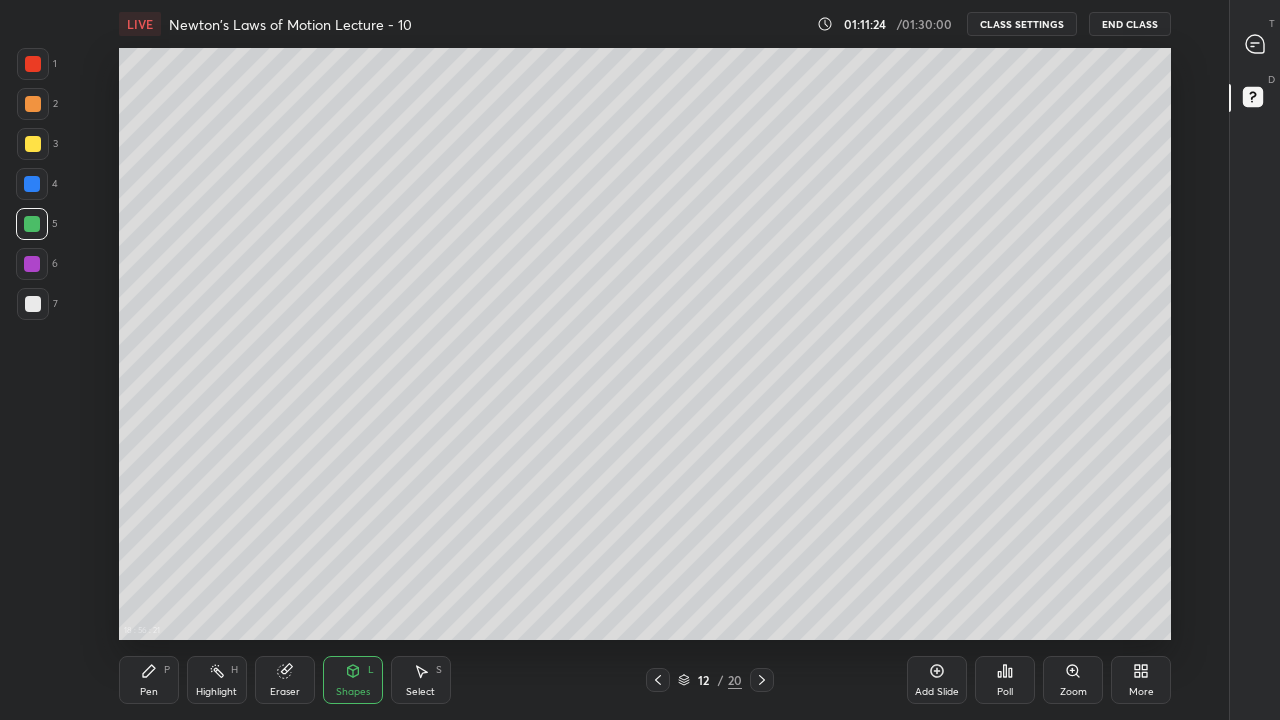 click on "Pen P" at bounding box center (149, 680) 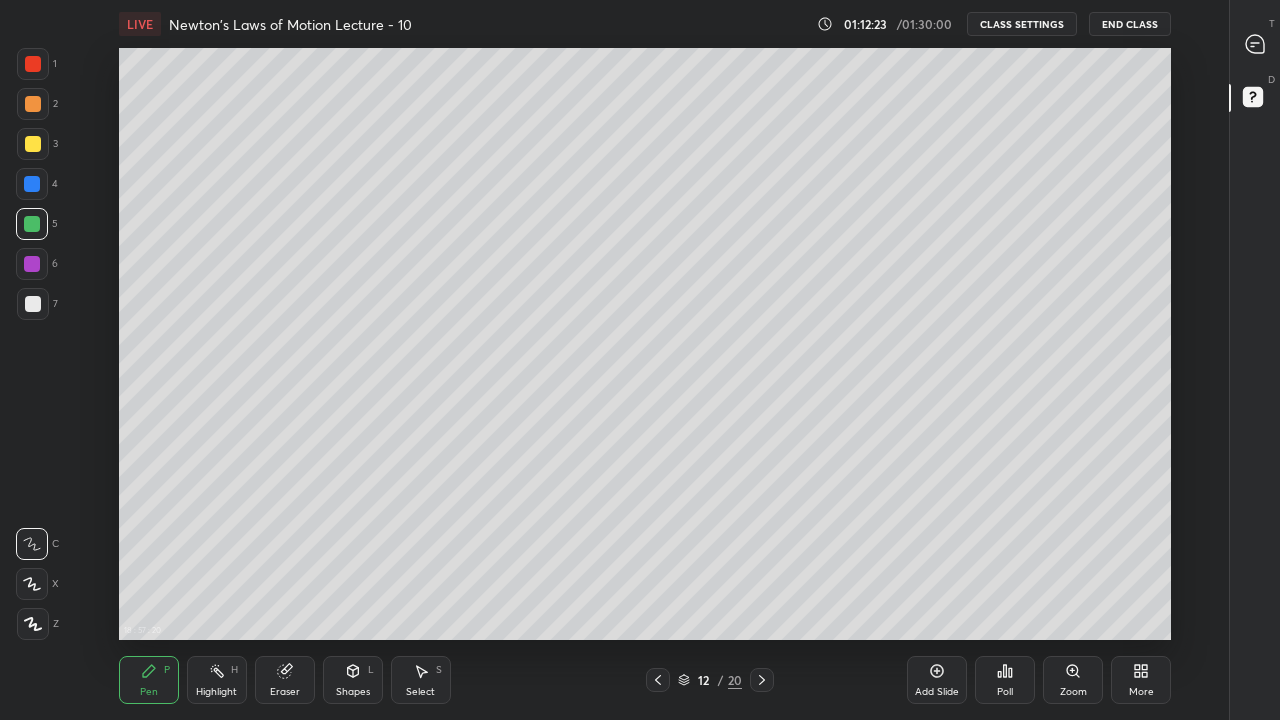 click 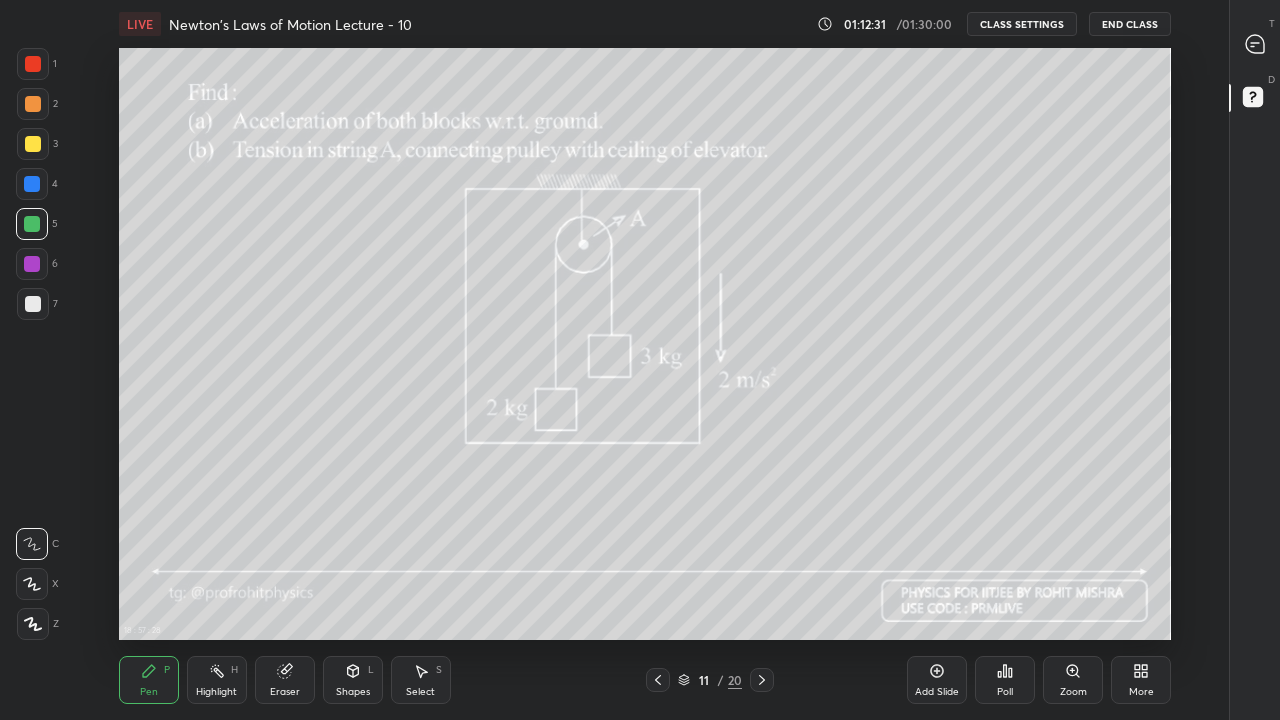 click 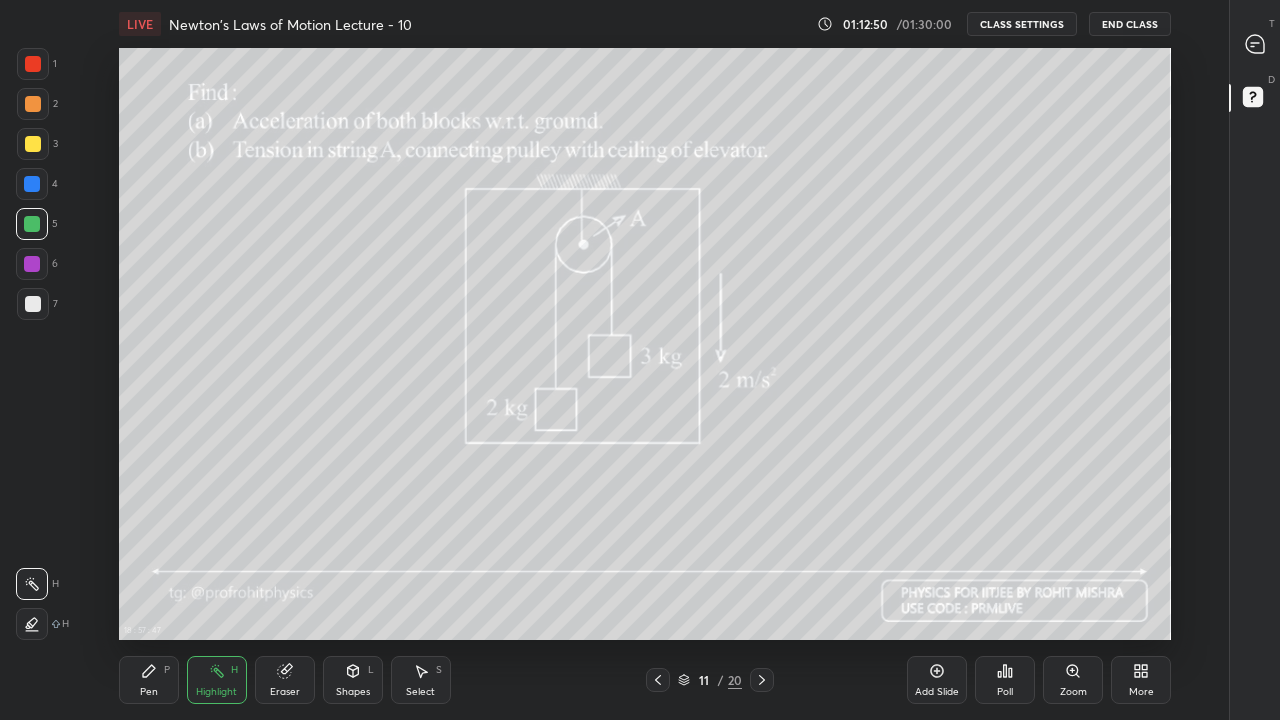 click 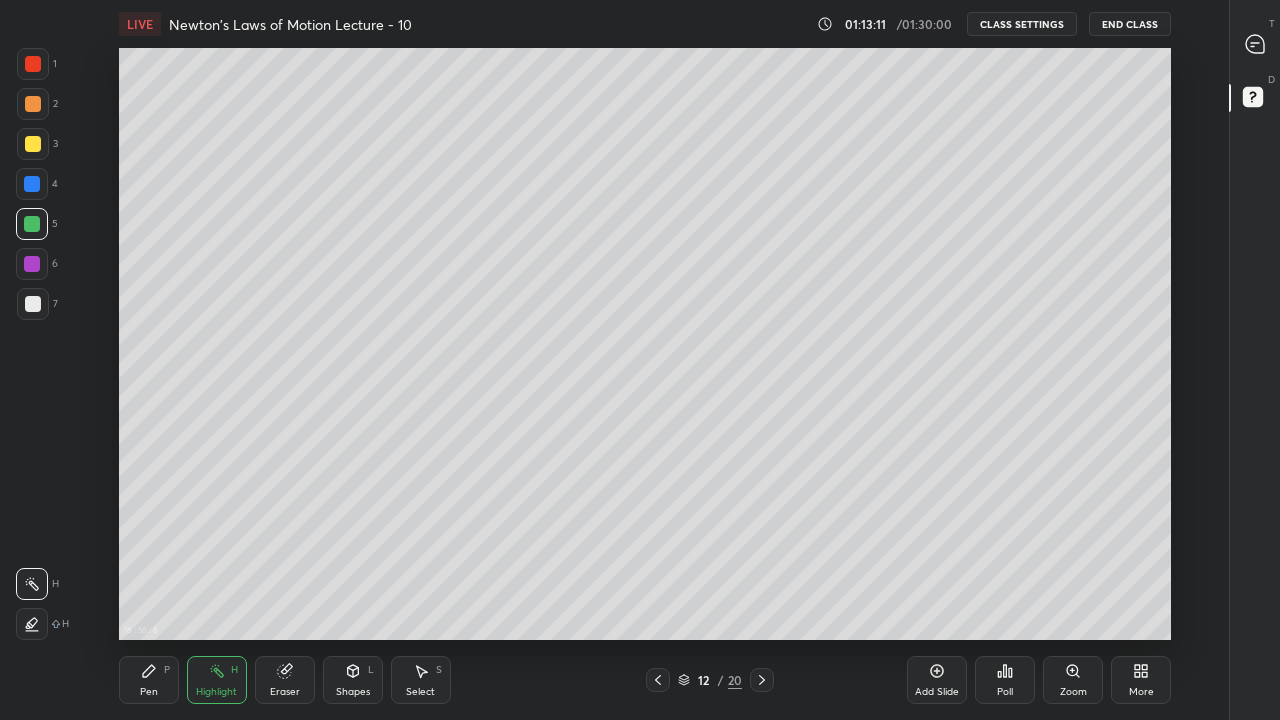 click 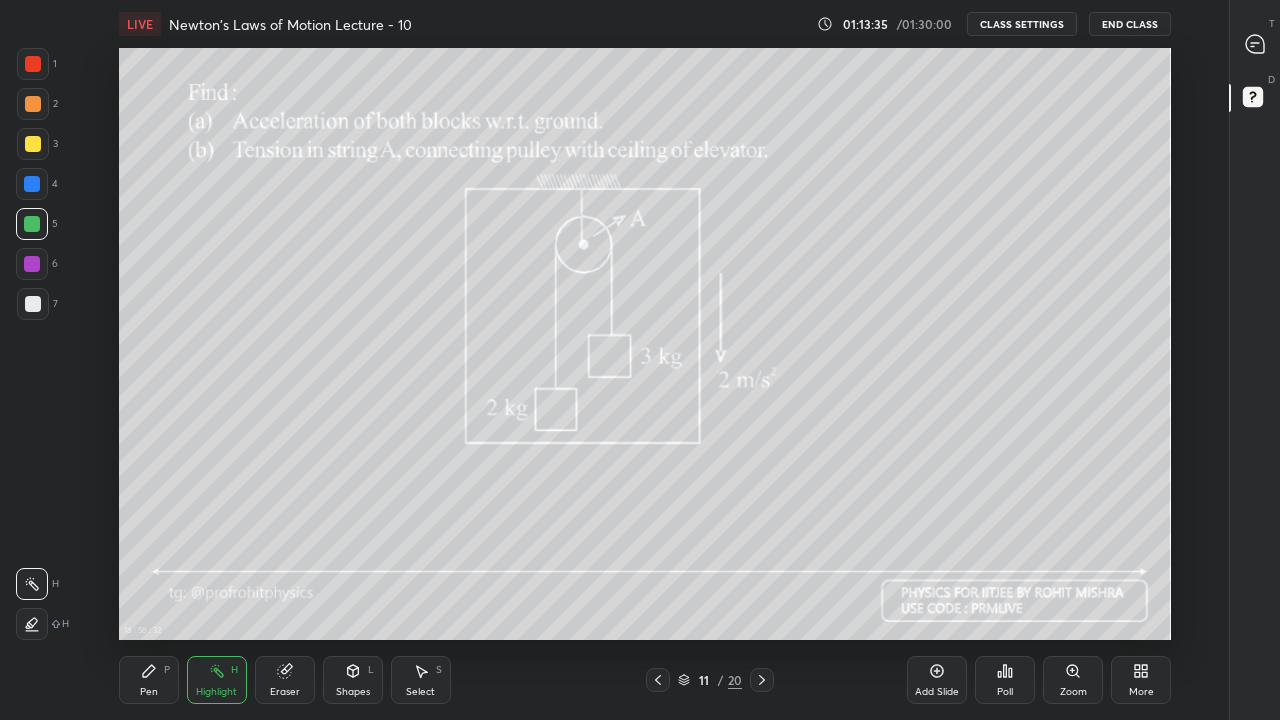 click 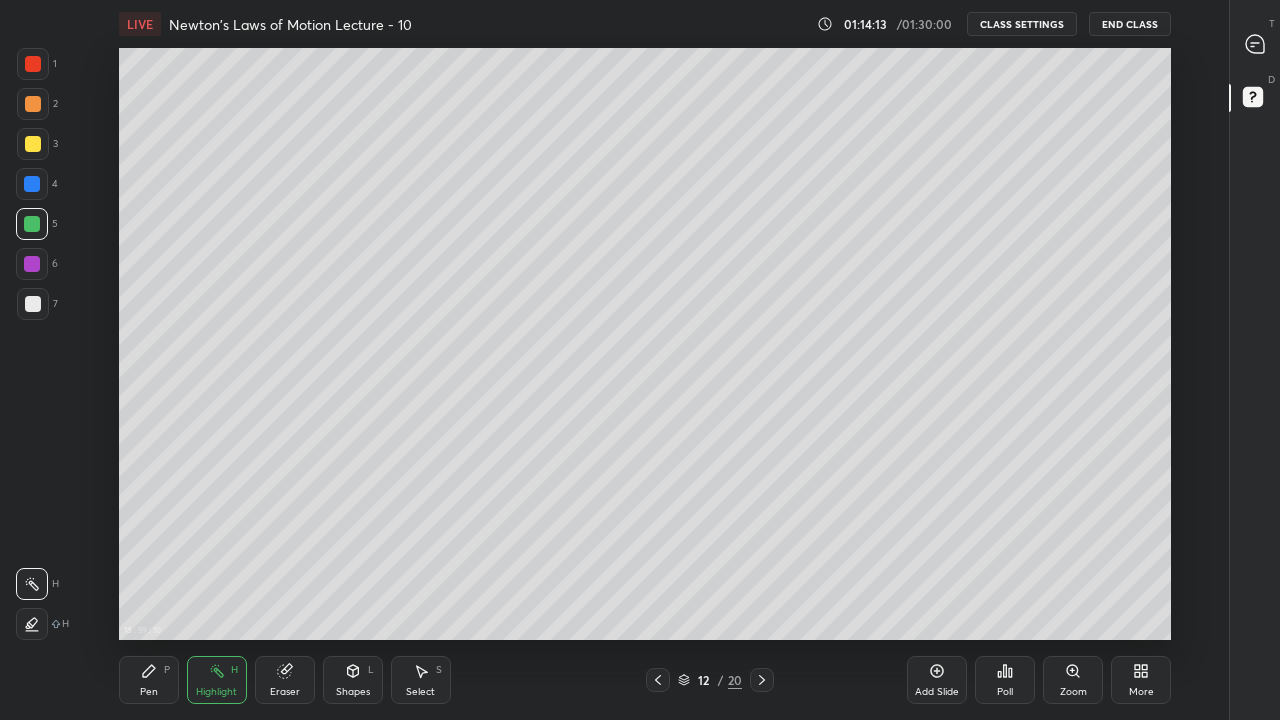click on "Add Slide" at bounding box center (937, 680) 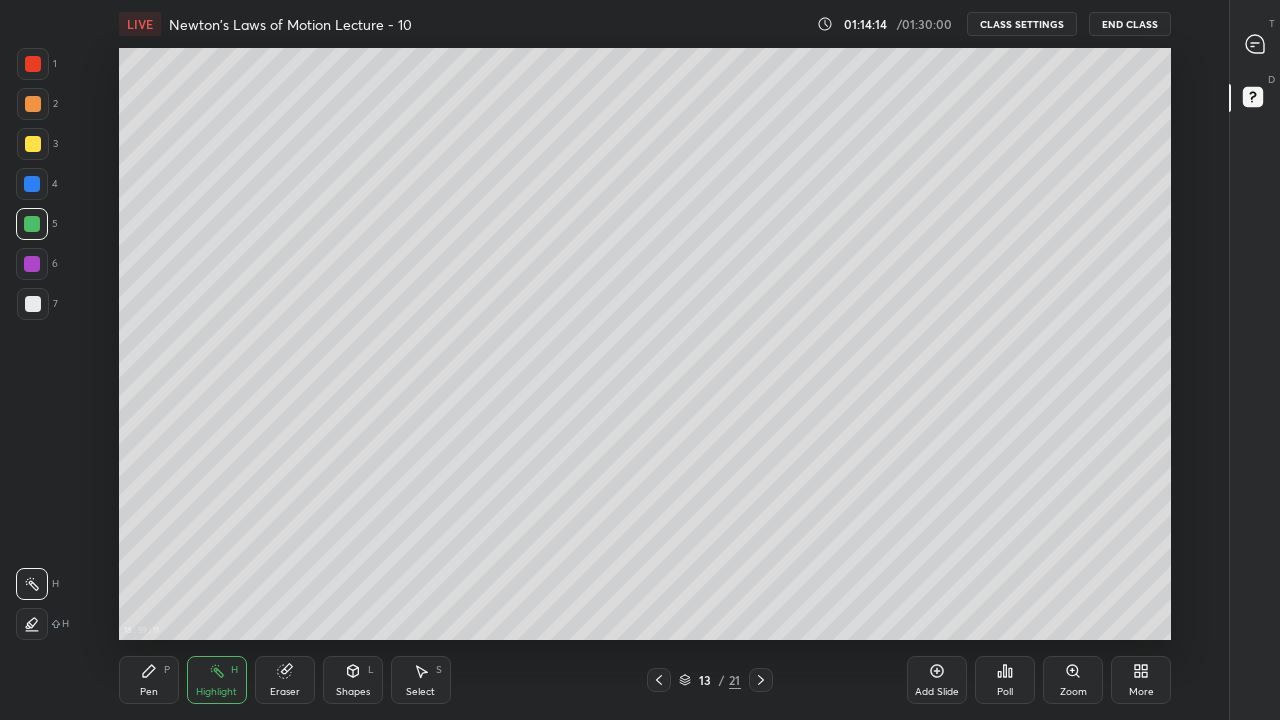 click on "Shapes L" at bounding box center (353, 680) 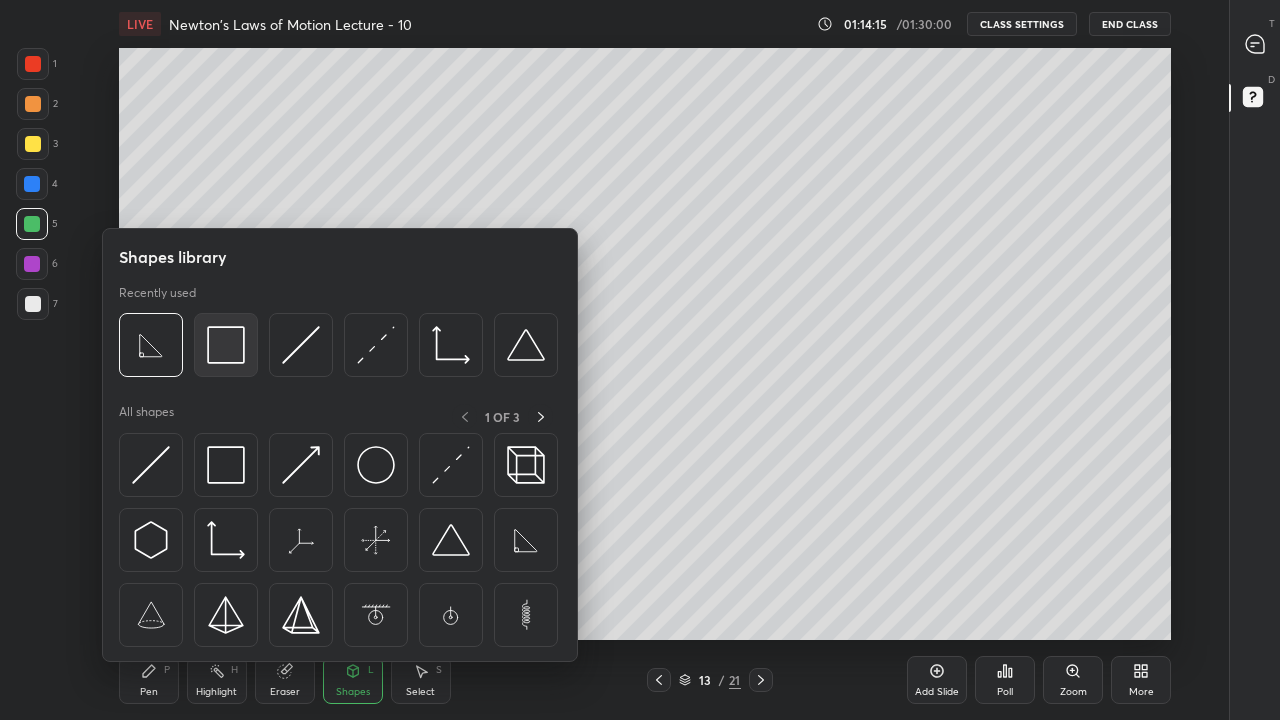click at bounding box center (226, 345) 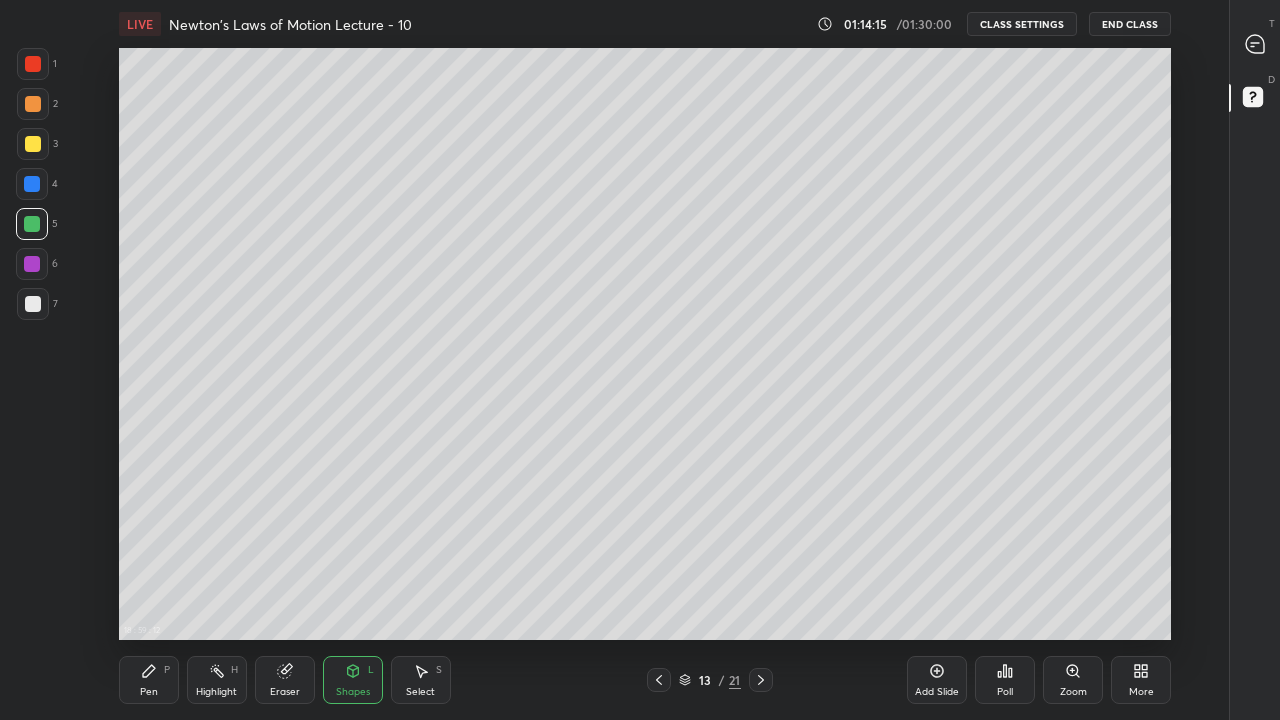 click at bounding box center [33, 304] 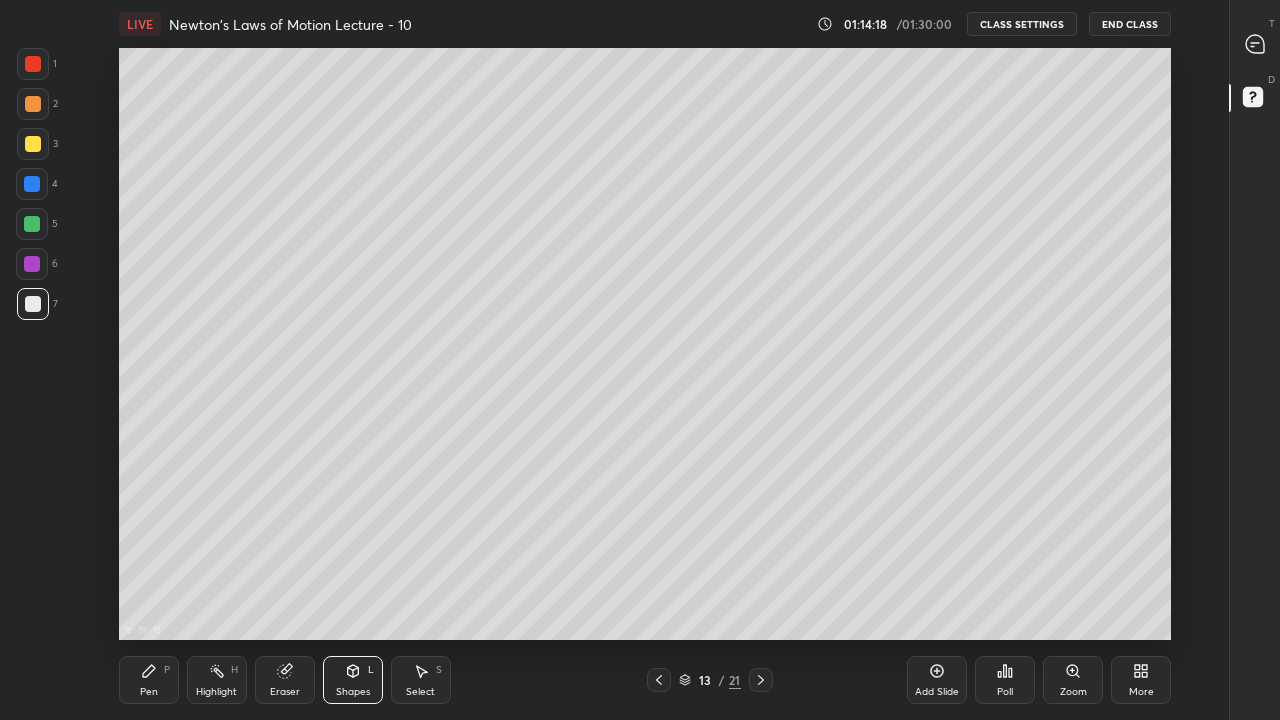 click on "Pen P" at bounding box center (149, 680) 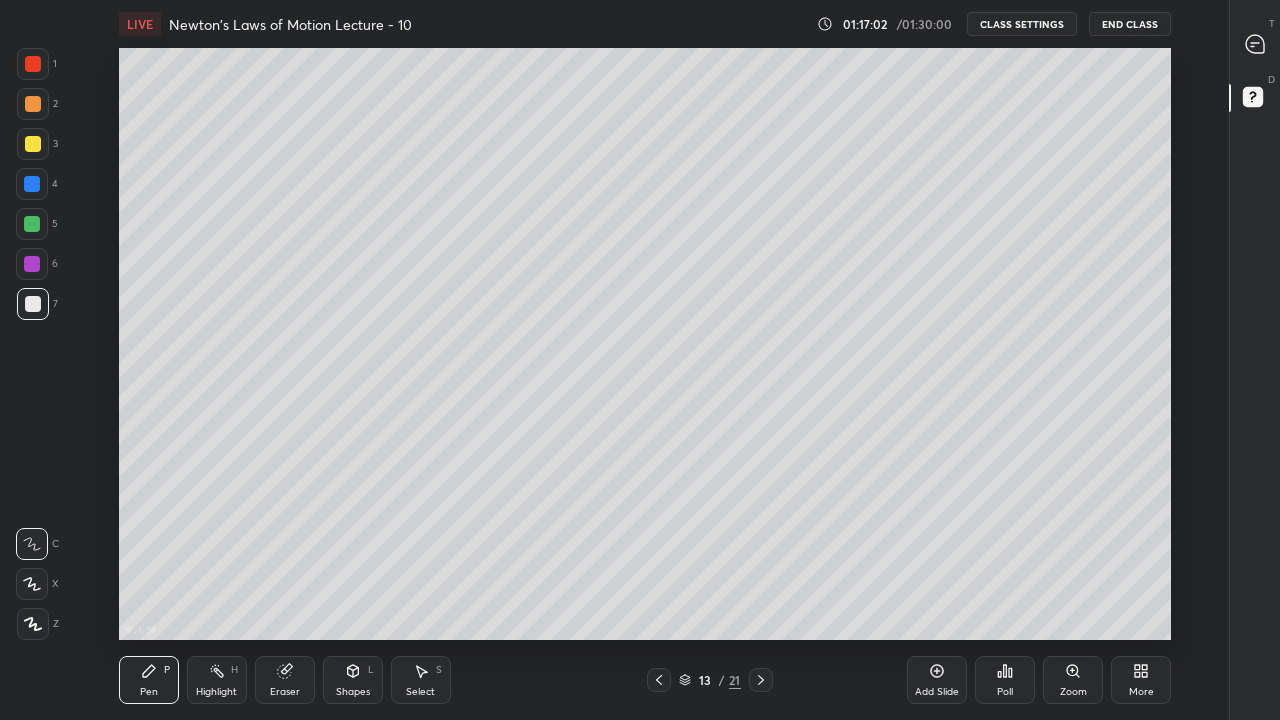 click at bounding box center [33, 144] 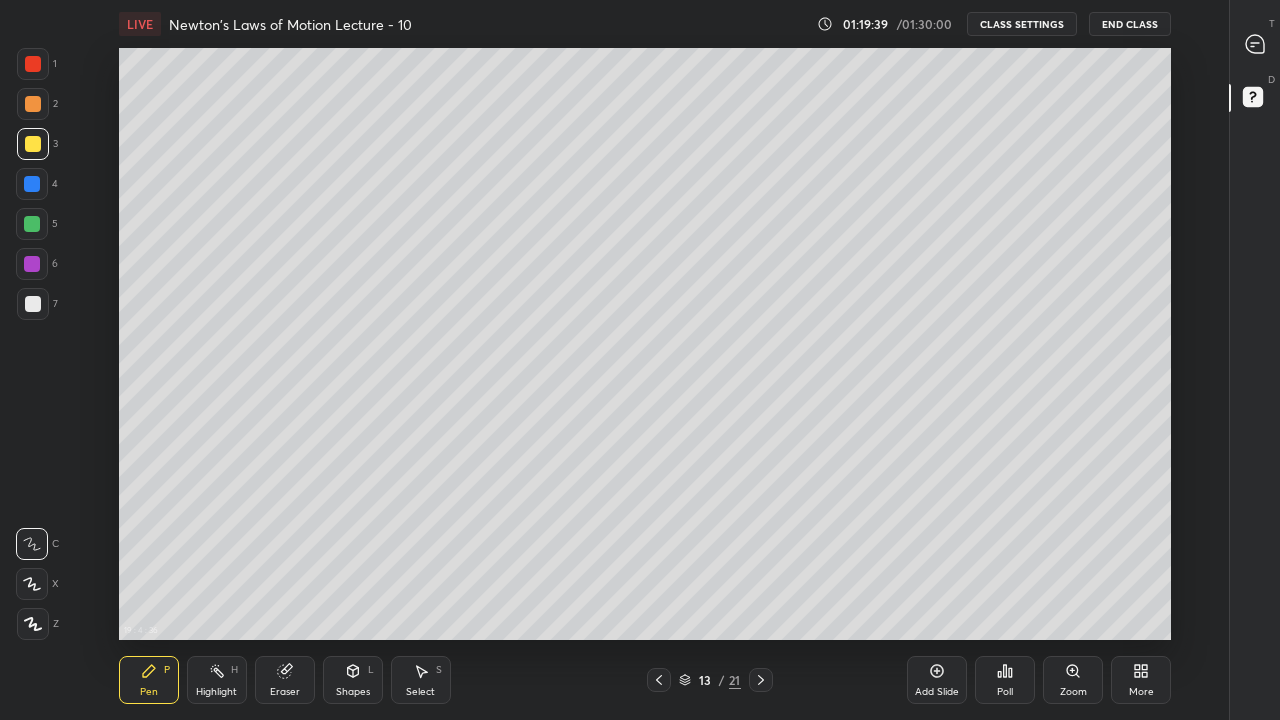 click 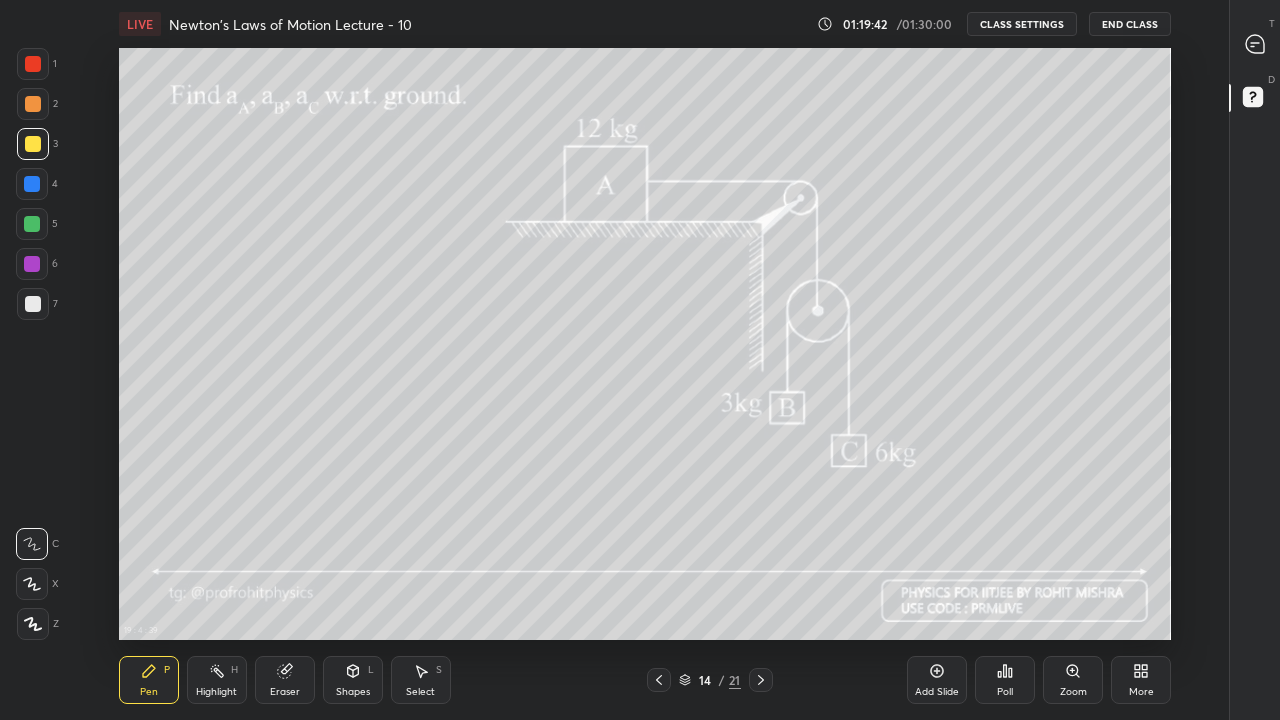 click at bounding box center (33, 304) 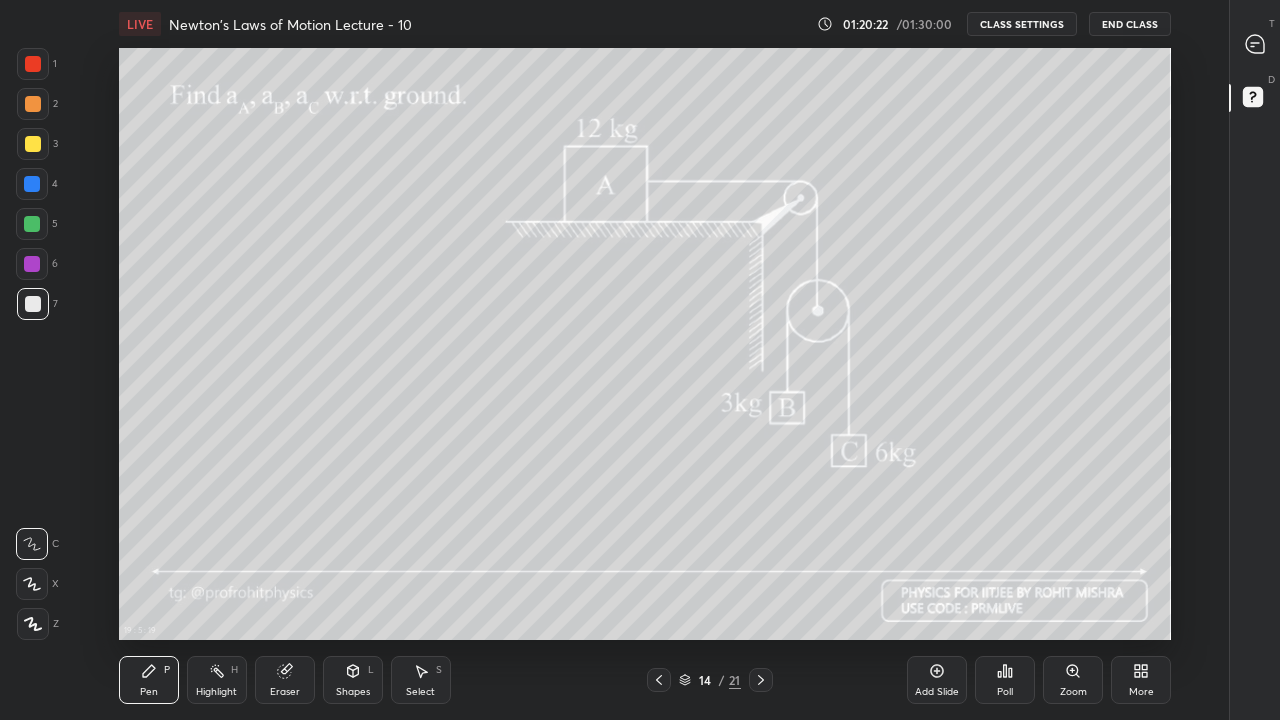 click 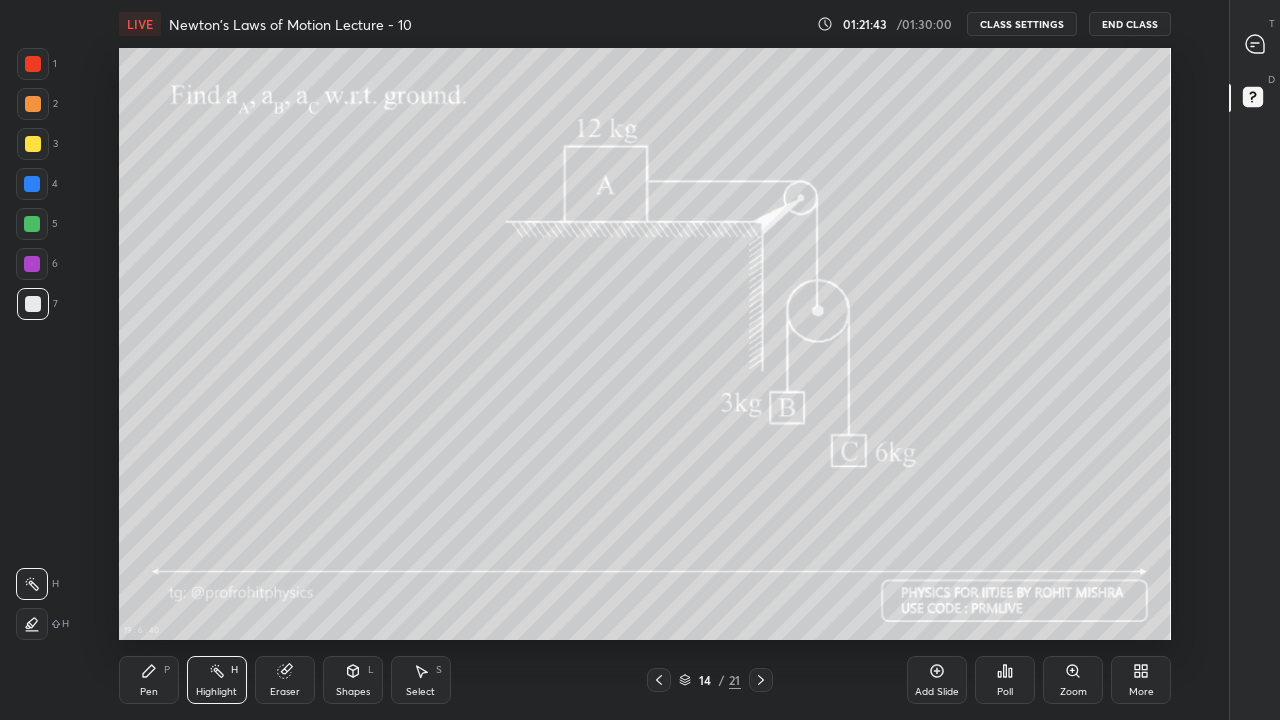 click at bounding box center [33, 144] 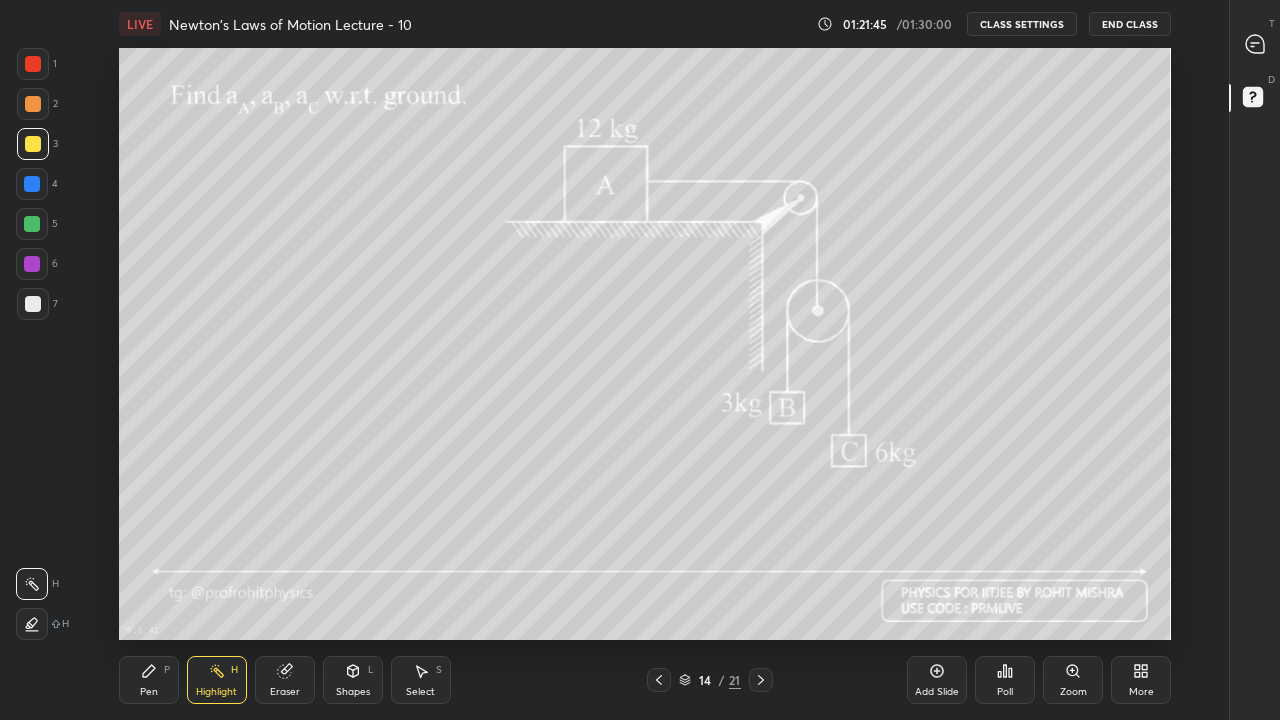 click on "Shapes L" at bounding box center [353, 680] 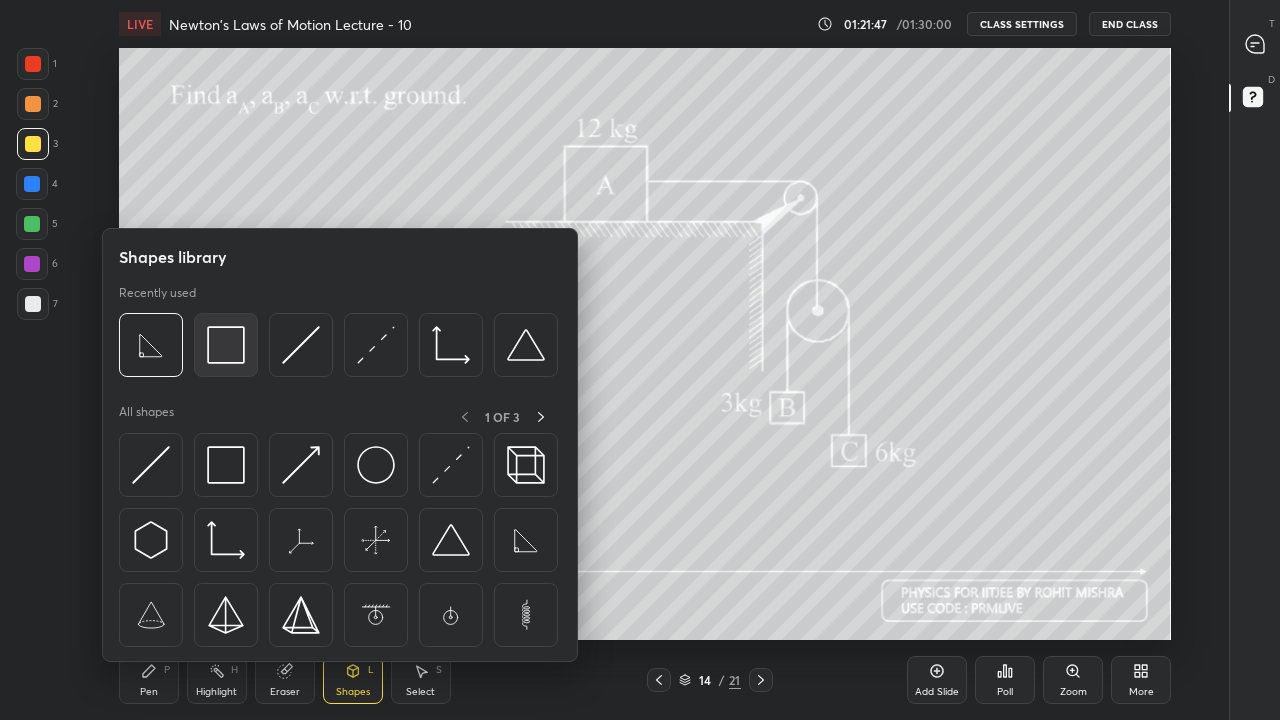 click at bounding box center (226, 345) 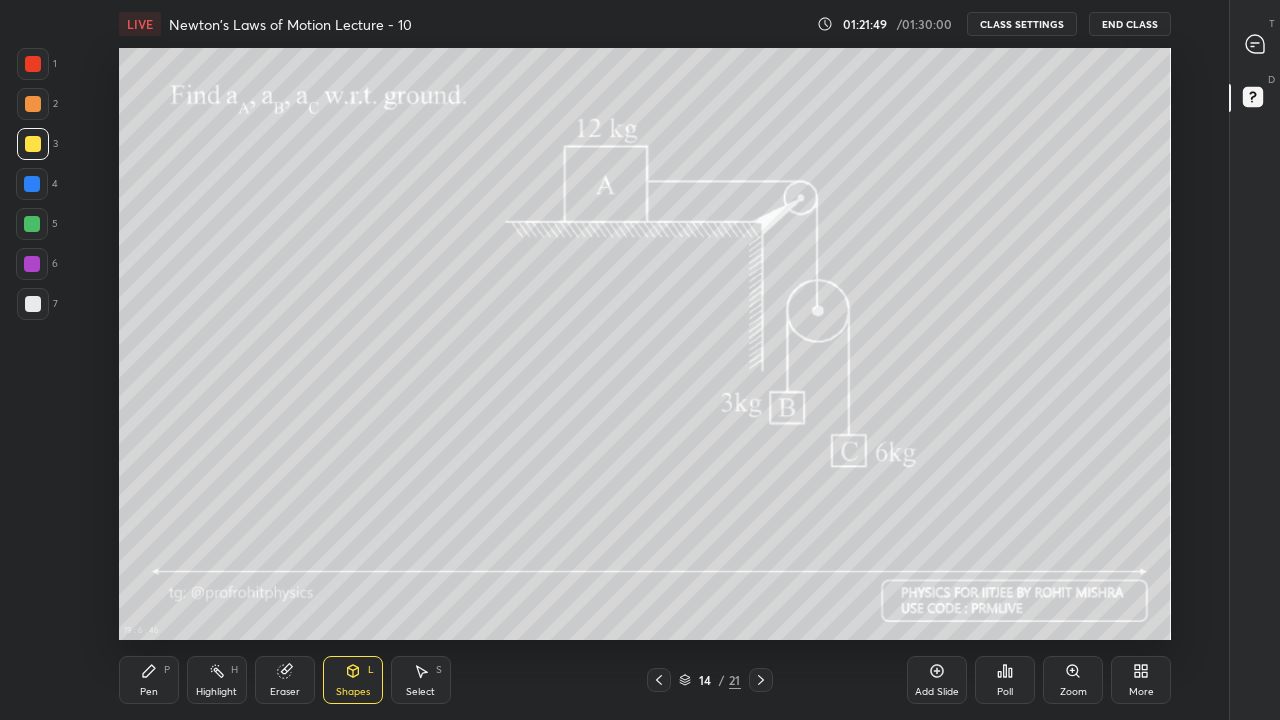 click at bounding box center (32, 184) 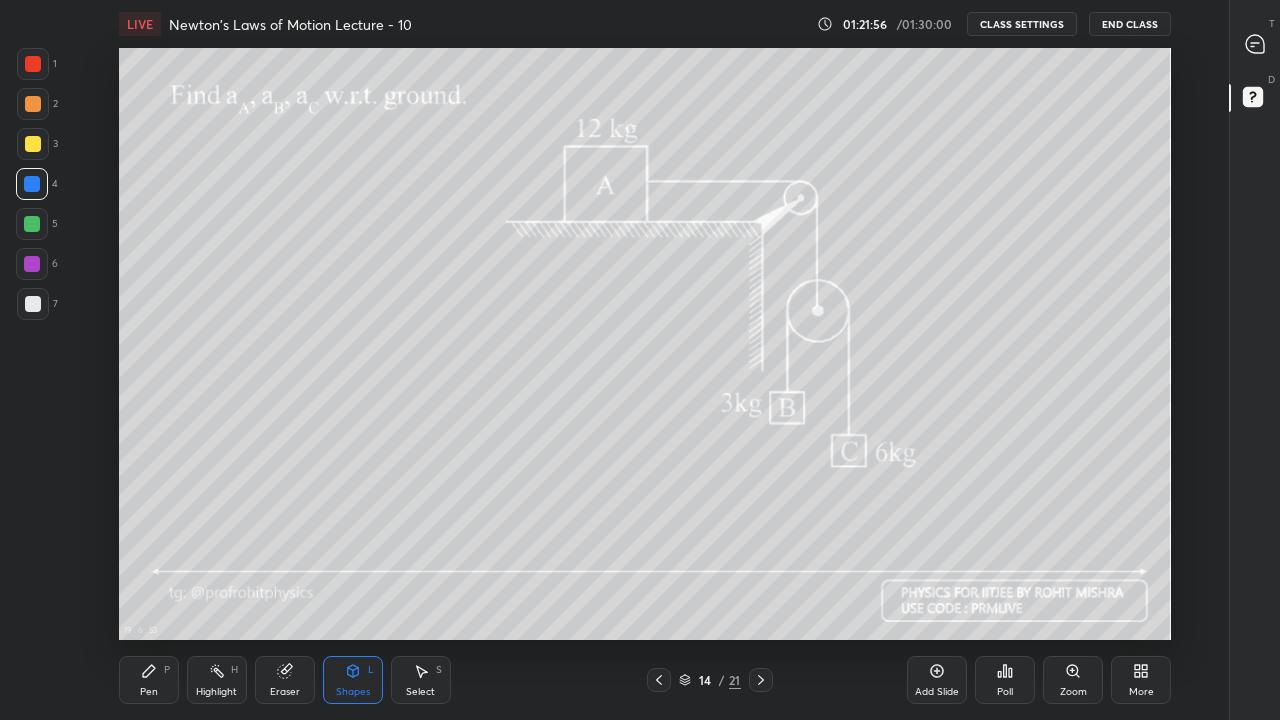 click on "Pen P" at bounding box center [149, 680] 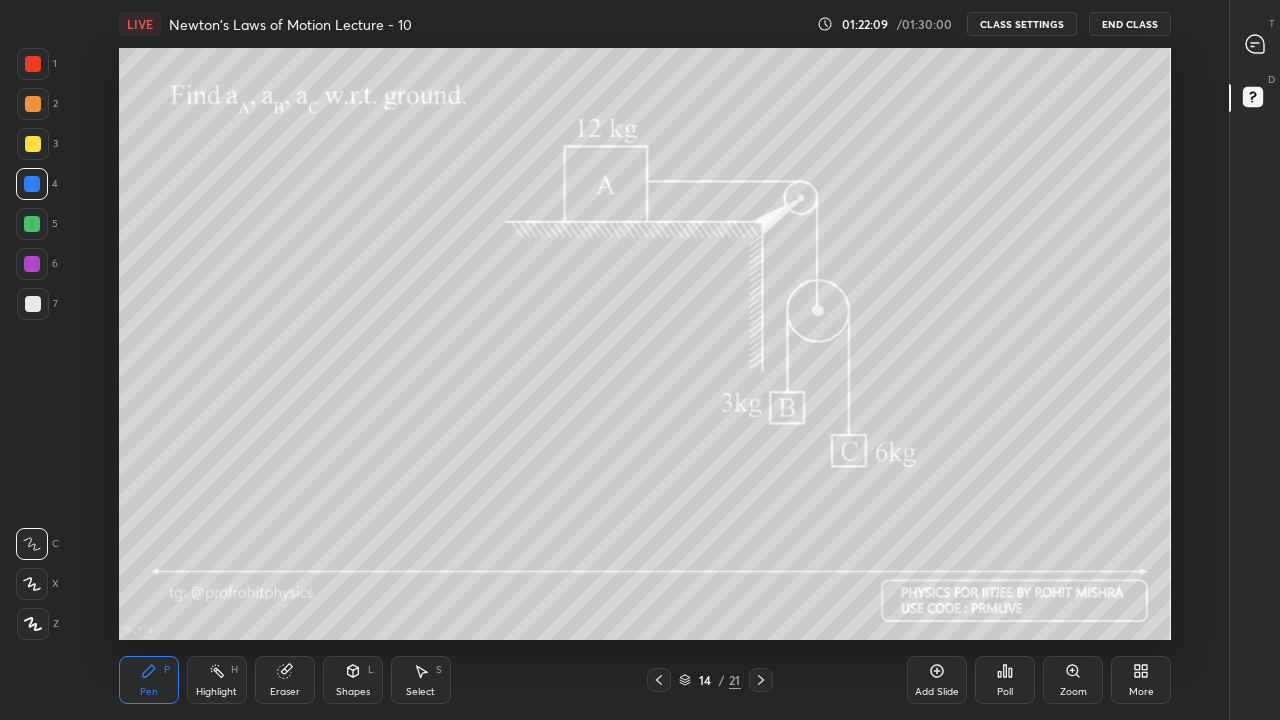 click at bounding box center [33, 144] 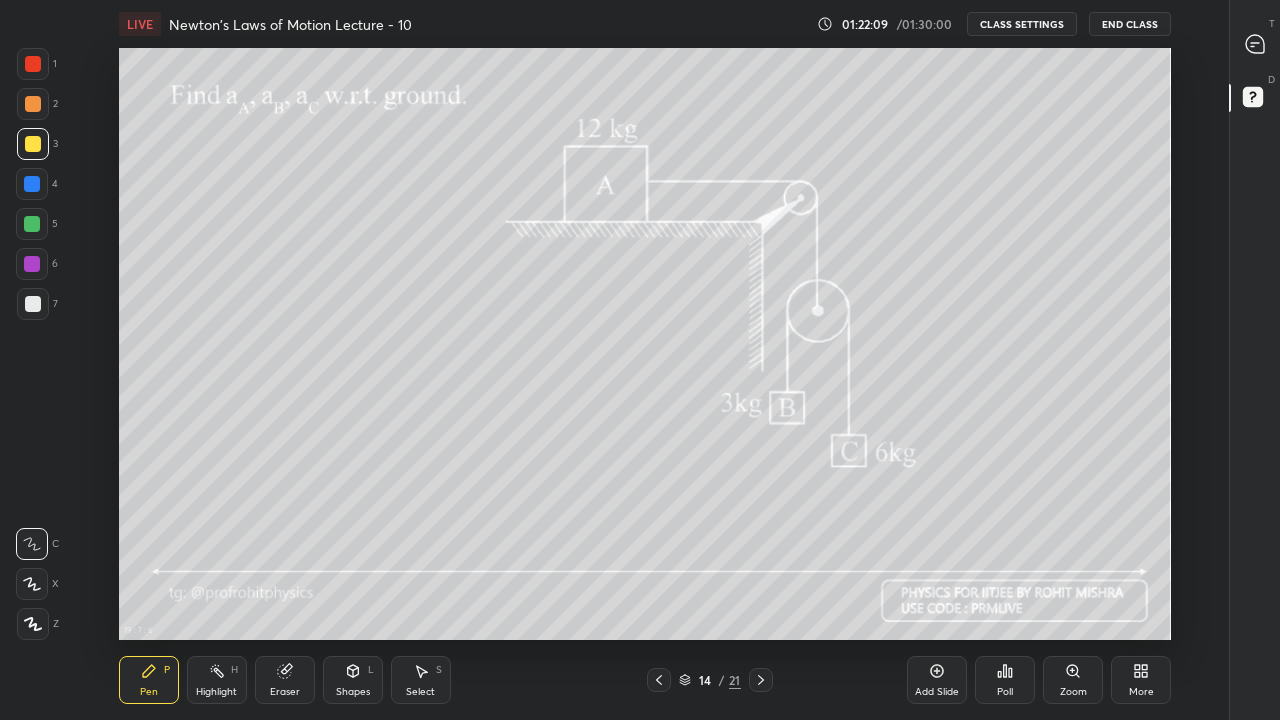 click on "Shapes L" at bounding box center (353, 680) 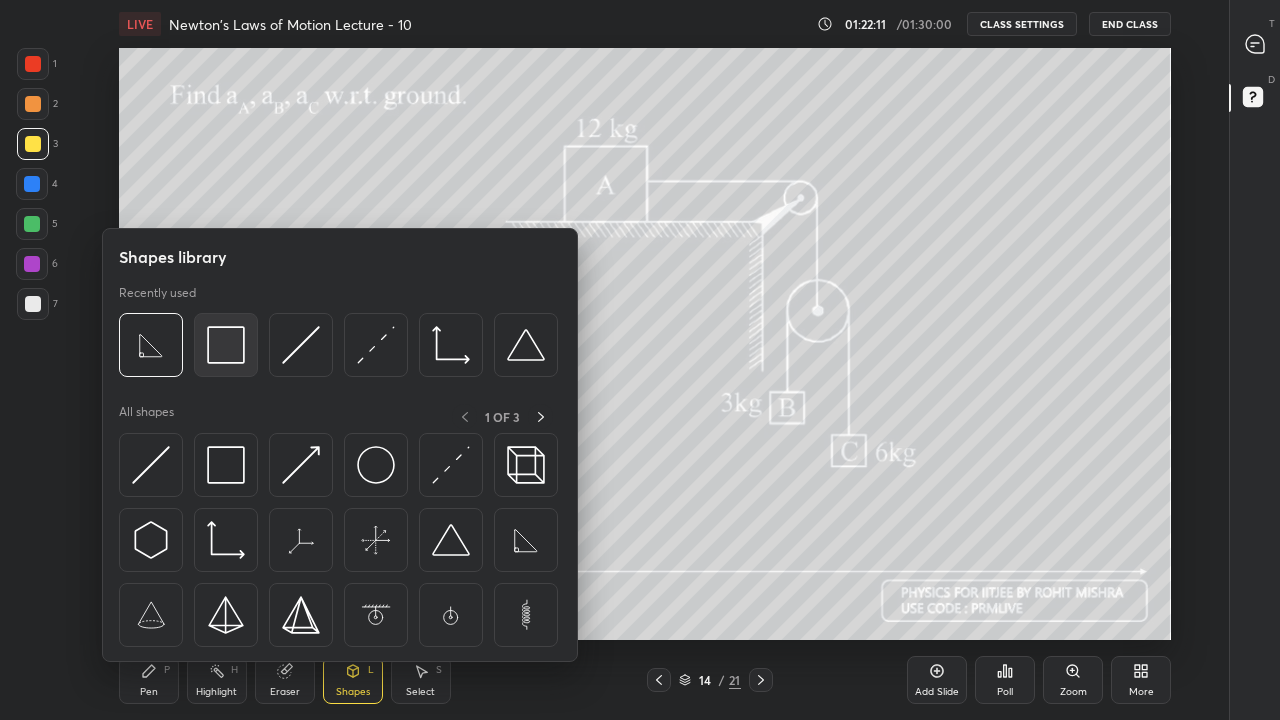 click at bounding box center [226, 345] 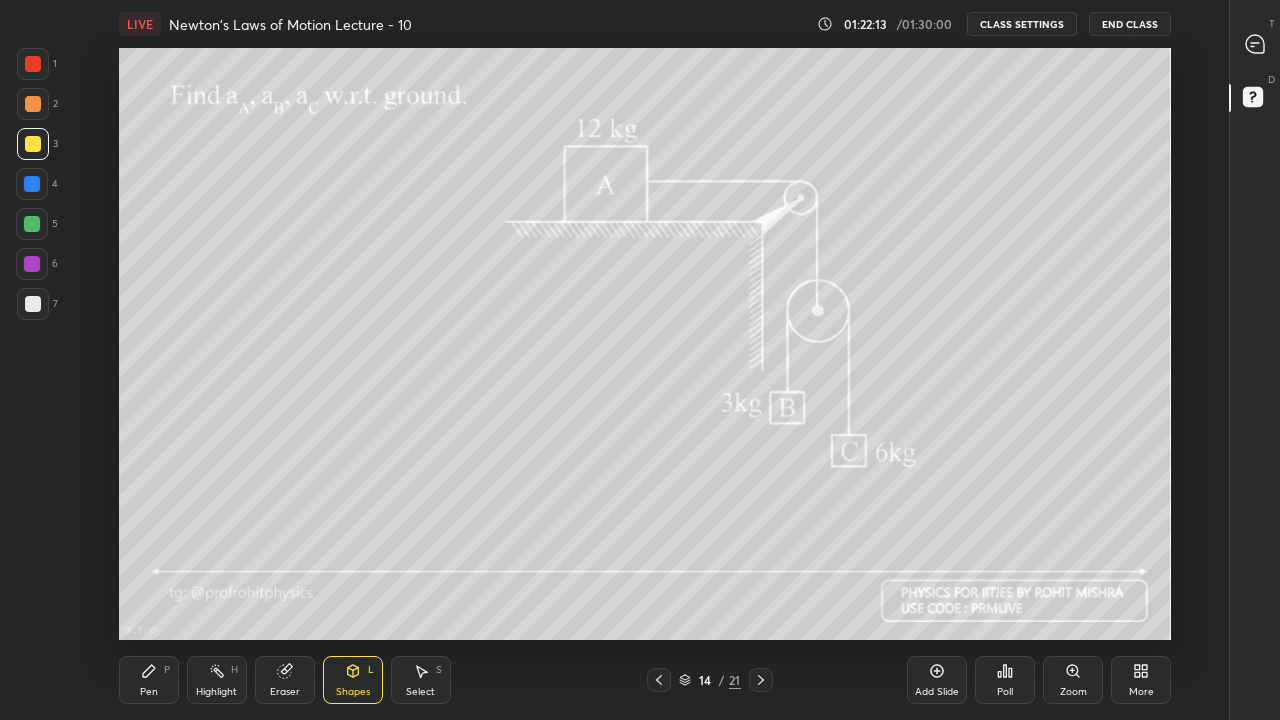 click on "Pen P" at bounding box center (149, 680) 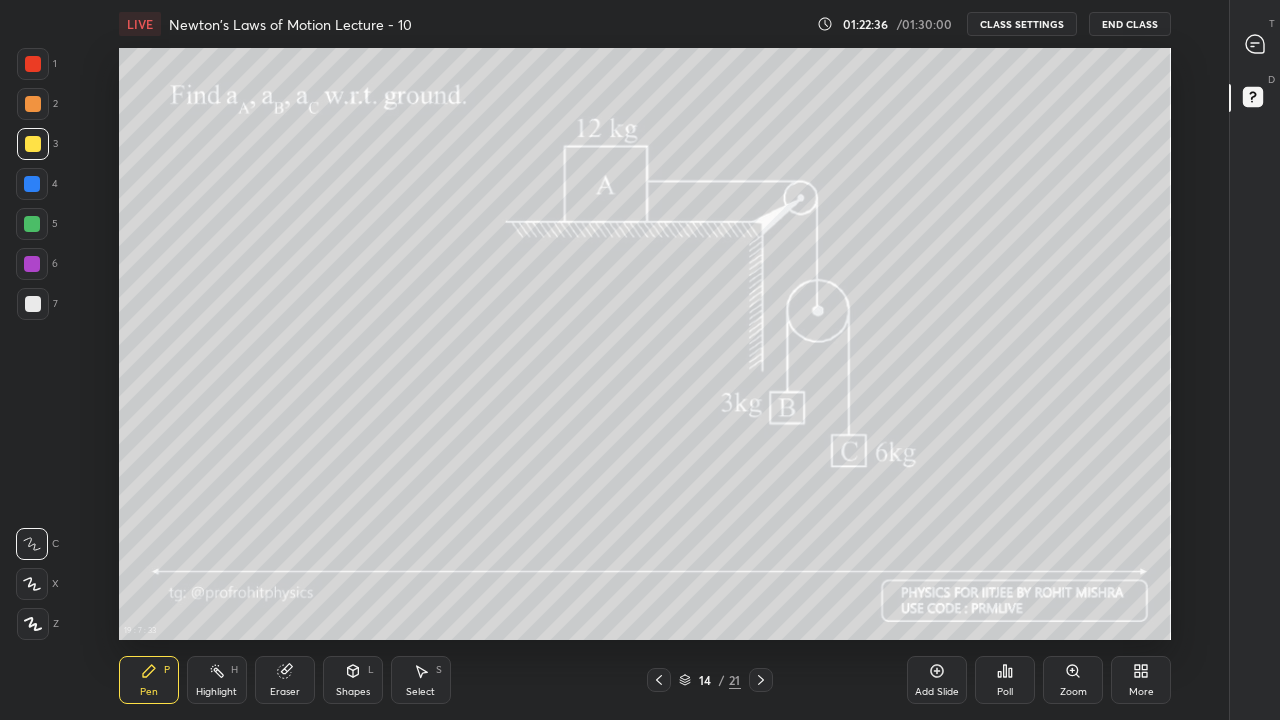 click on "Highlight H" at bounding box center [217, 680] 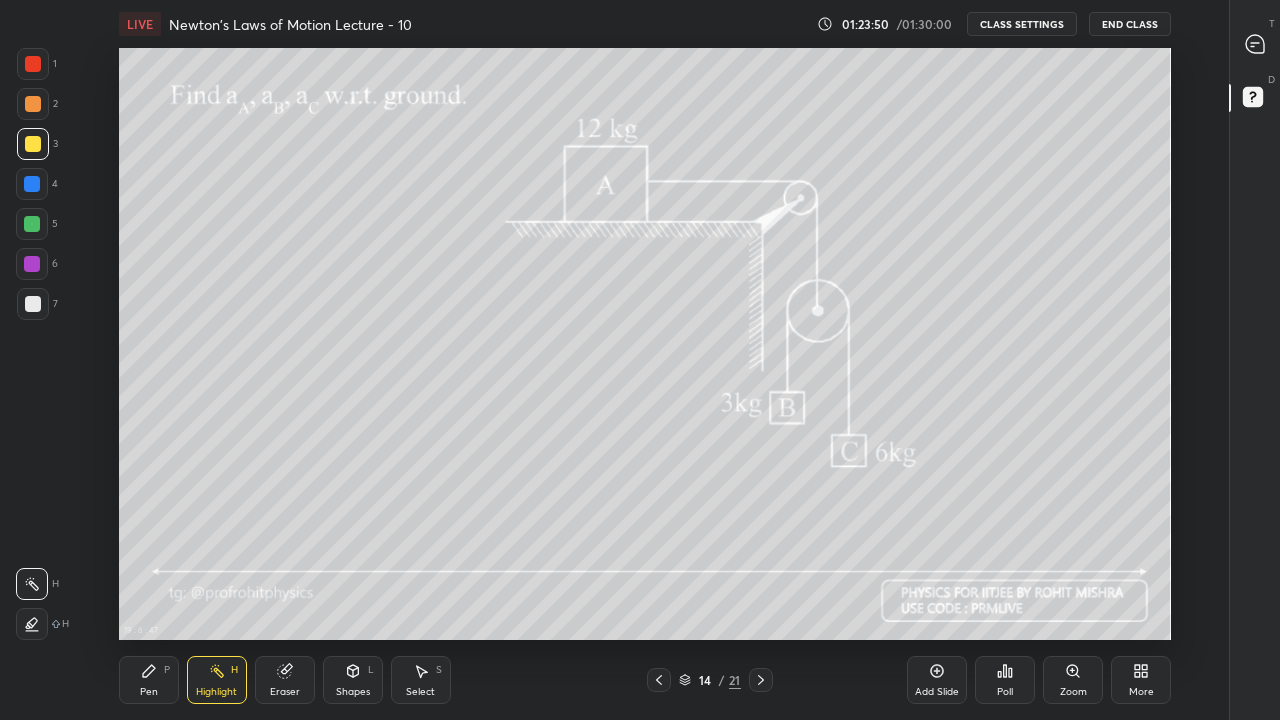 click 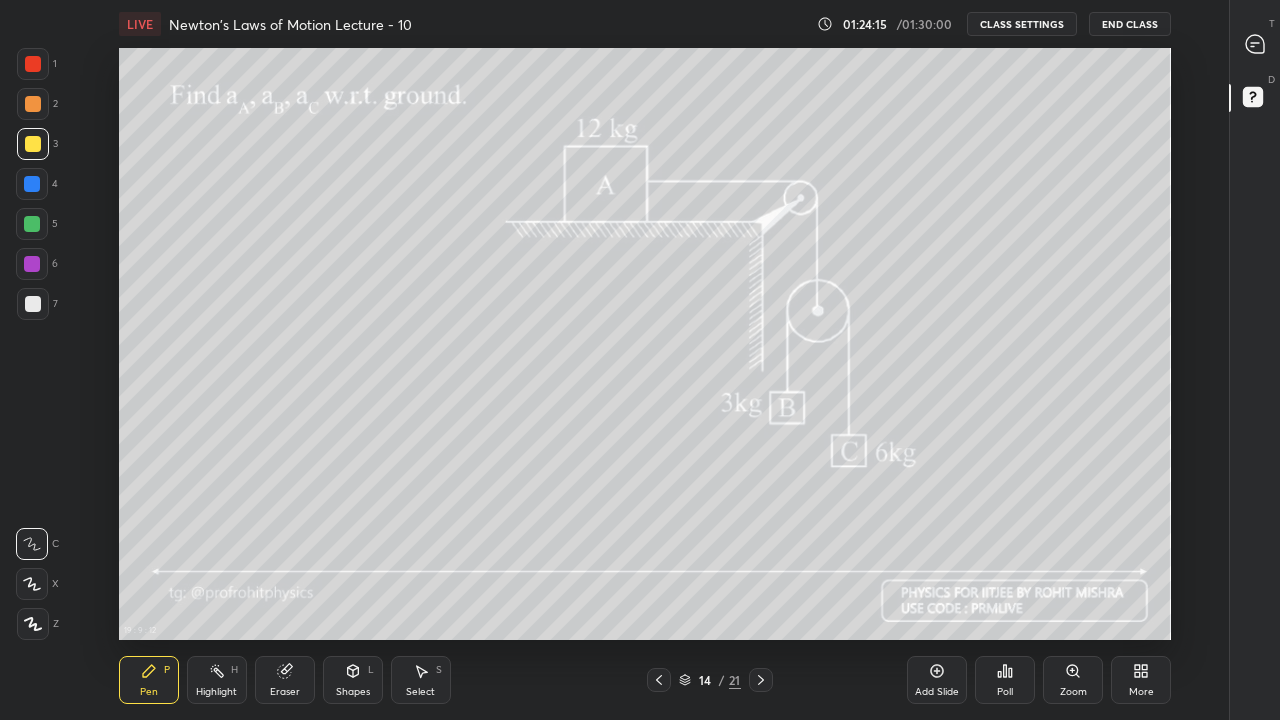 click at bounding box center [32, 184] 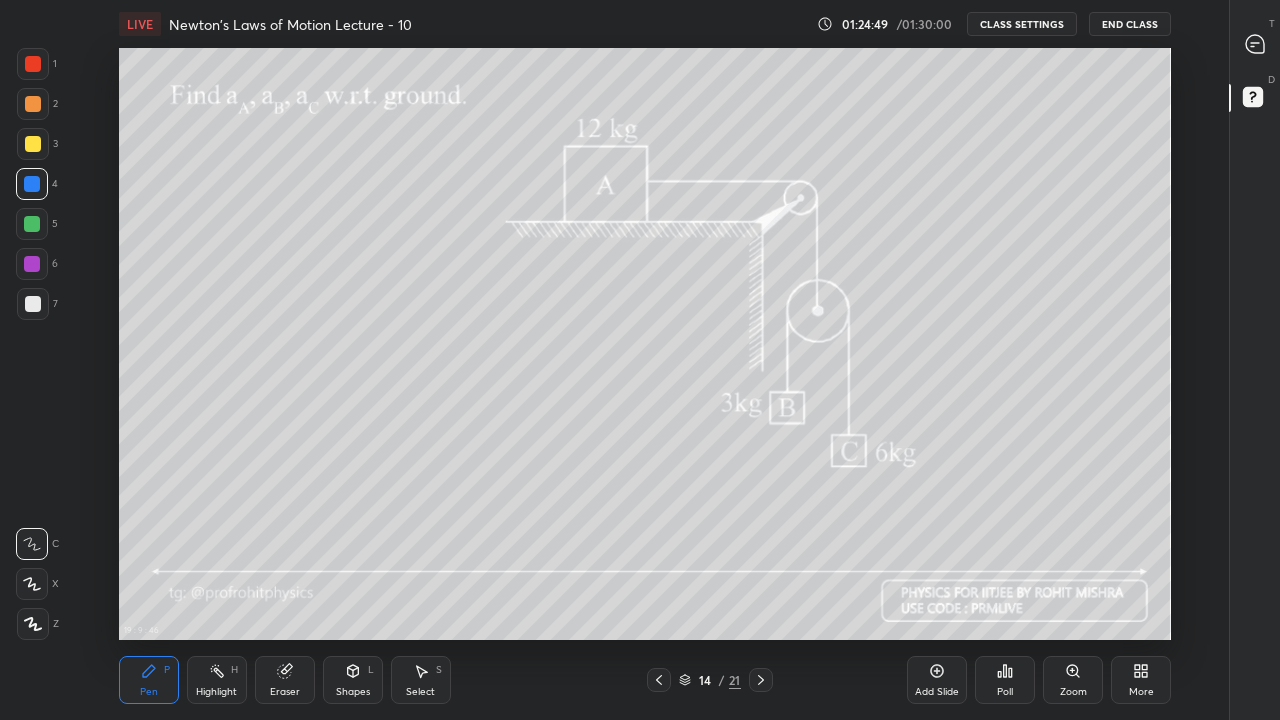 click 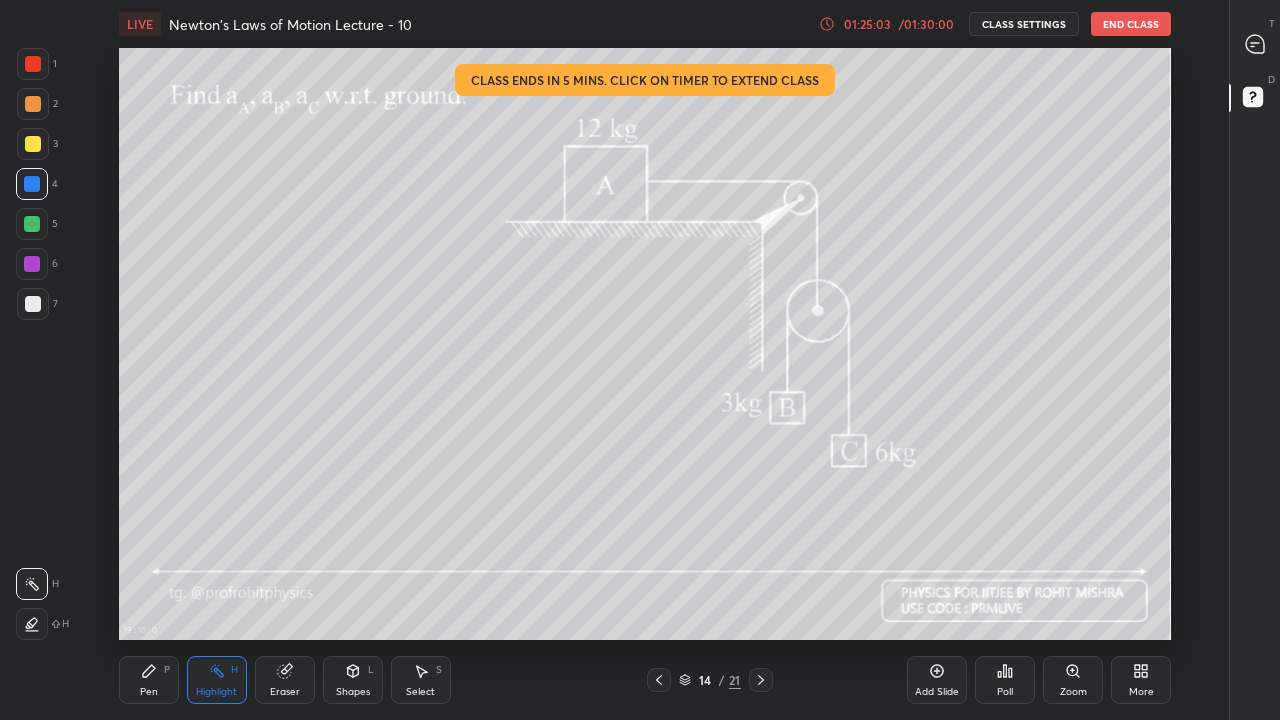 click on "/  01:30:00" at bounding box center (926, 24) 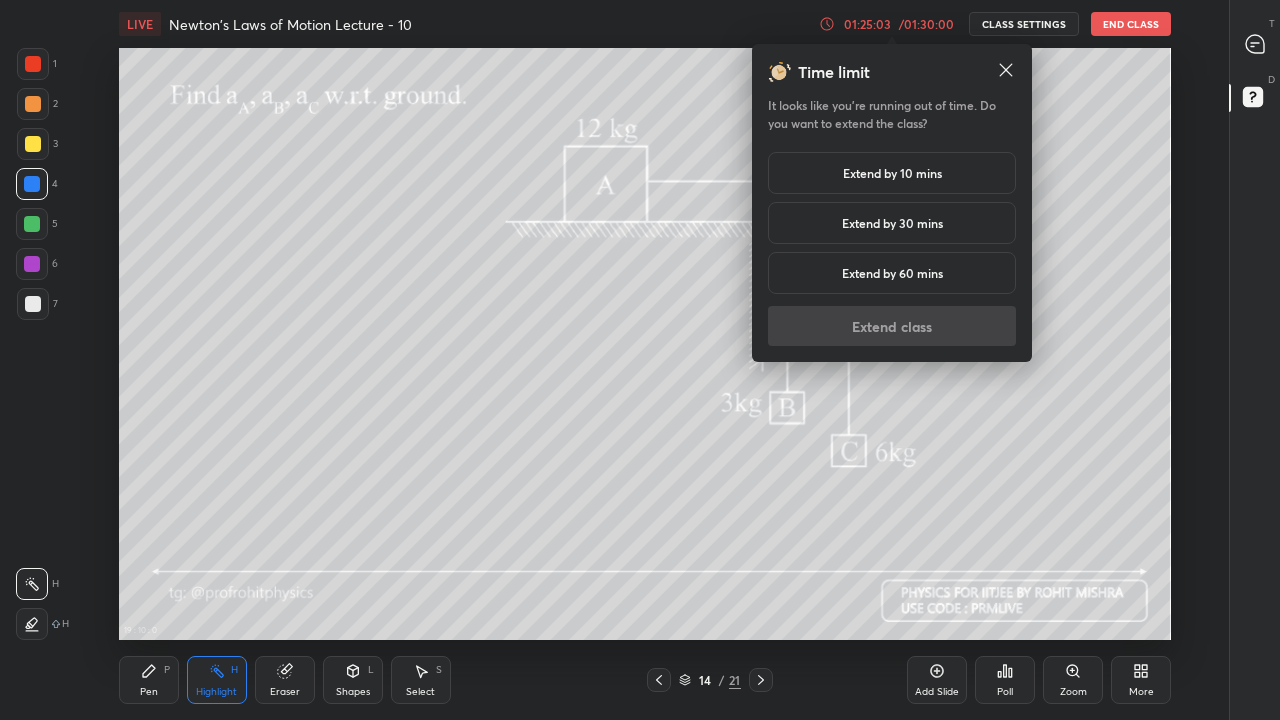 click on "Extend by 10 mins" at bounding box center (892, 173) 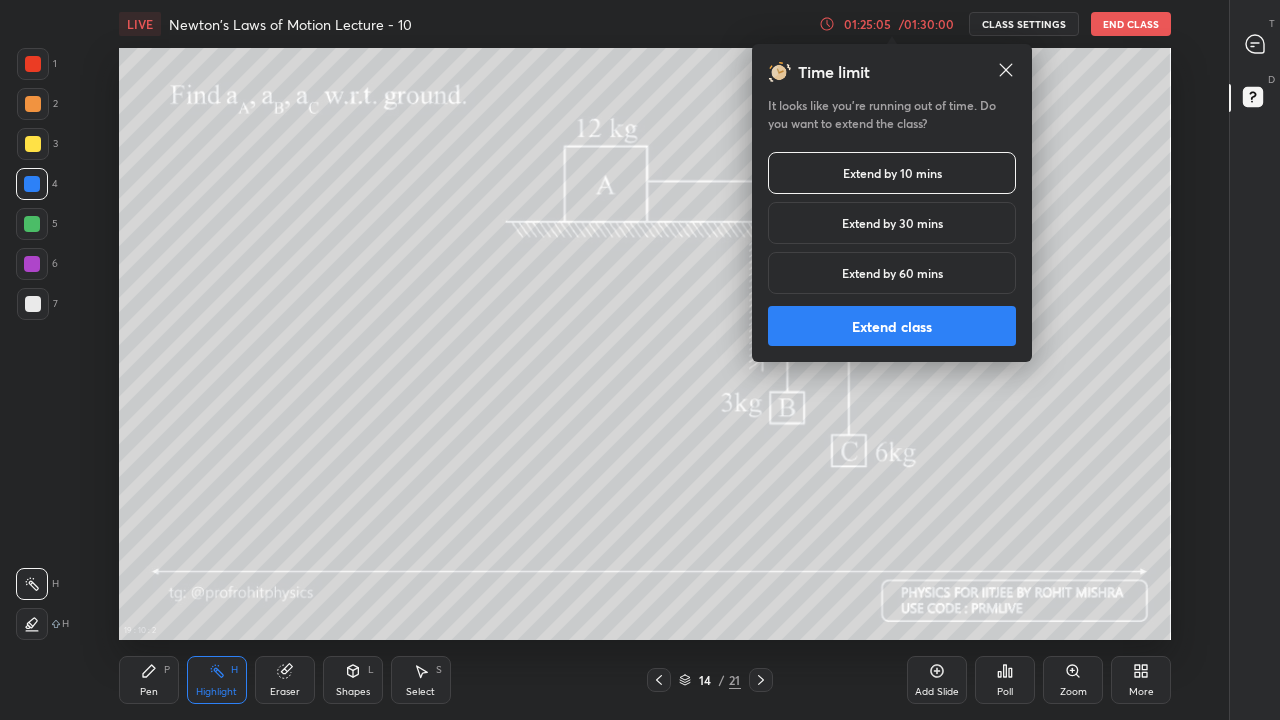 click on "Extend class" at bounding box center [892, 326] 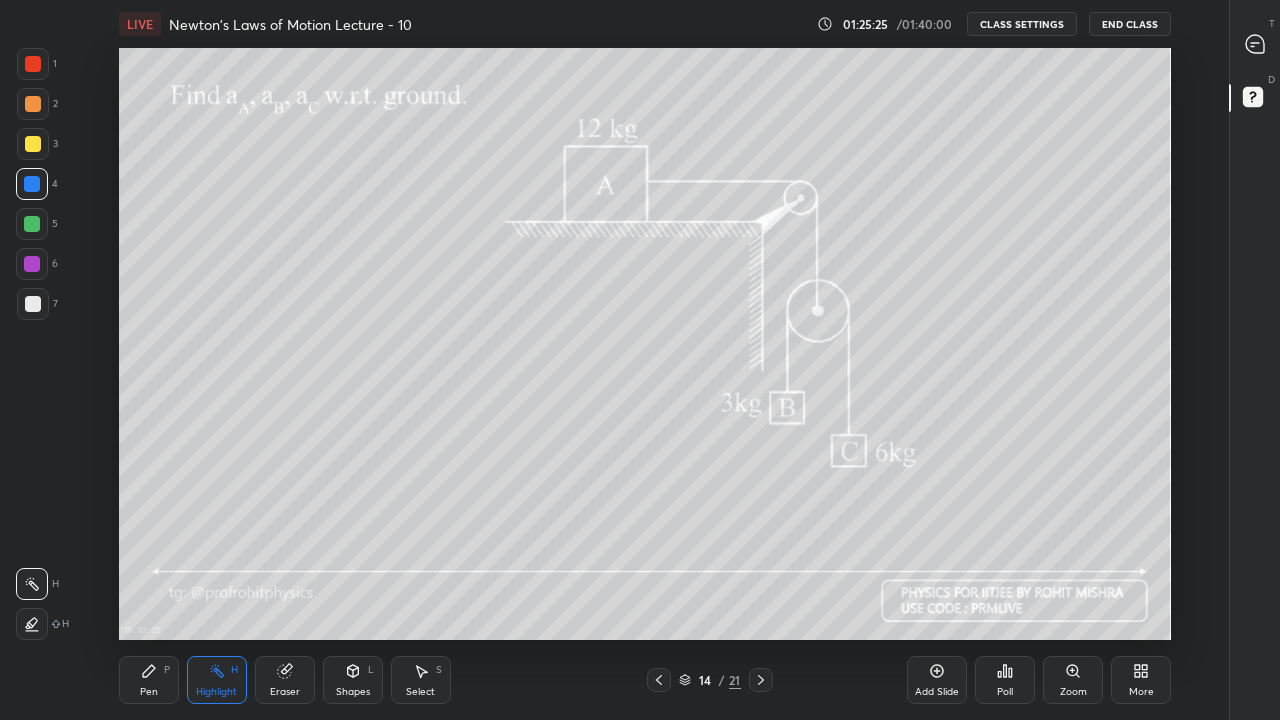click at bounding box center (32, 224) 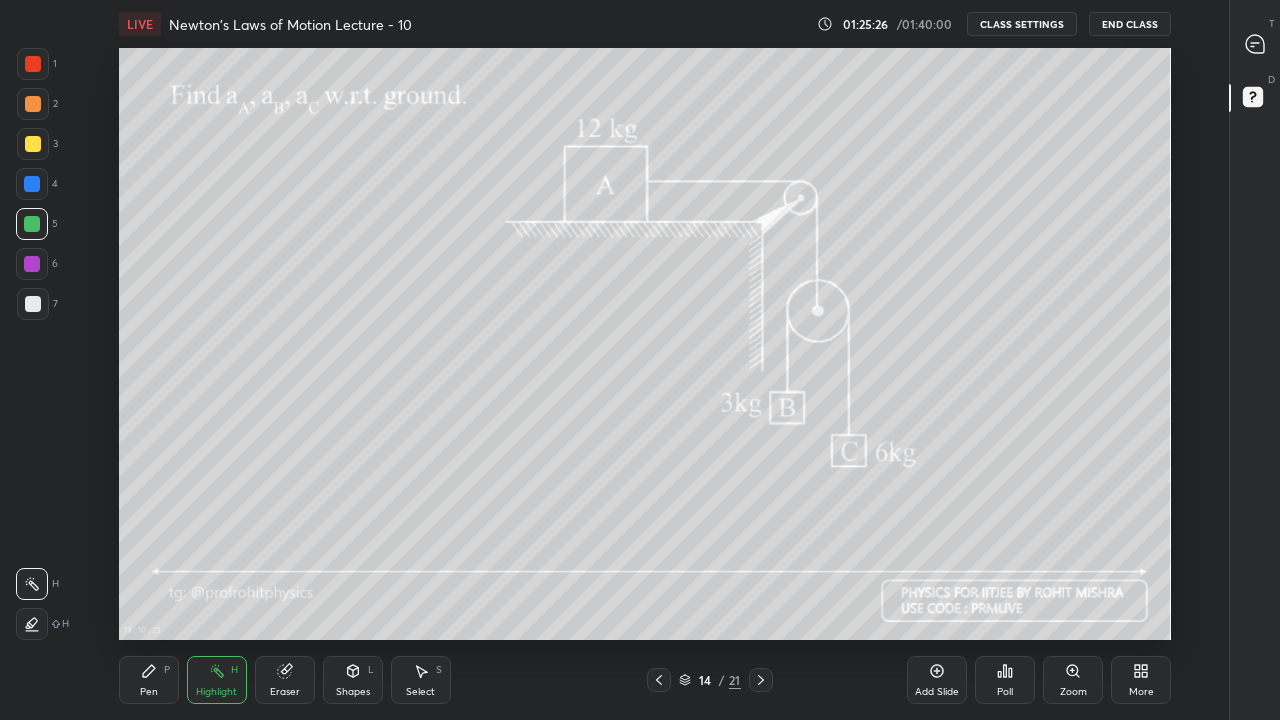 click on "Pen P" at bounding box center [149, 680] 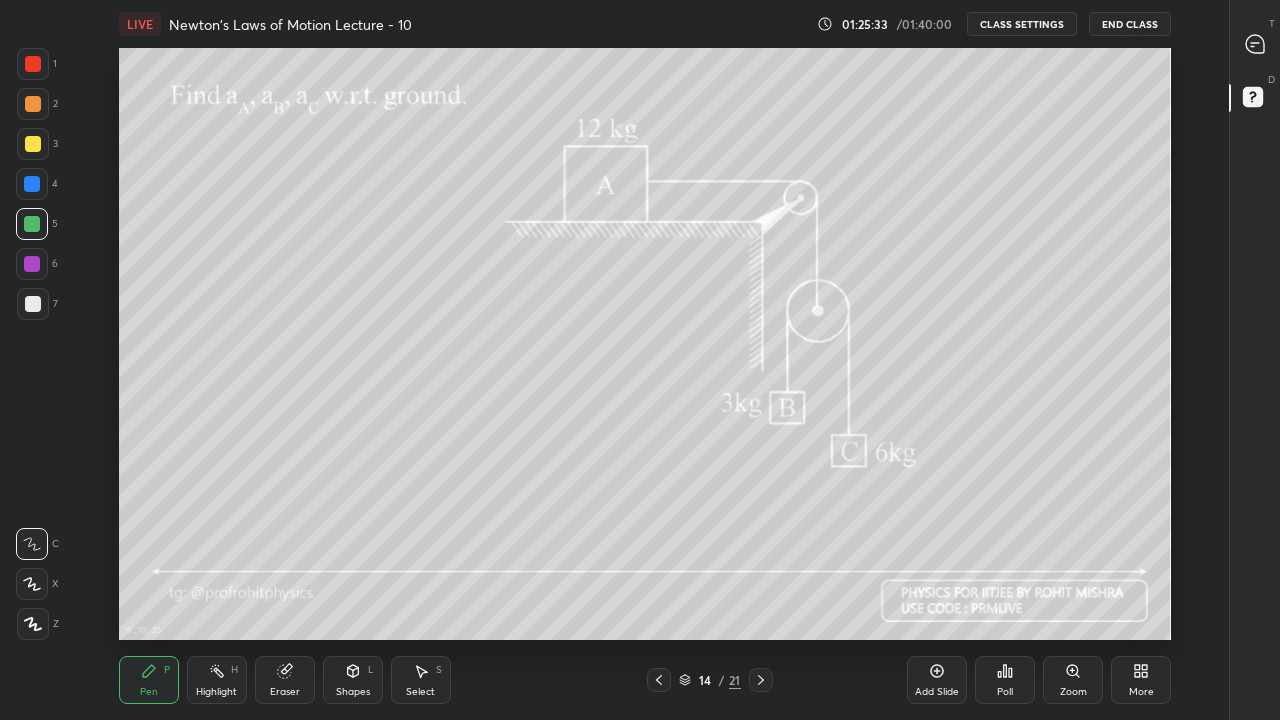 click at bounding box center [32, 184] 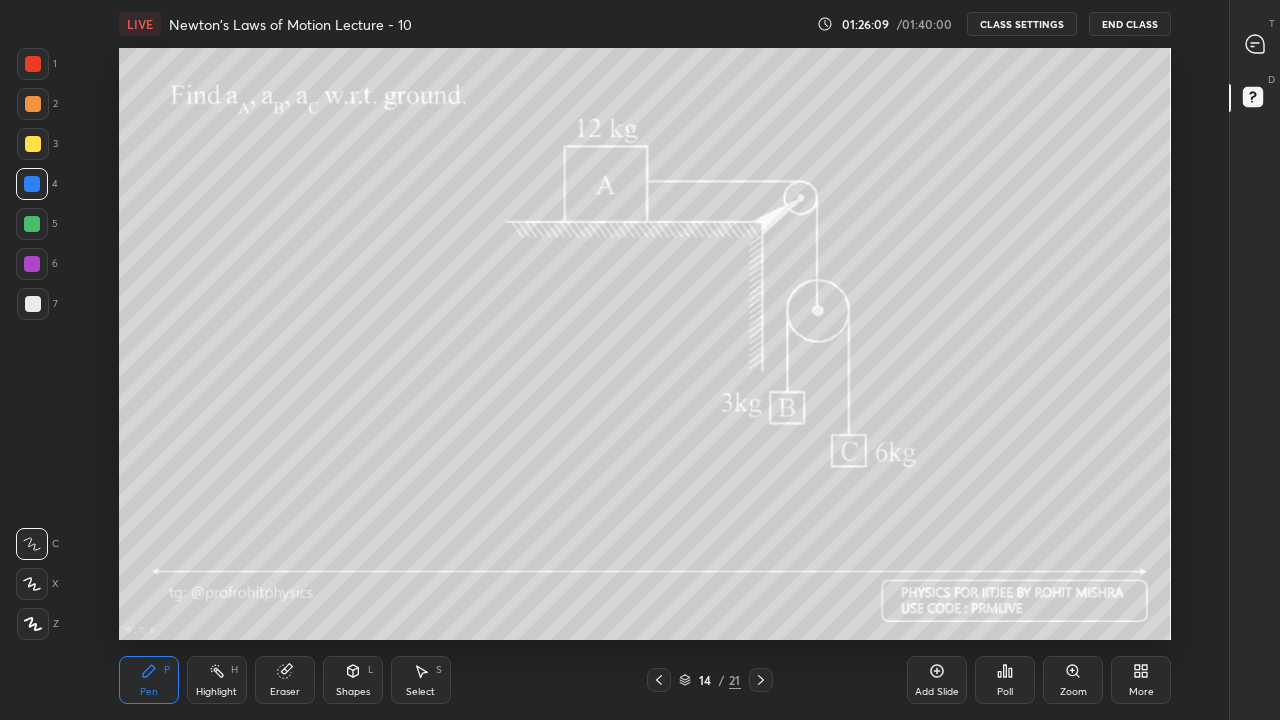 click at bounding box center (32, 224) 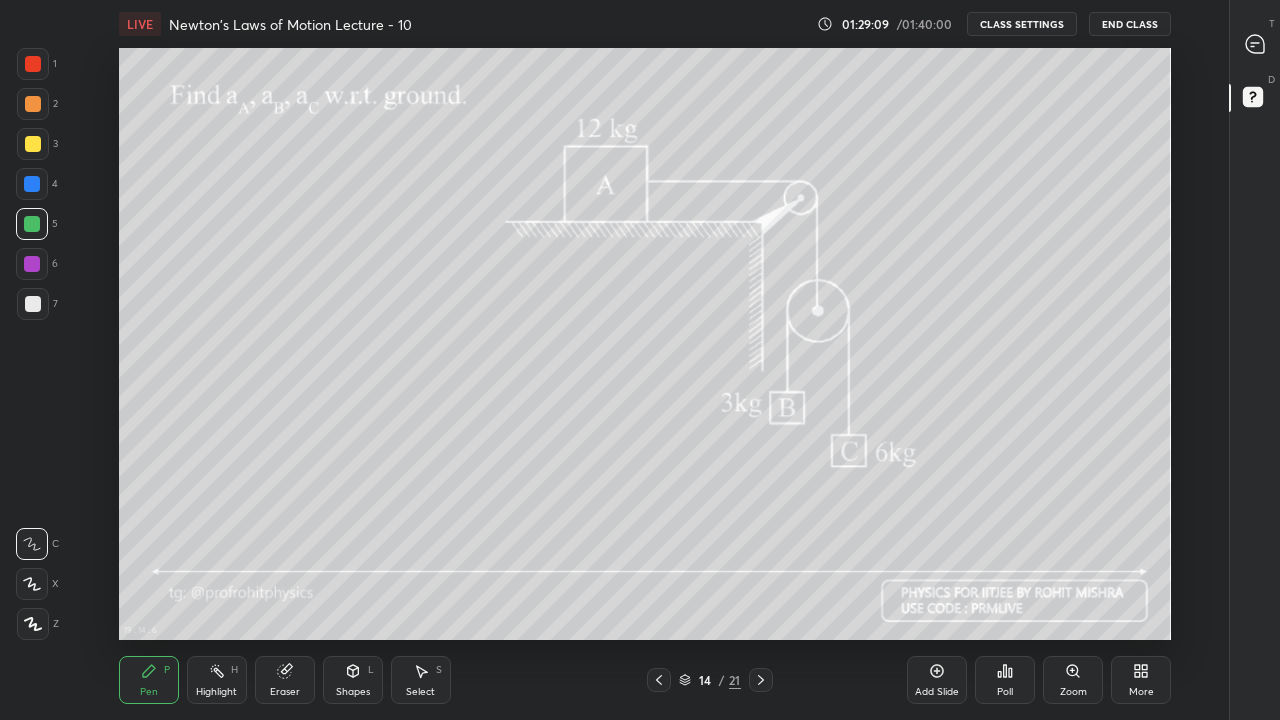 click on "Pen P Highlight H Eraser Shapes L Select S 14 / 21 Add Slide Poll Zoom More" at bounding box center [645, 680] 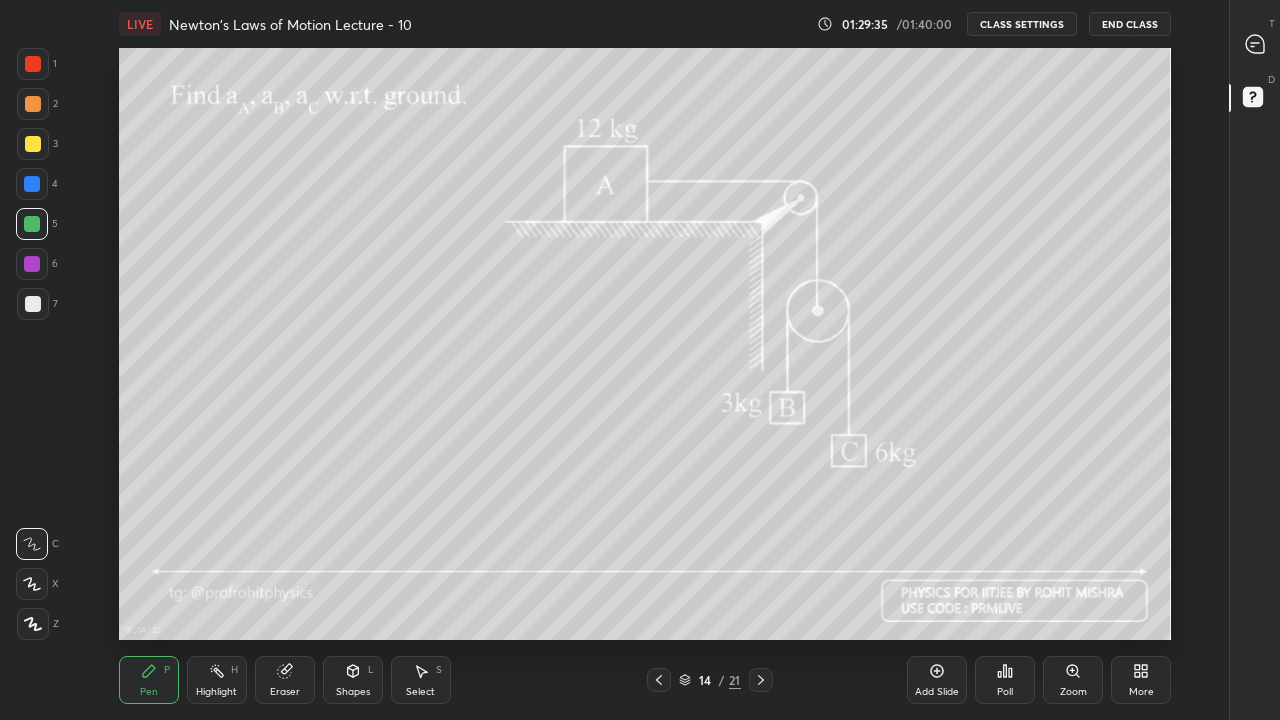 click on "Highlight" at bounding box center [216, 692] 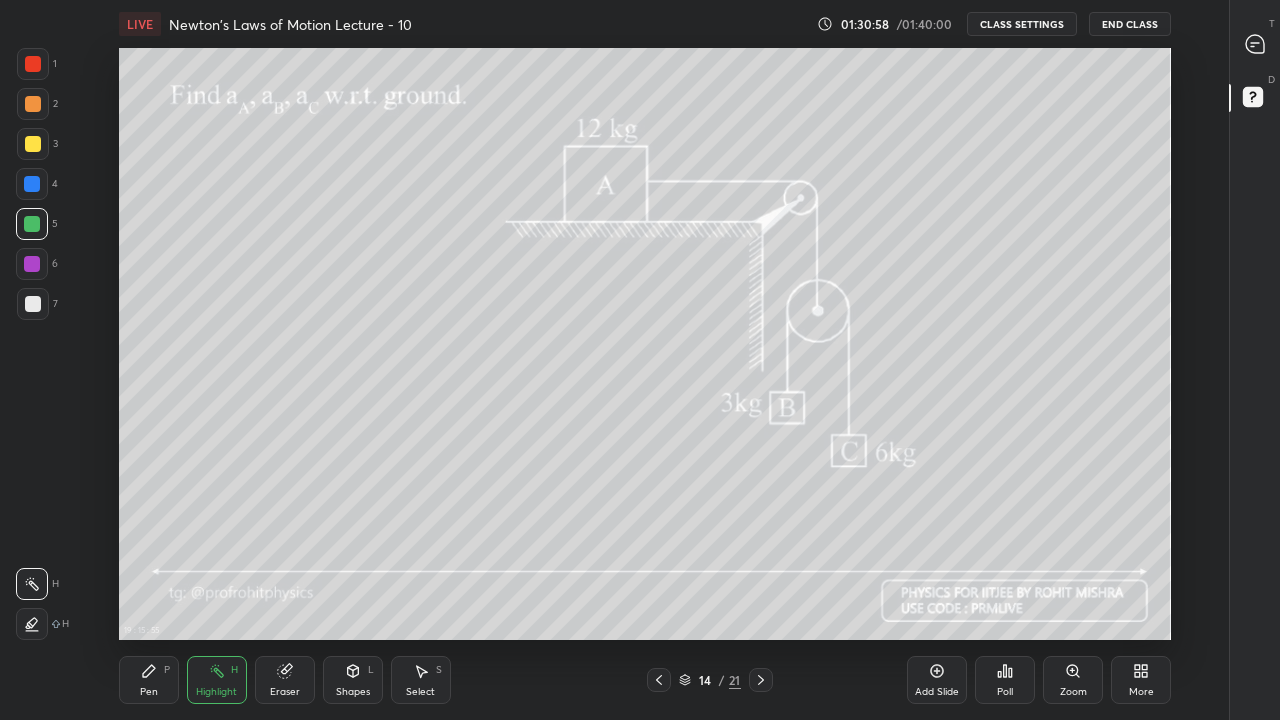 click 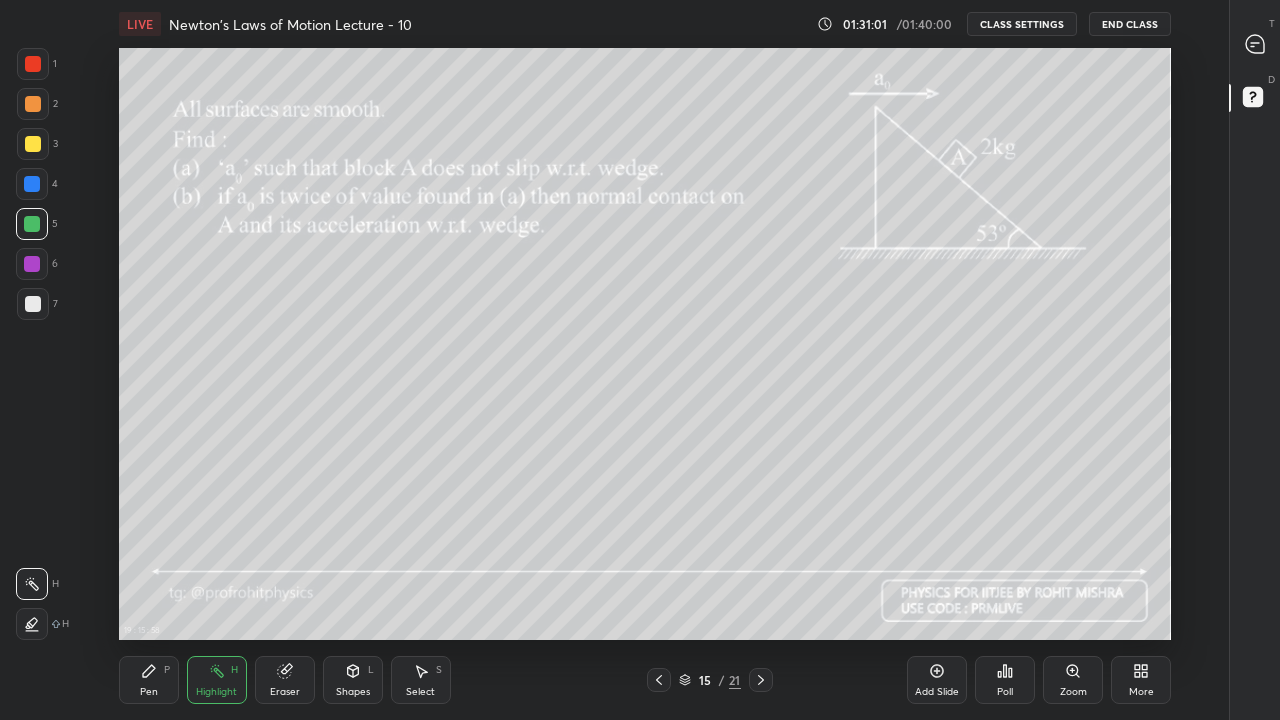 click 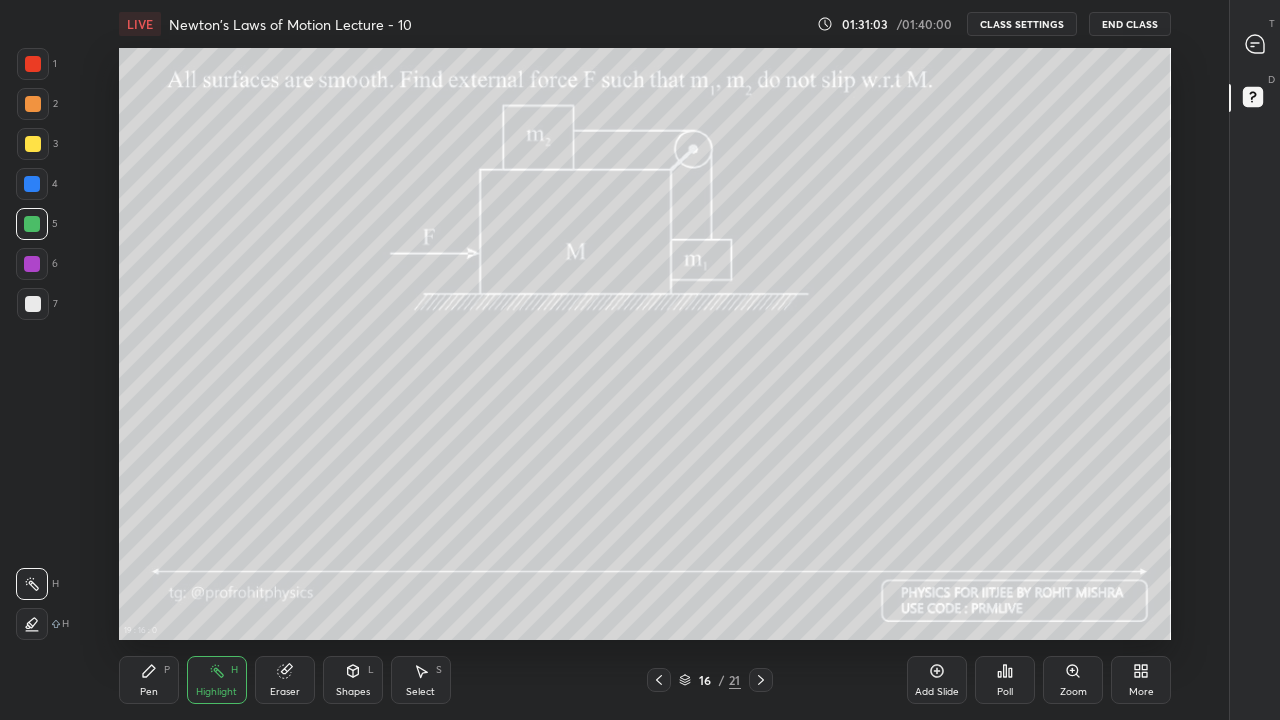 click 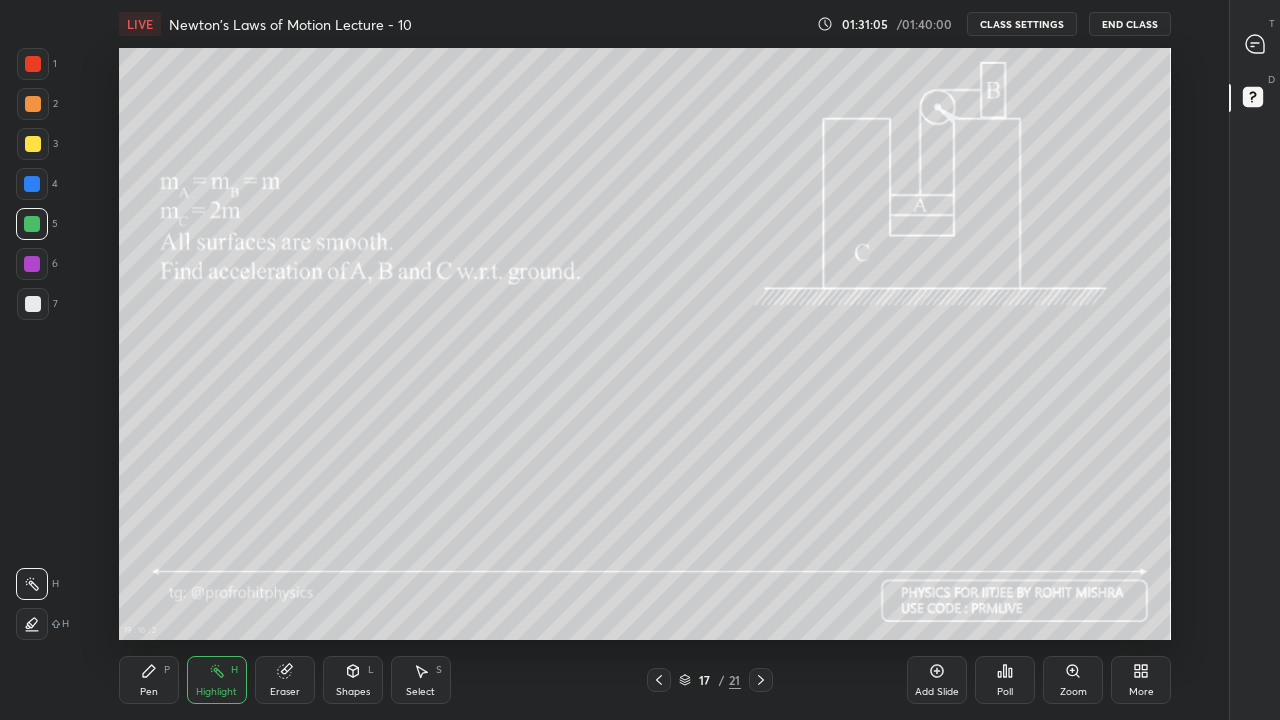 click 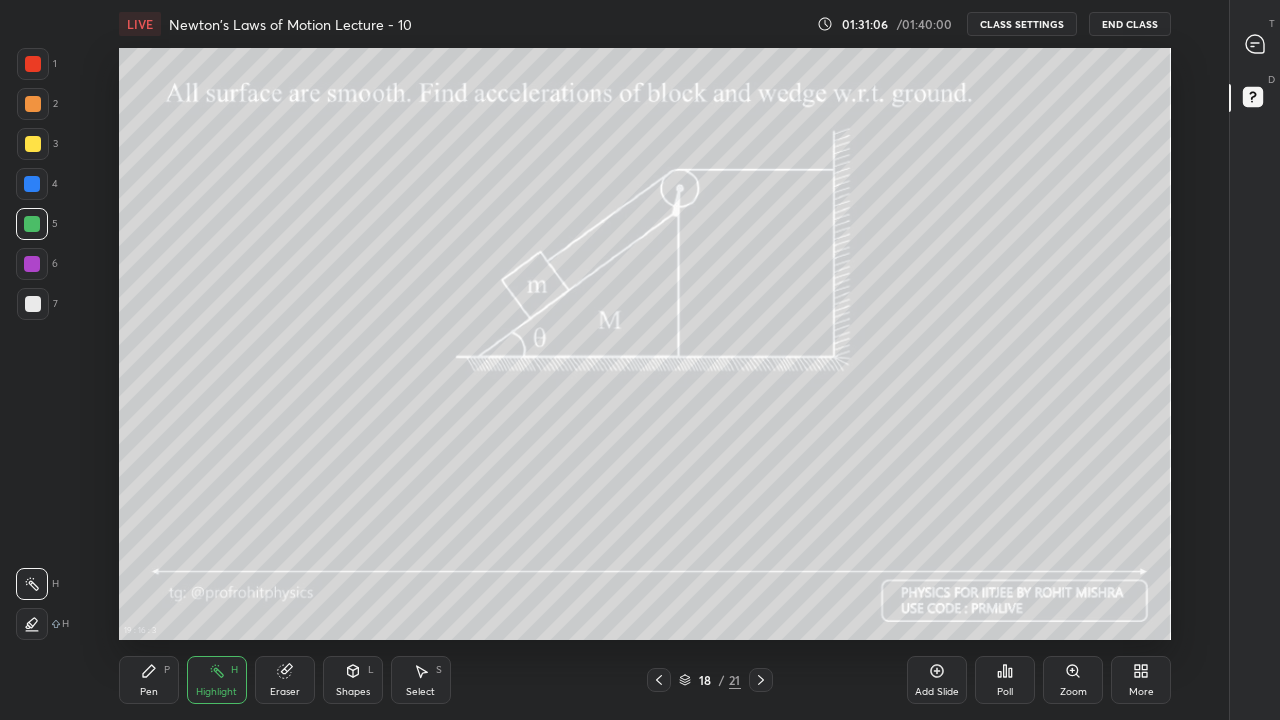 click 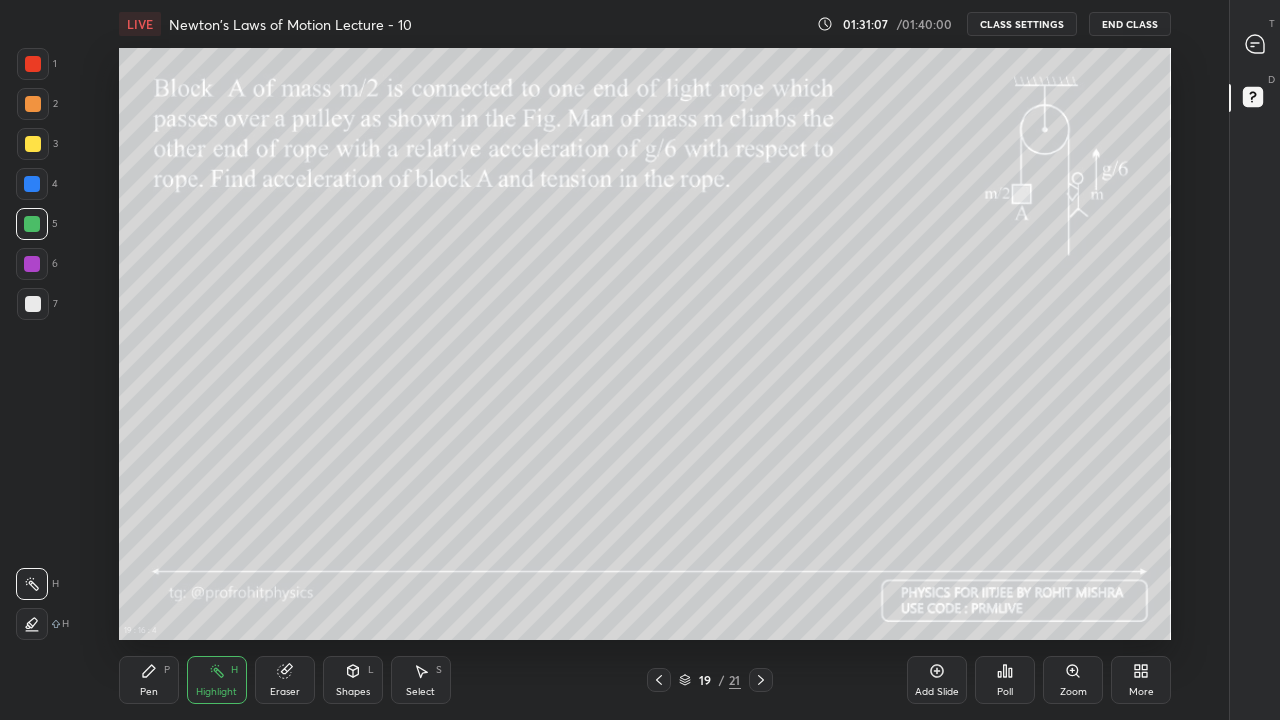click 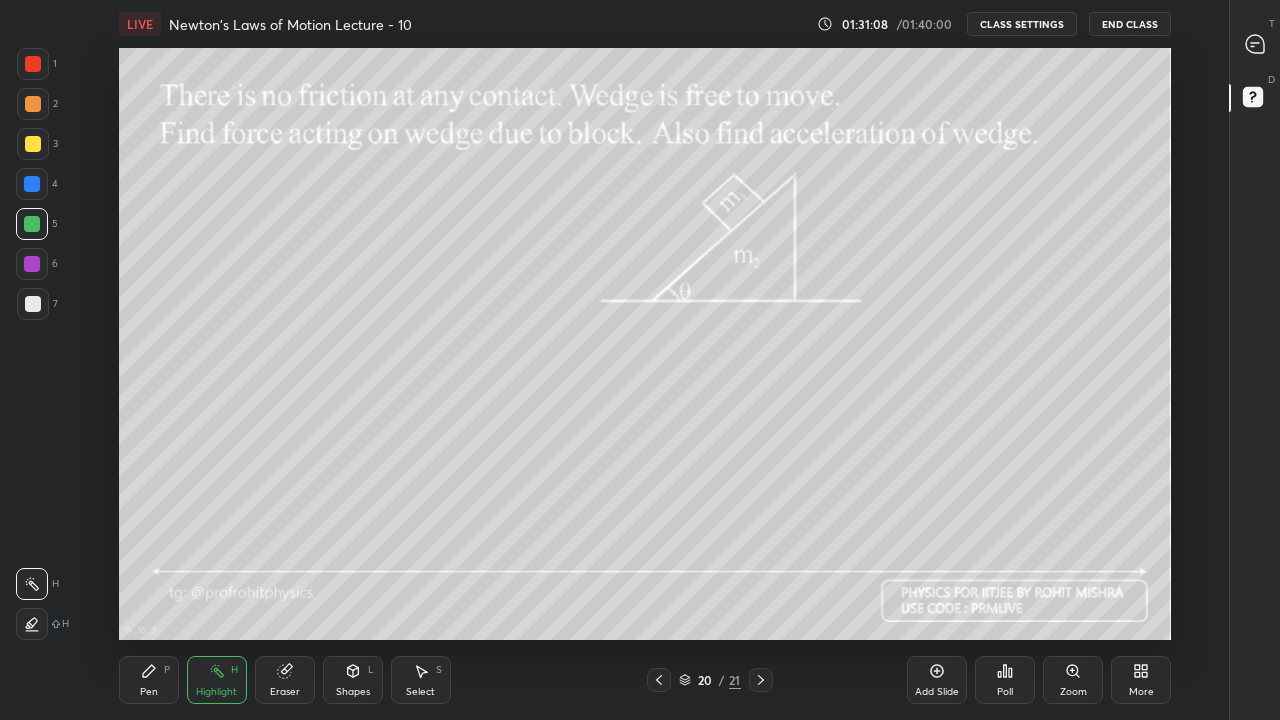 click 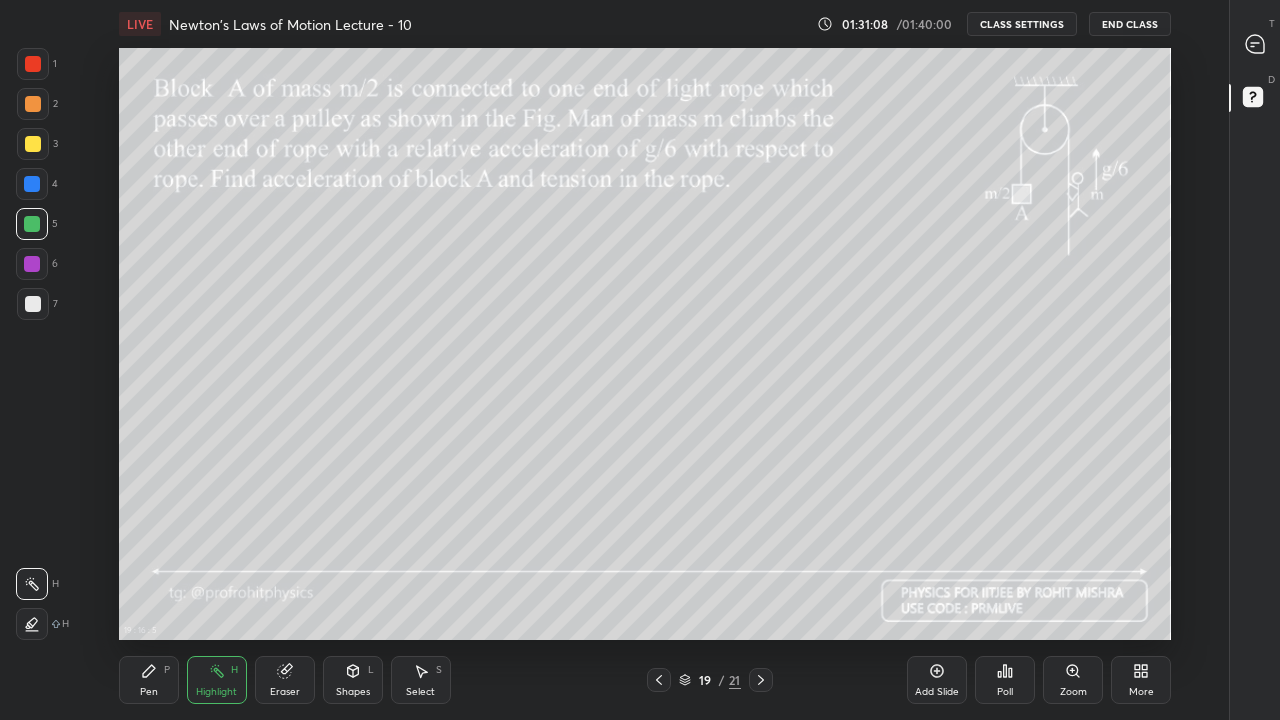 click 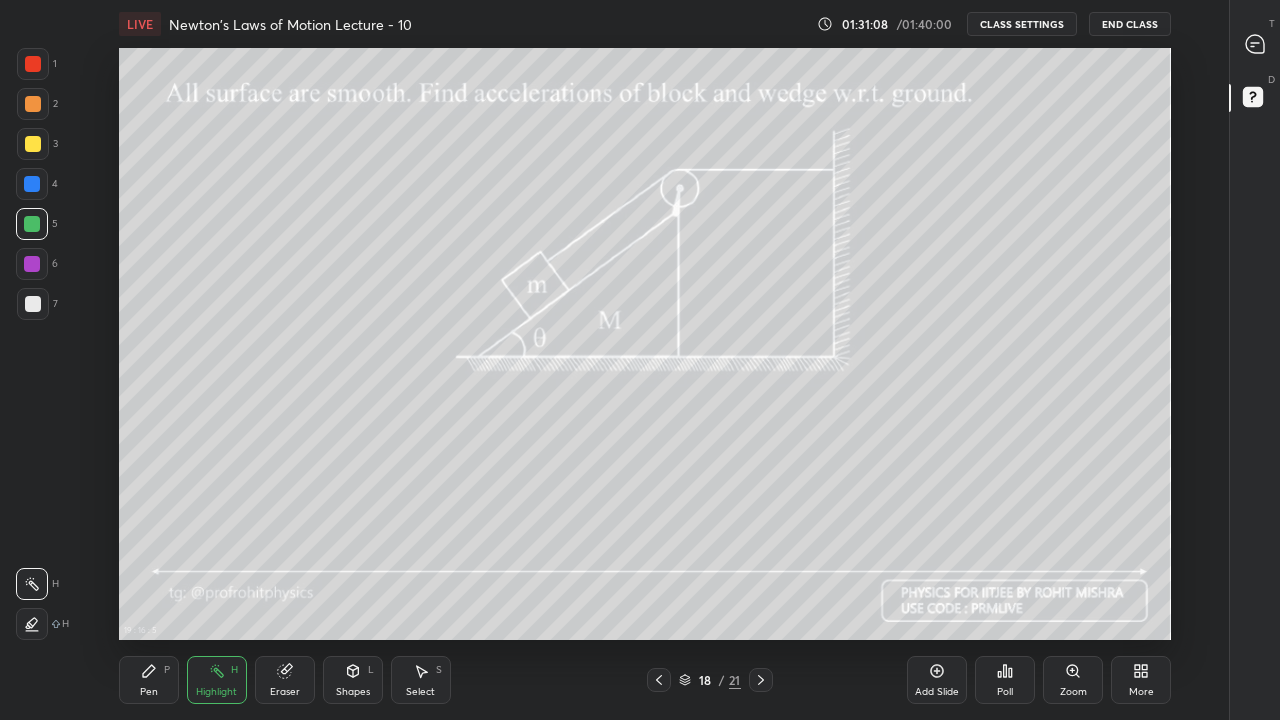click 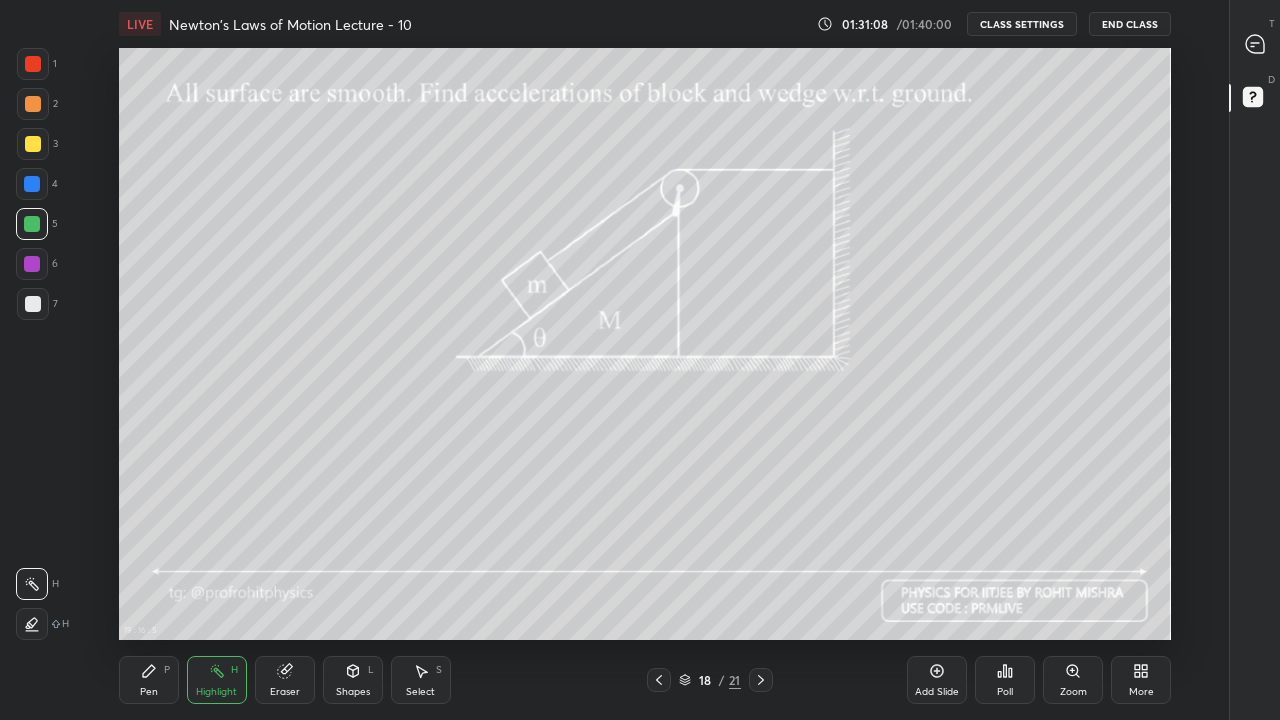 click 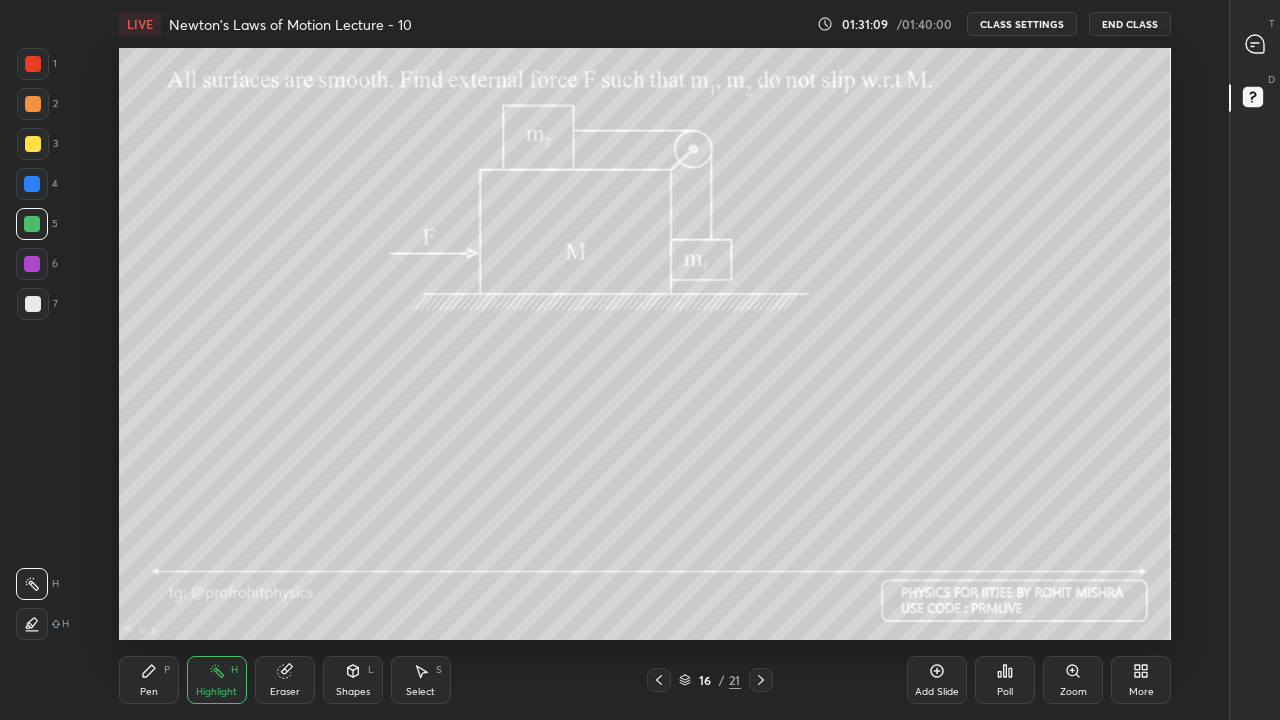 click at bounding box center [659, 680] 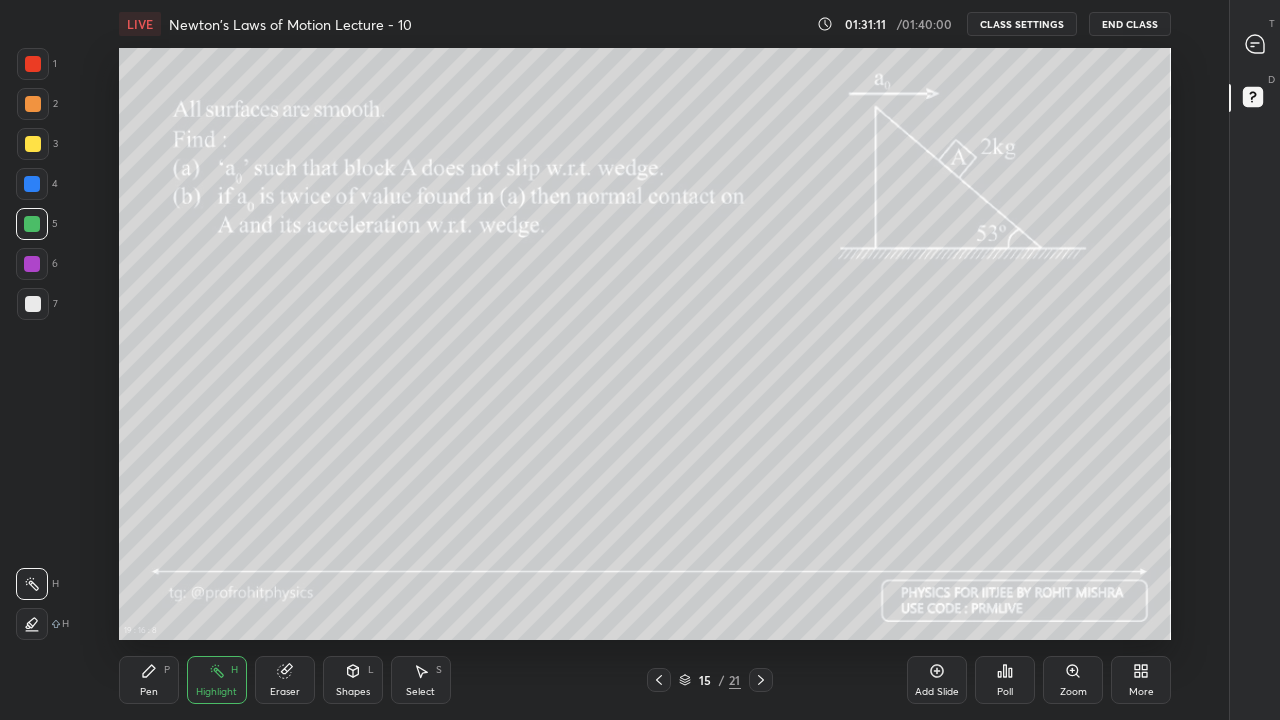 click 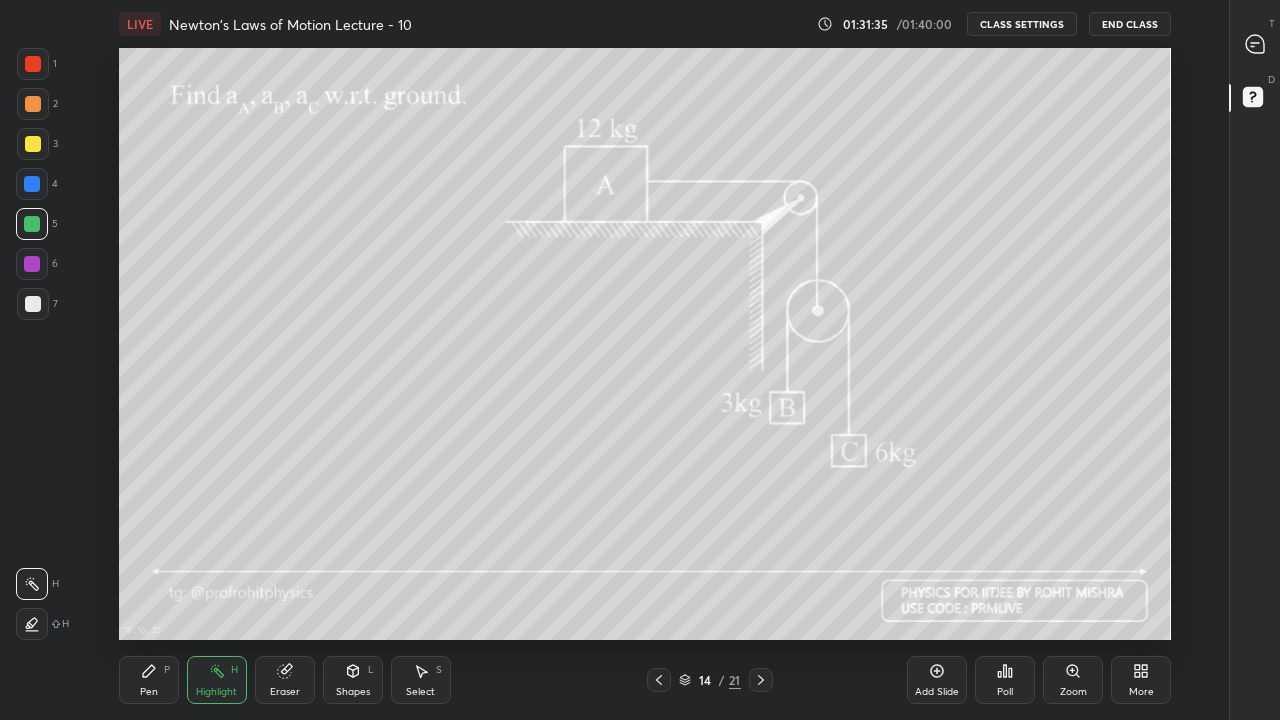 click 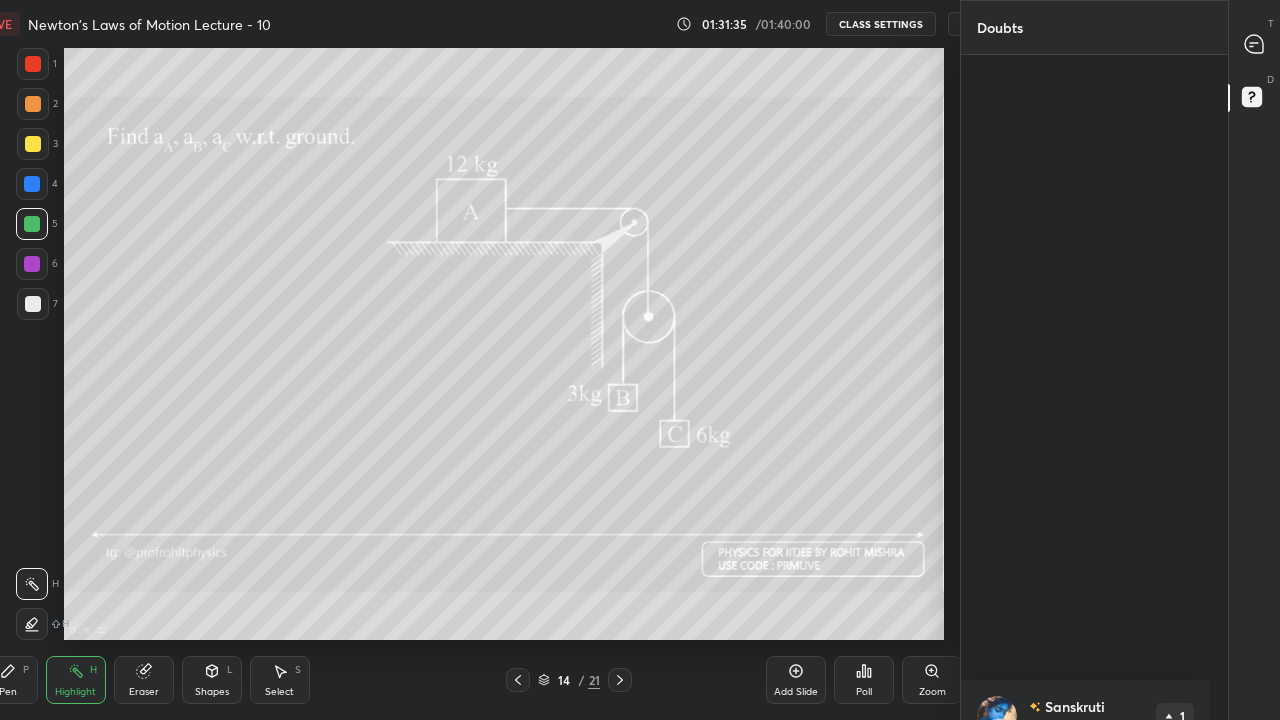 scroll, scrollTop: 592, scrollLeft: 1109, axis: both 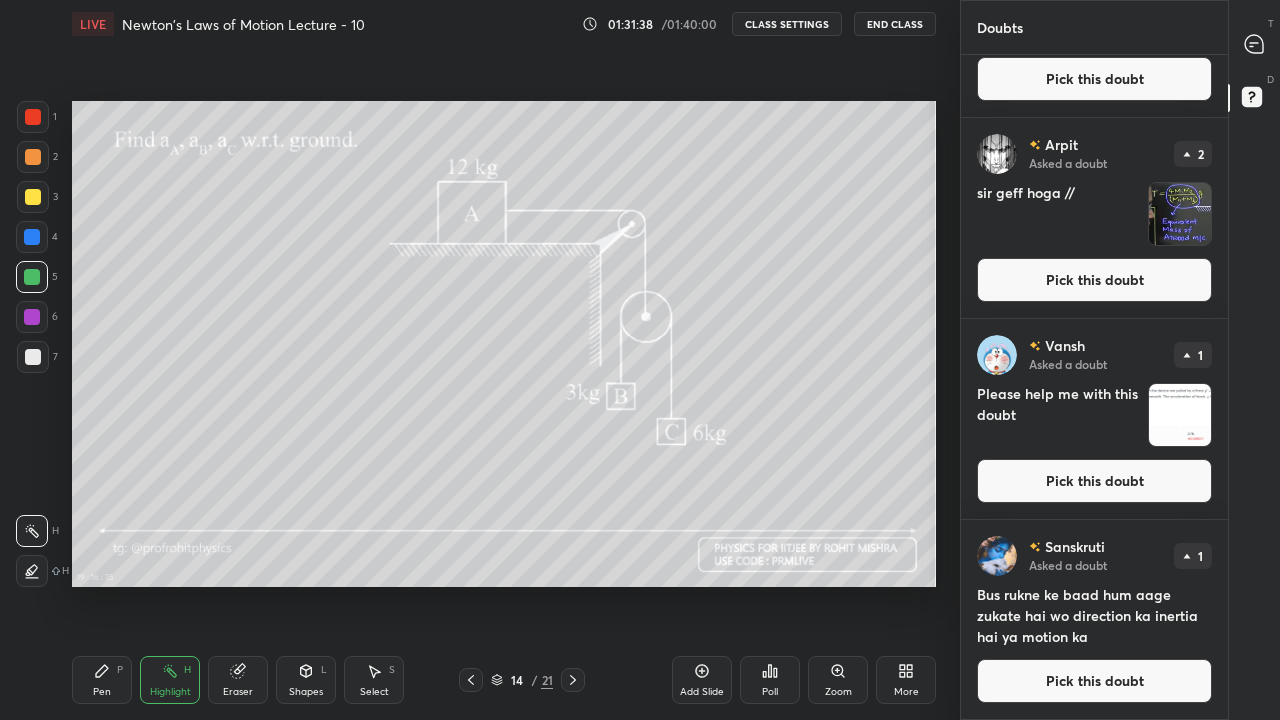 click at bounding box center (1180, 415) 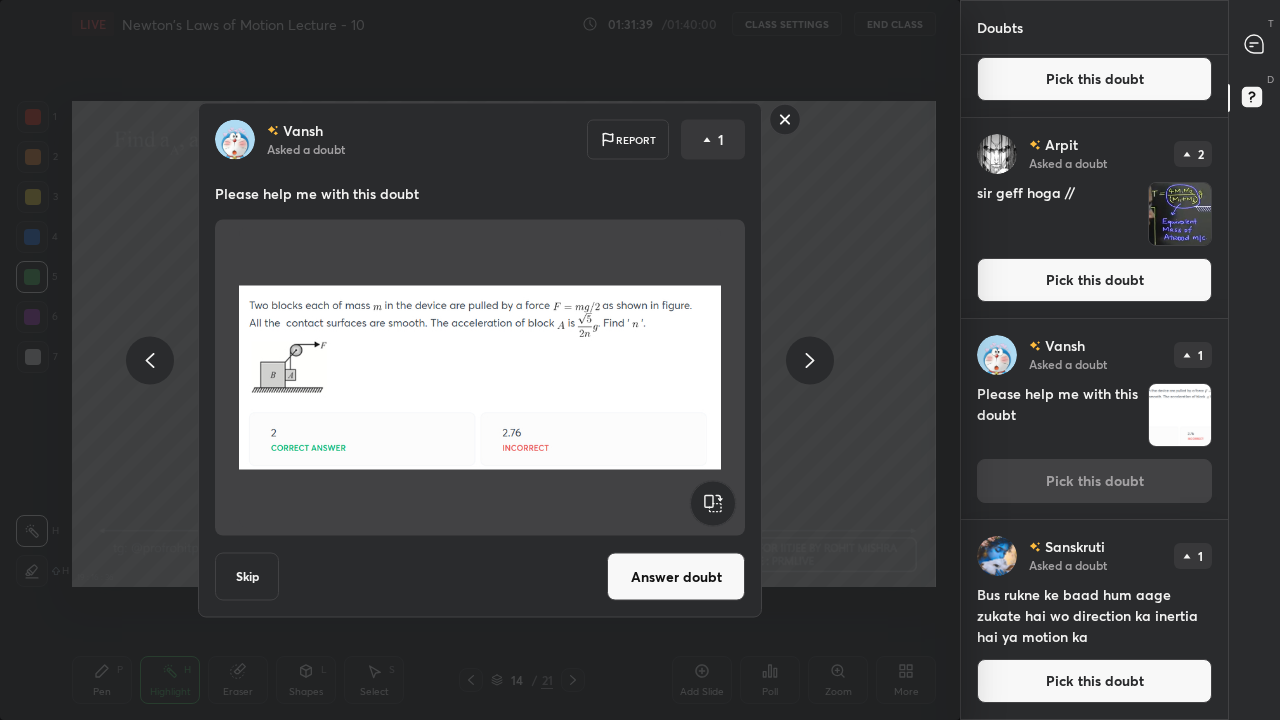 click on "Answer doubt" at bounding box center [676, 577] 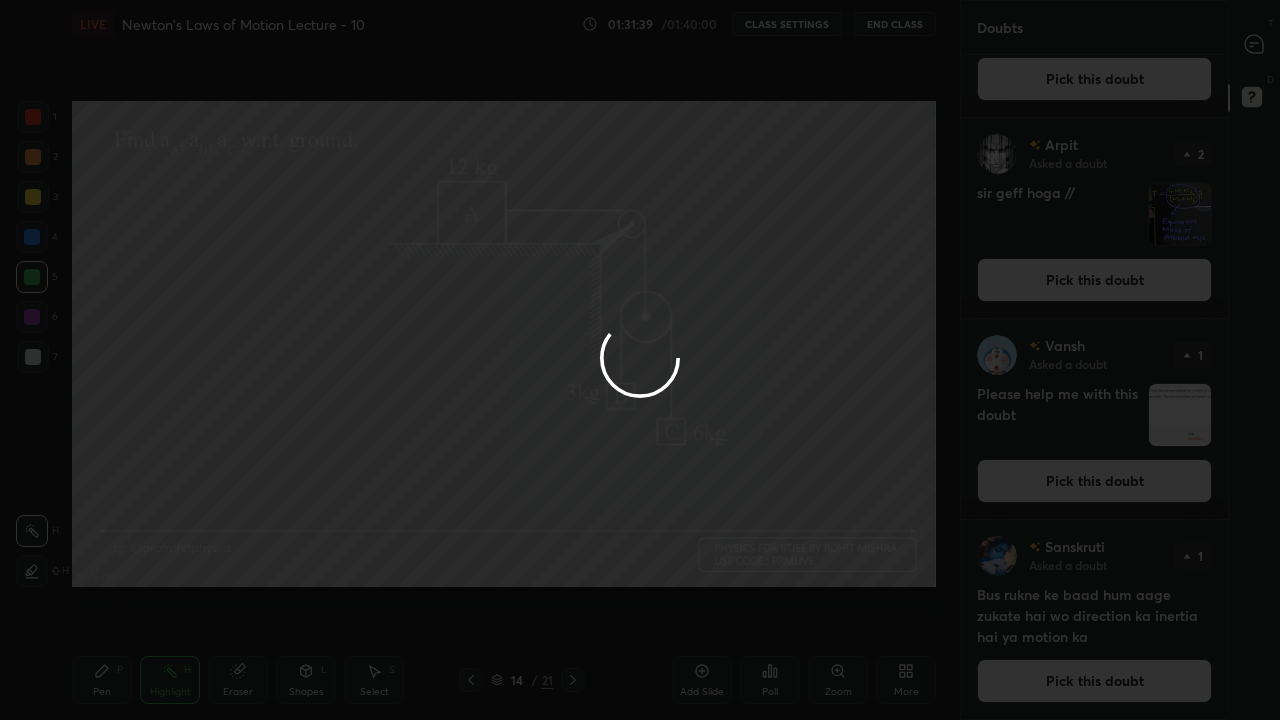 scroll, scrollTop: 0, scrollLeft: 0, axis: both 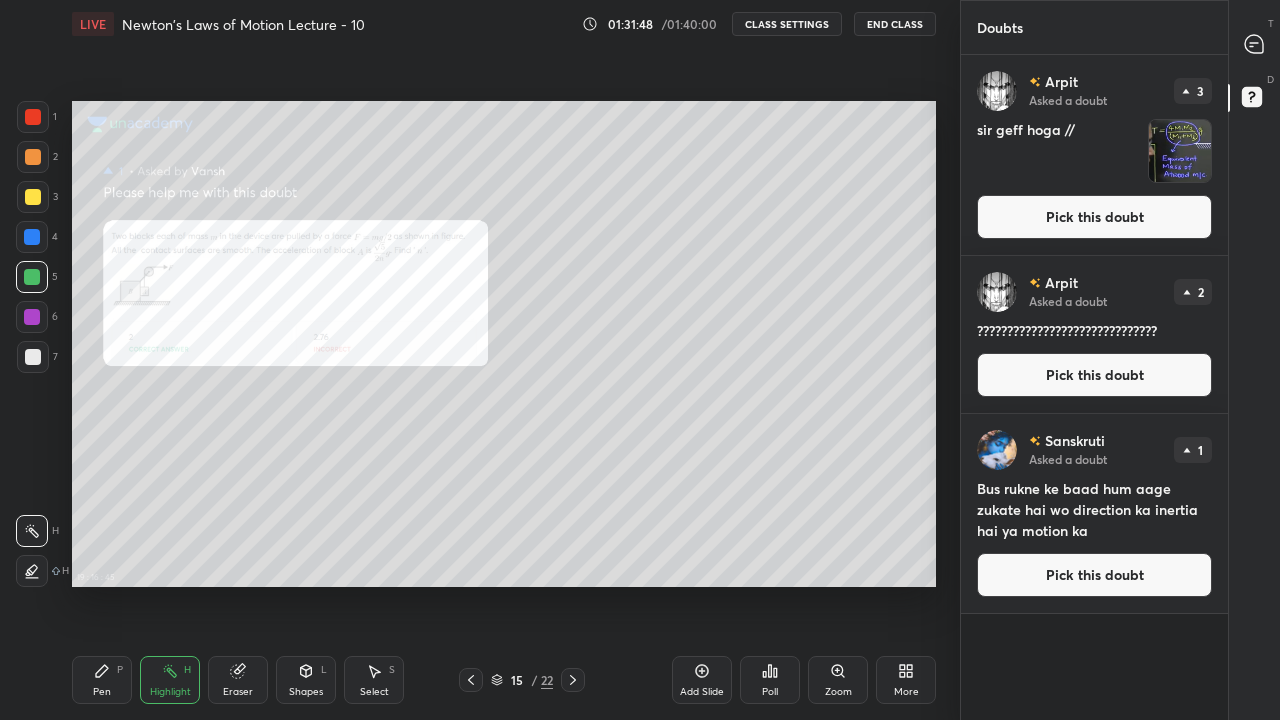 click at bounding box center (32, 237) 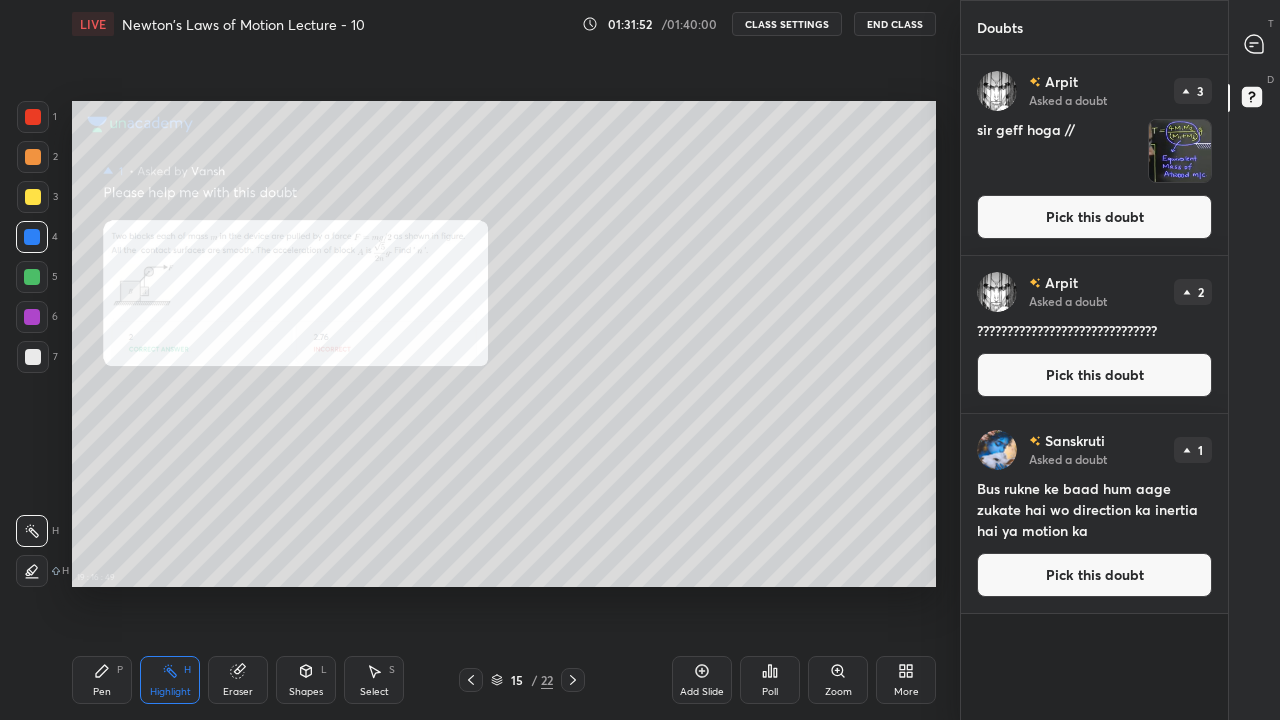 click on "Pick this doubt" at bounding box center (1094, 375) 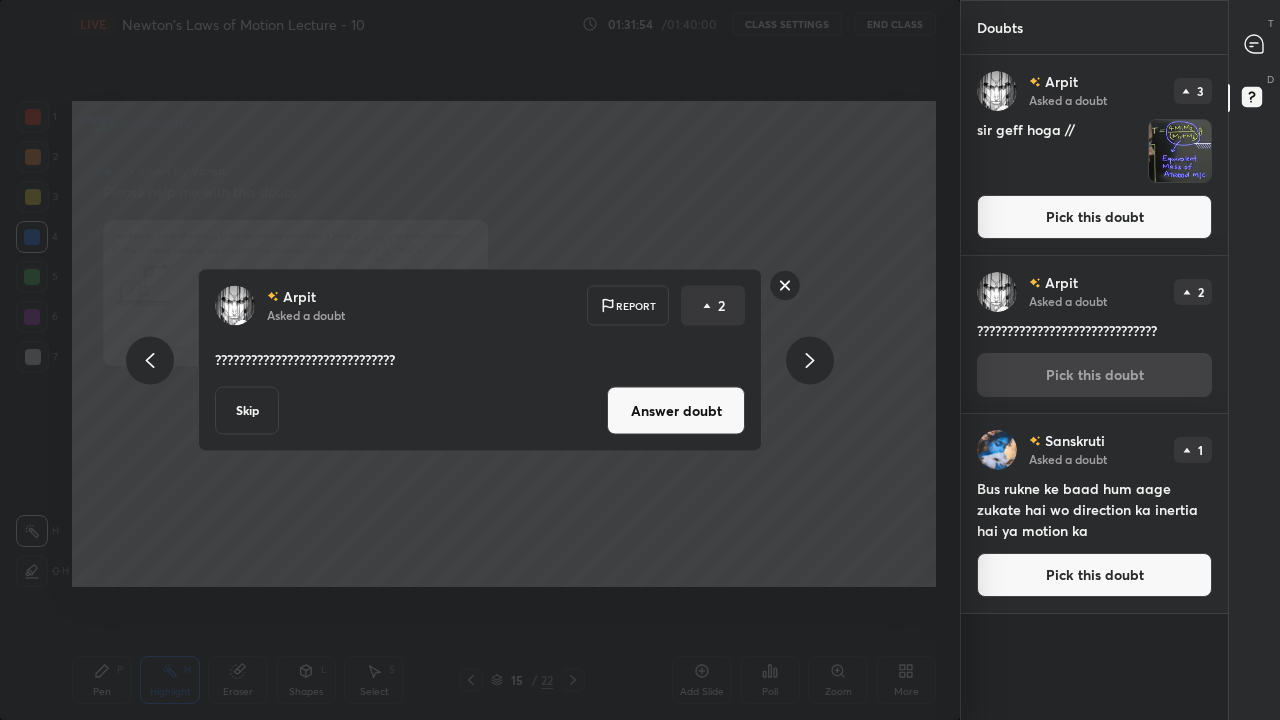 click 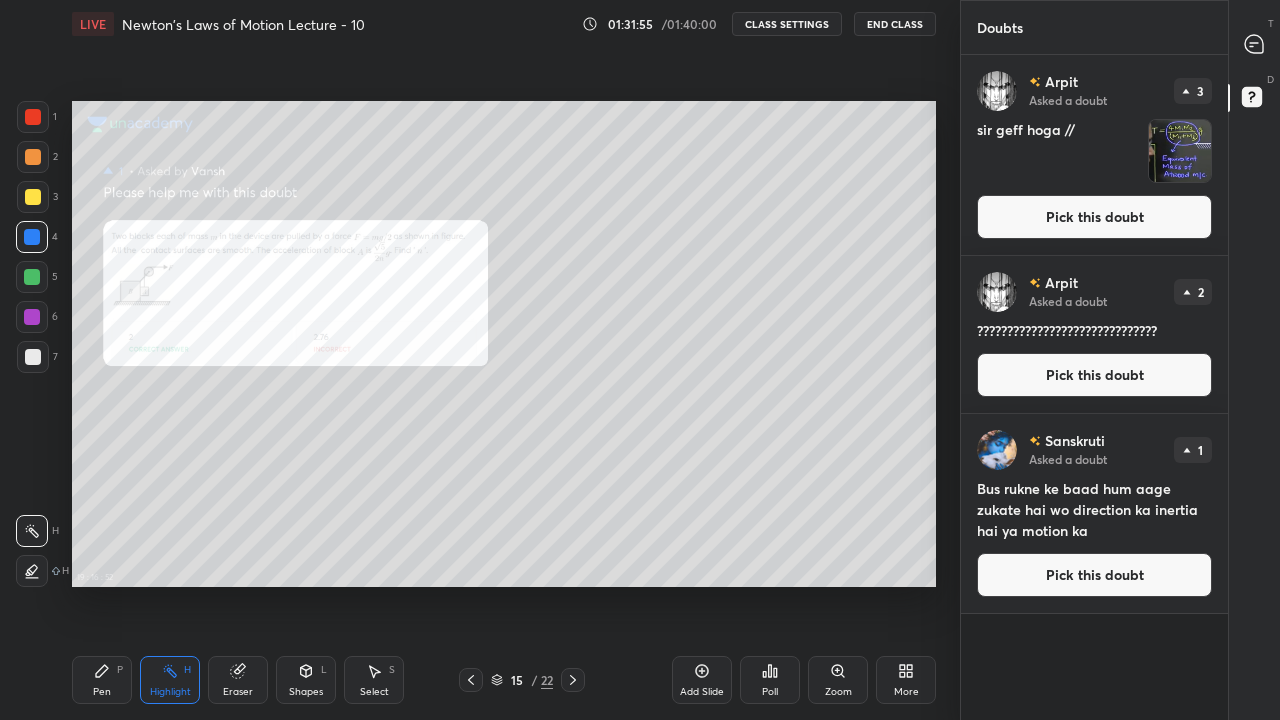 click on "Pick this doubt" at bounding box center (1094, 217) 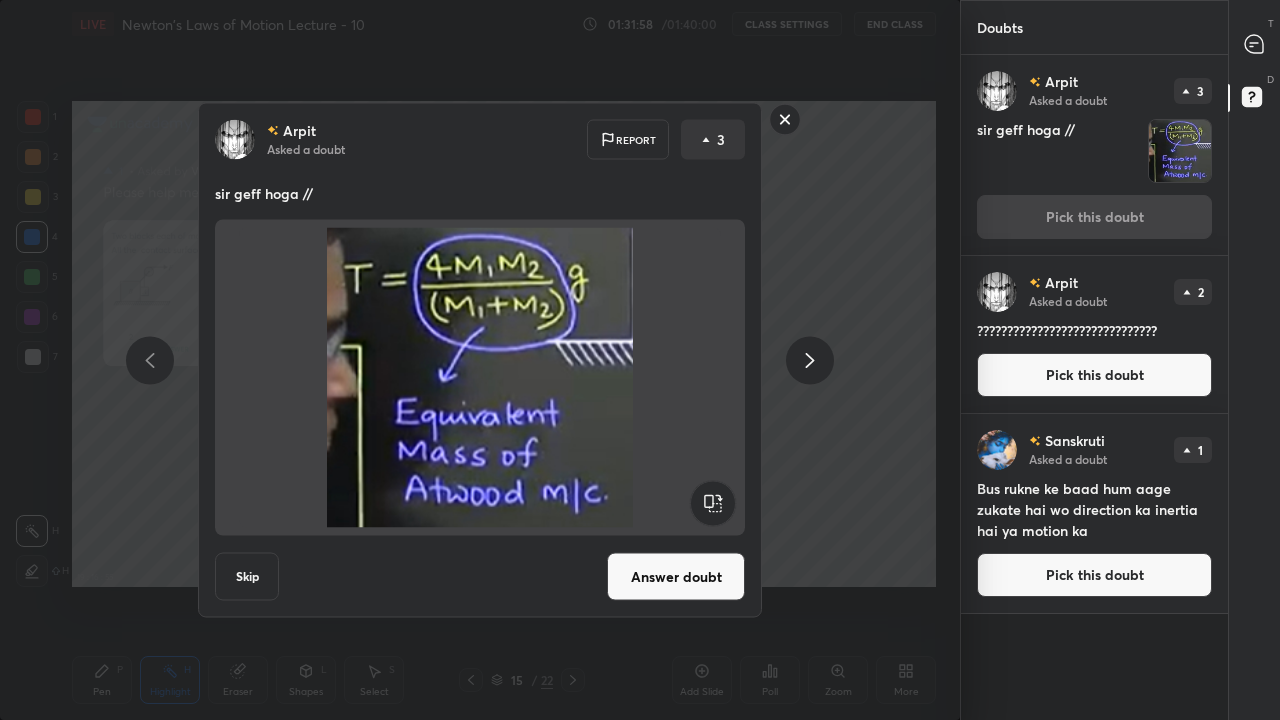 click on "Answer doubt" at bounding box center (676, 577) 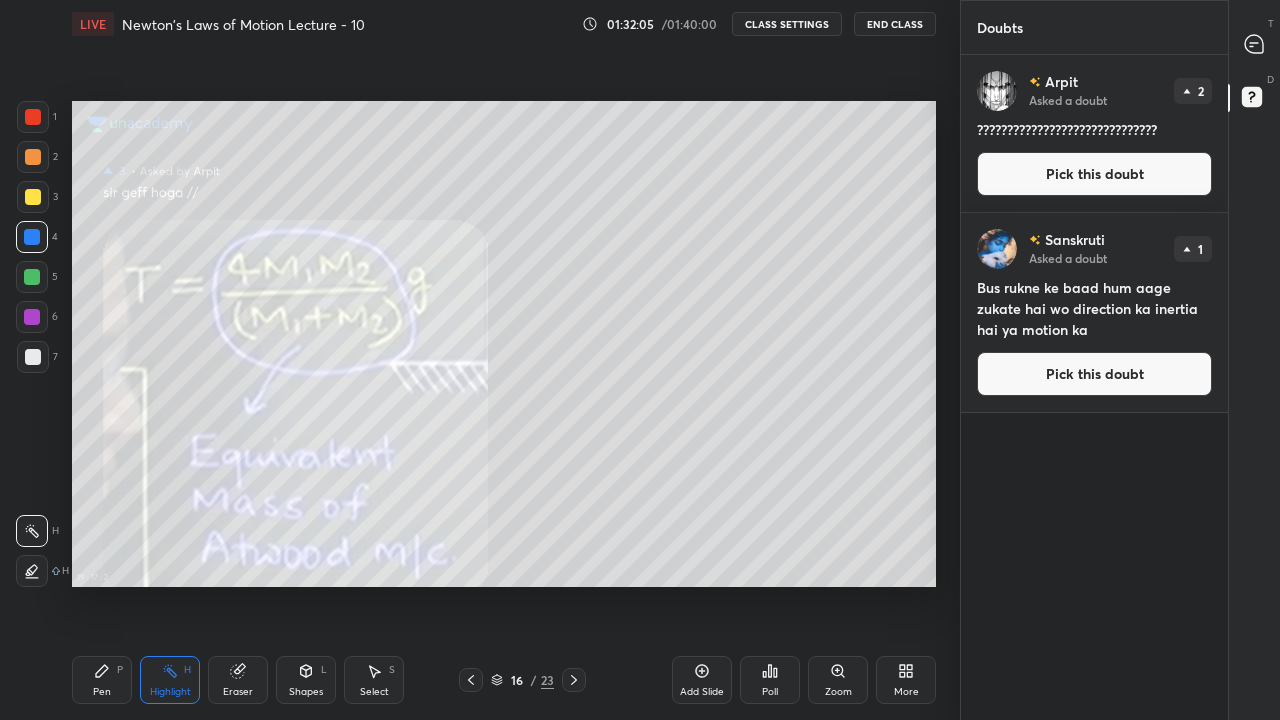 click 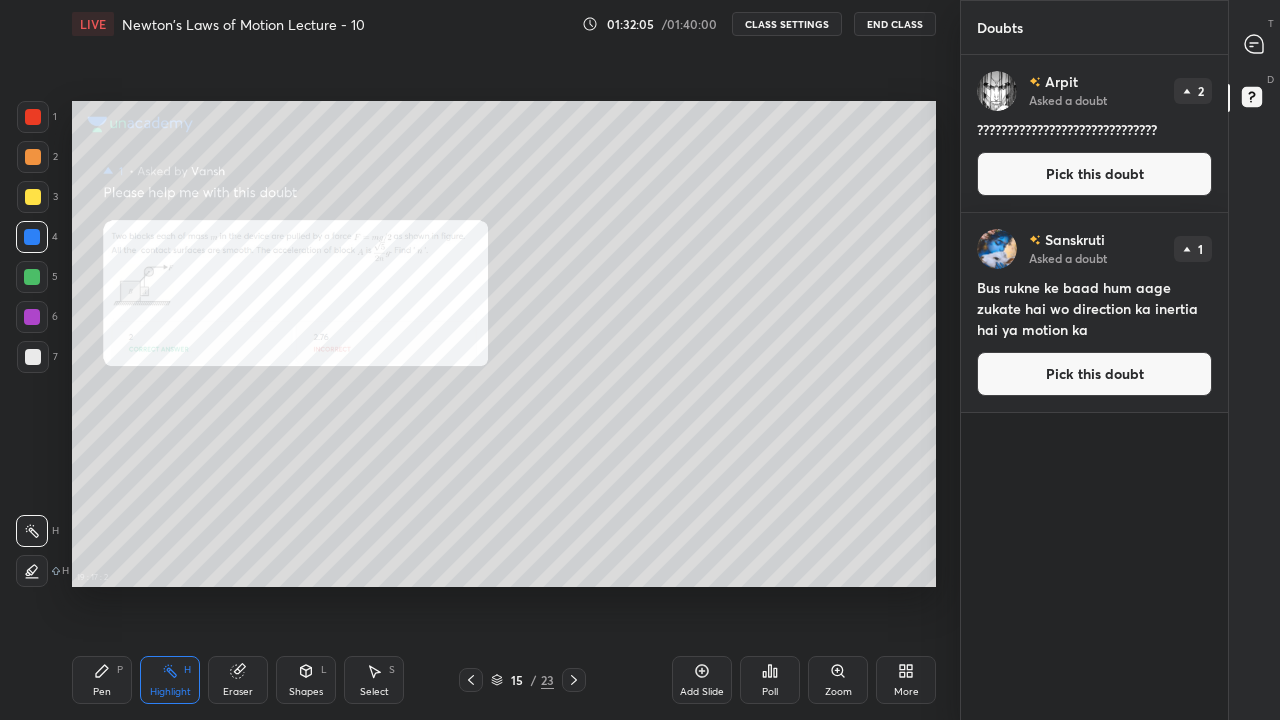 click 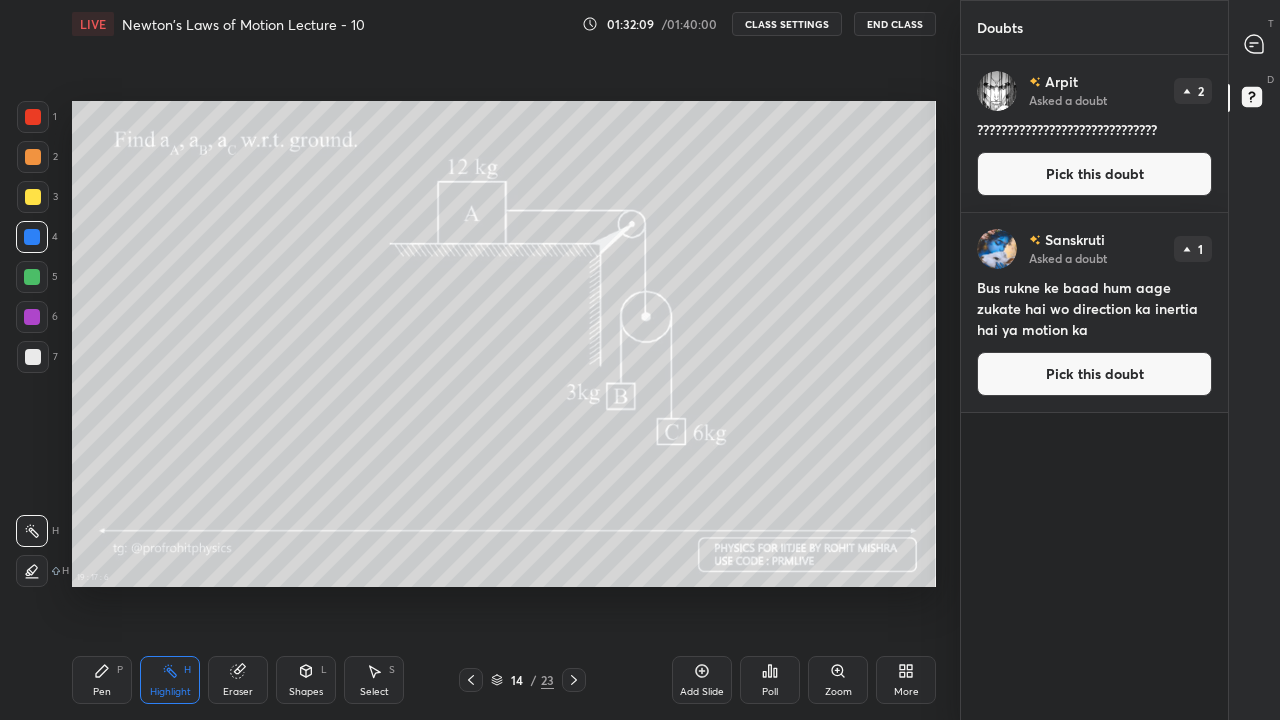 click at bounding box center (33, 197) 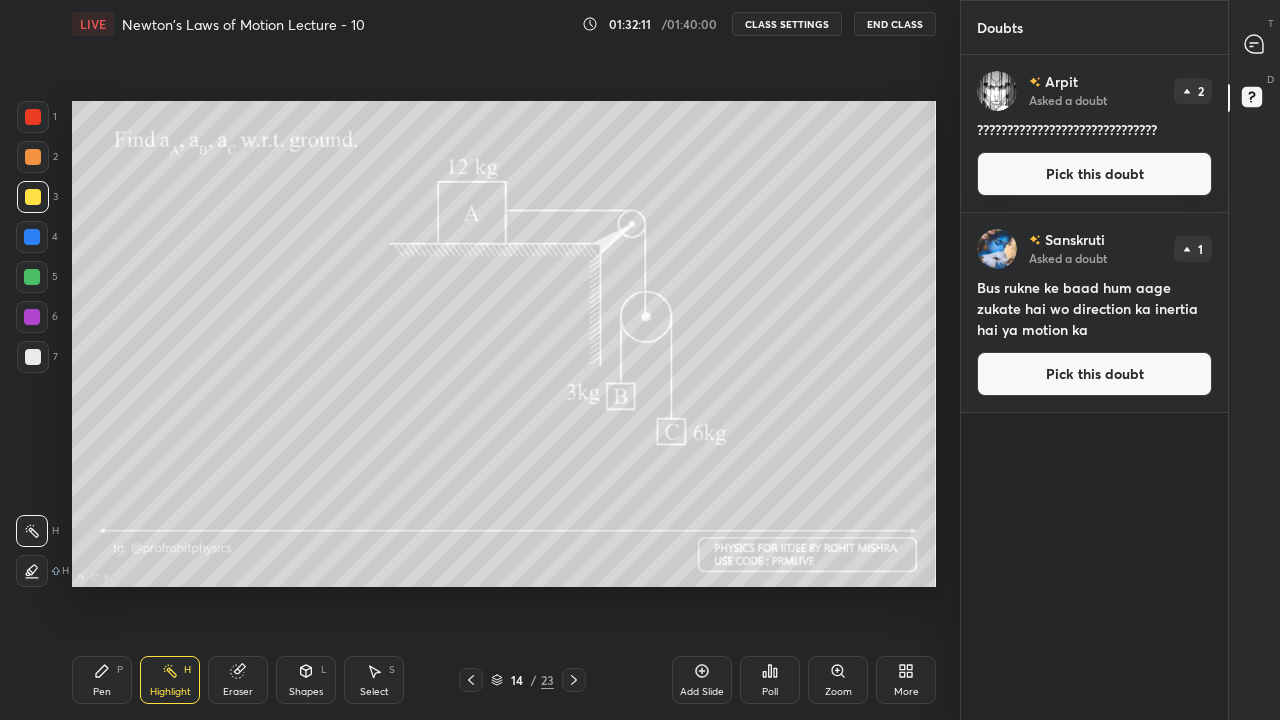 click on "Pen P" at bounding box center (102, 680) 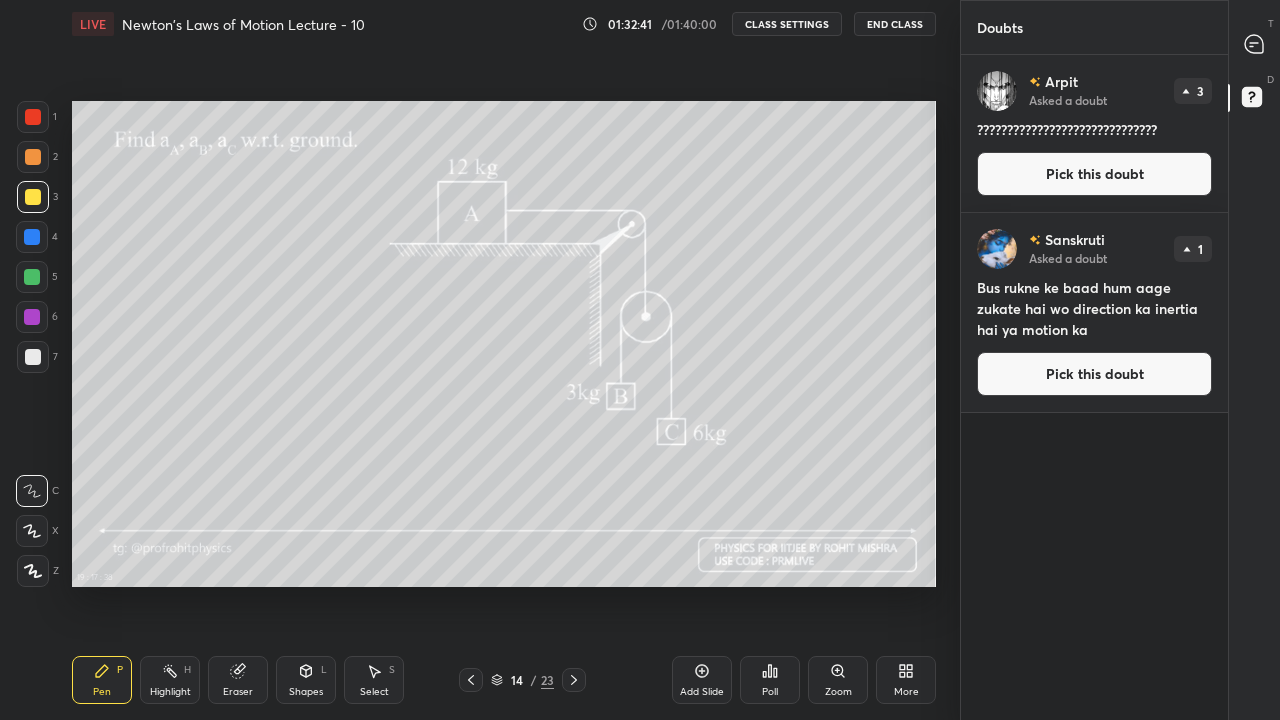 click on "More" at bounding box center (906, 680) 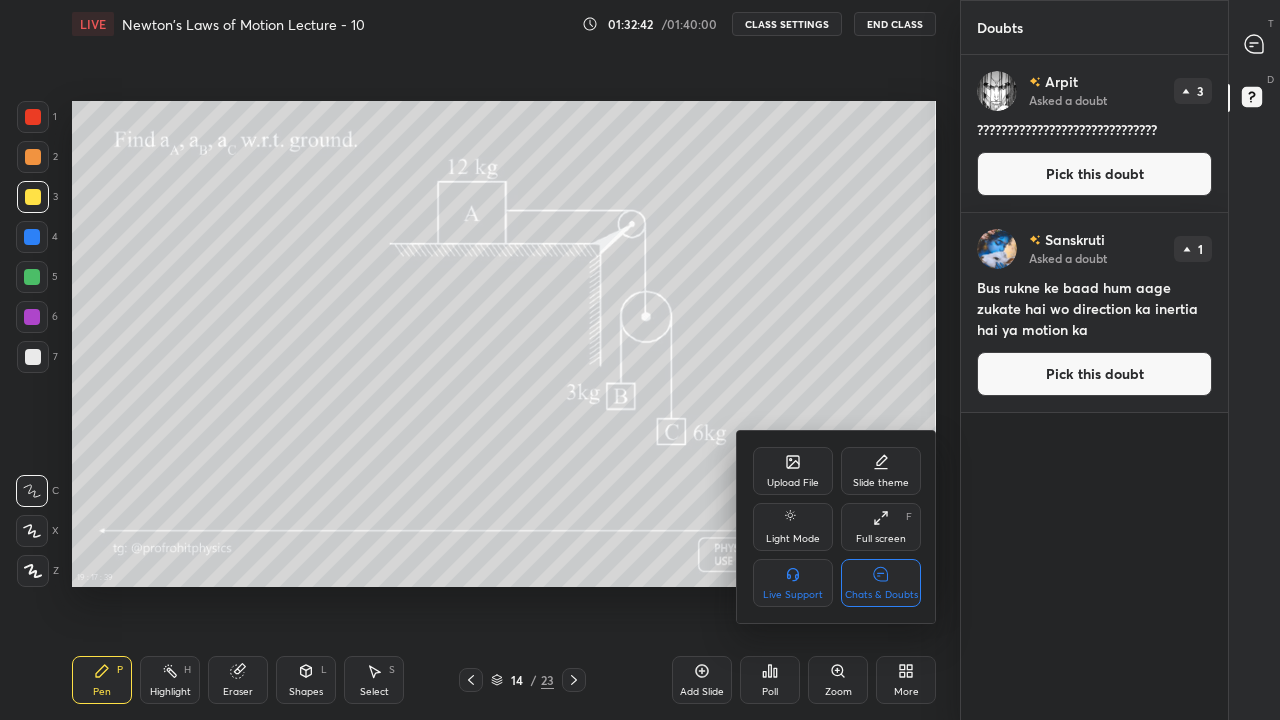 click 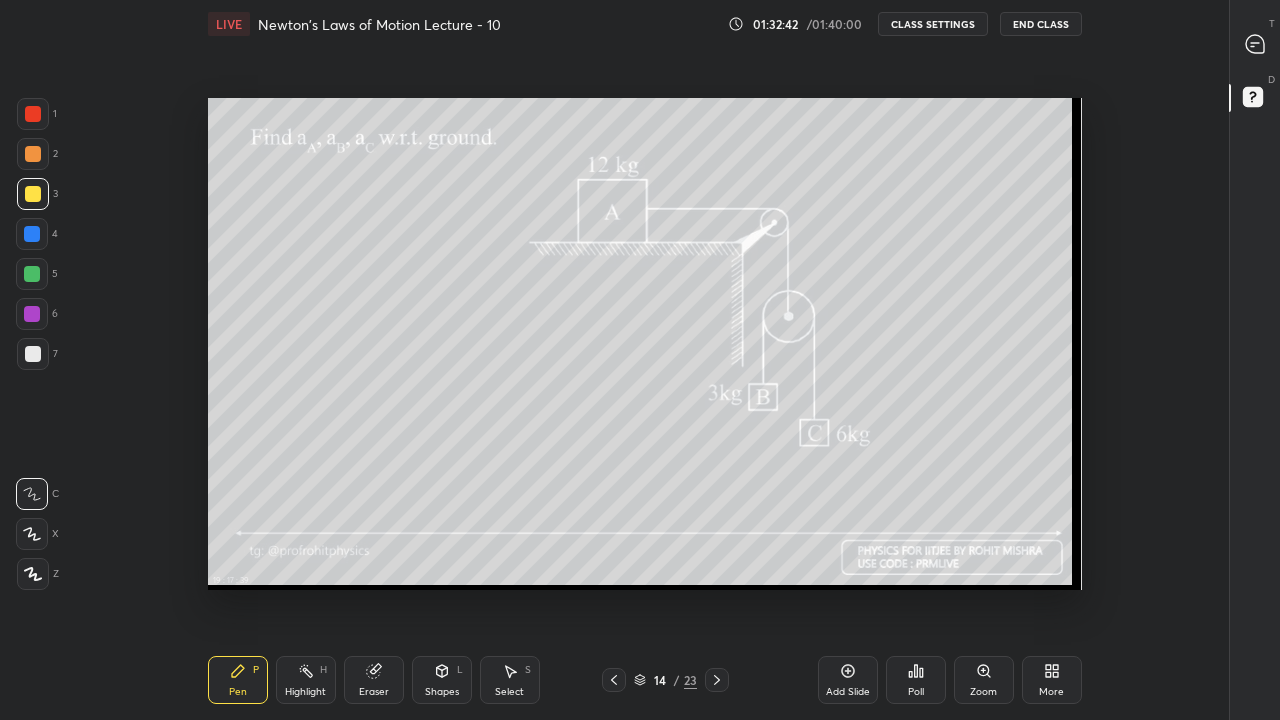 scroll, scrollTop: 7, scrollLeft: 1, axis: both 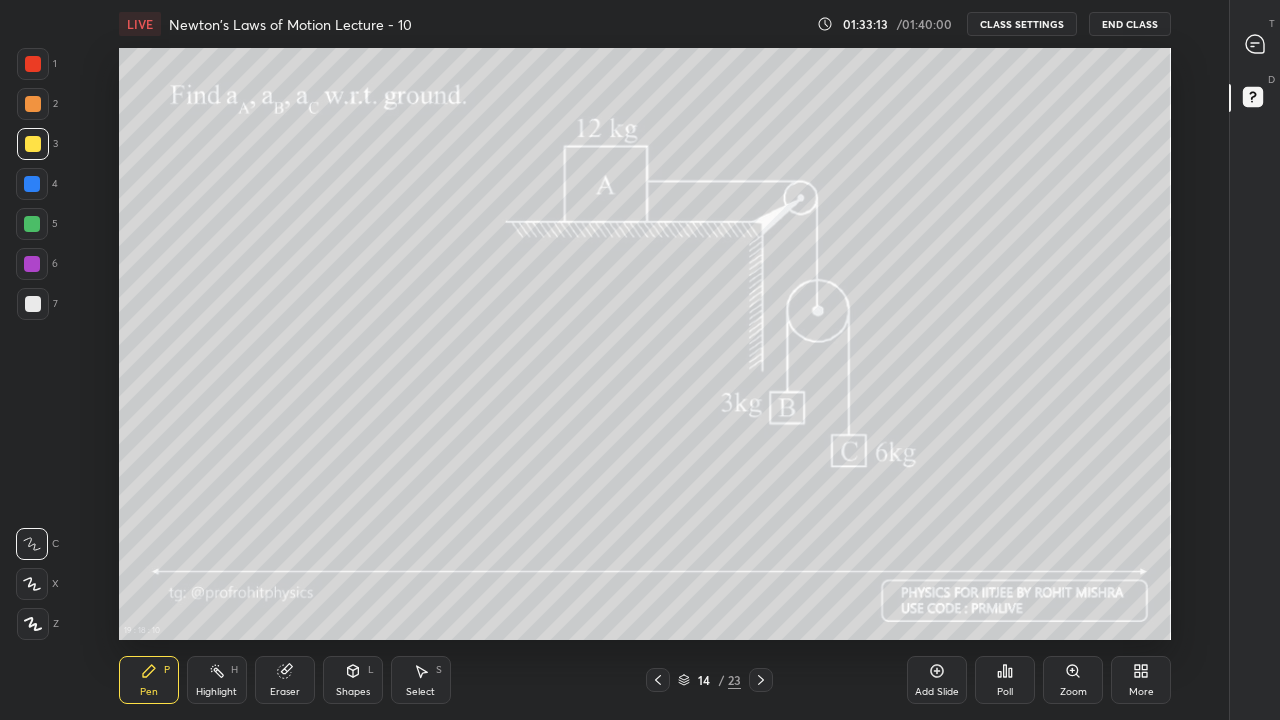 click on "End Class" at bounding box center (1130, 24) 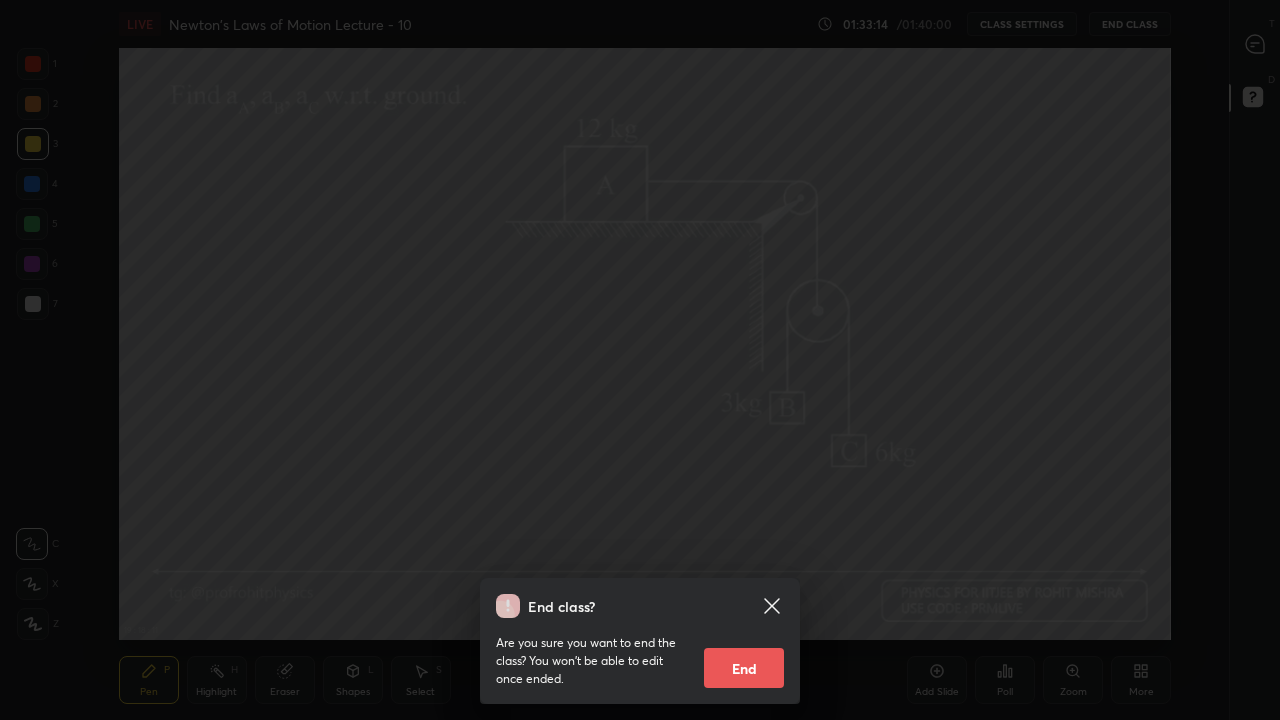 click on "End" at bounding box center (744, 668) 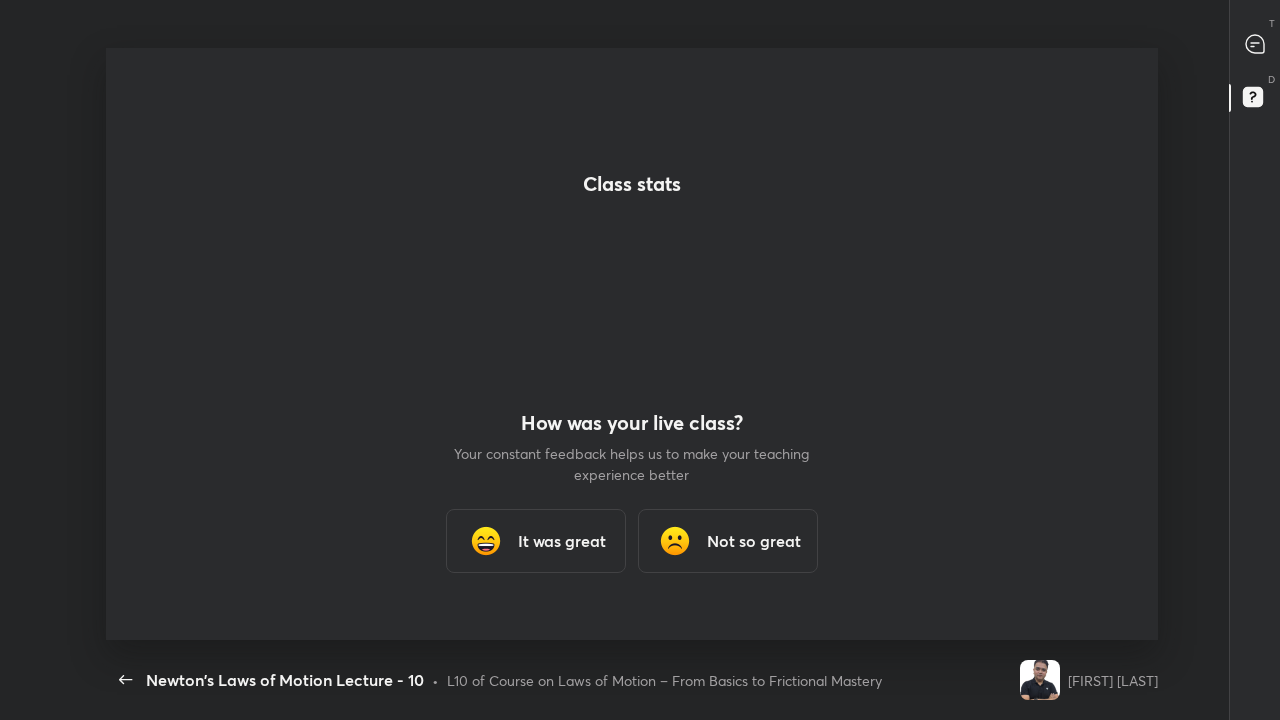 scroll, scrollTop: 99408, scrollLeft: 98748, axis: both 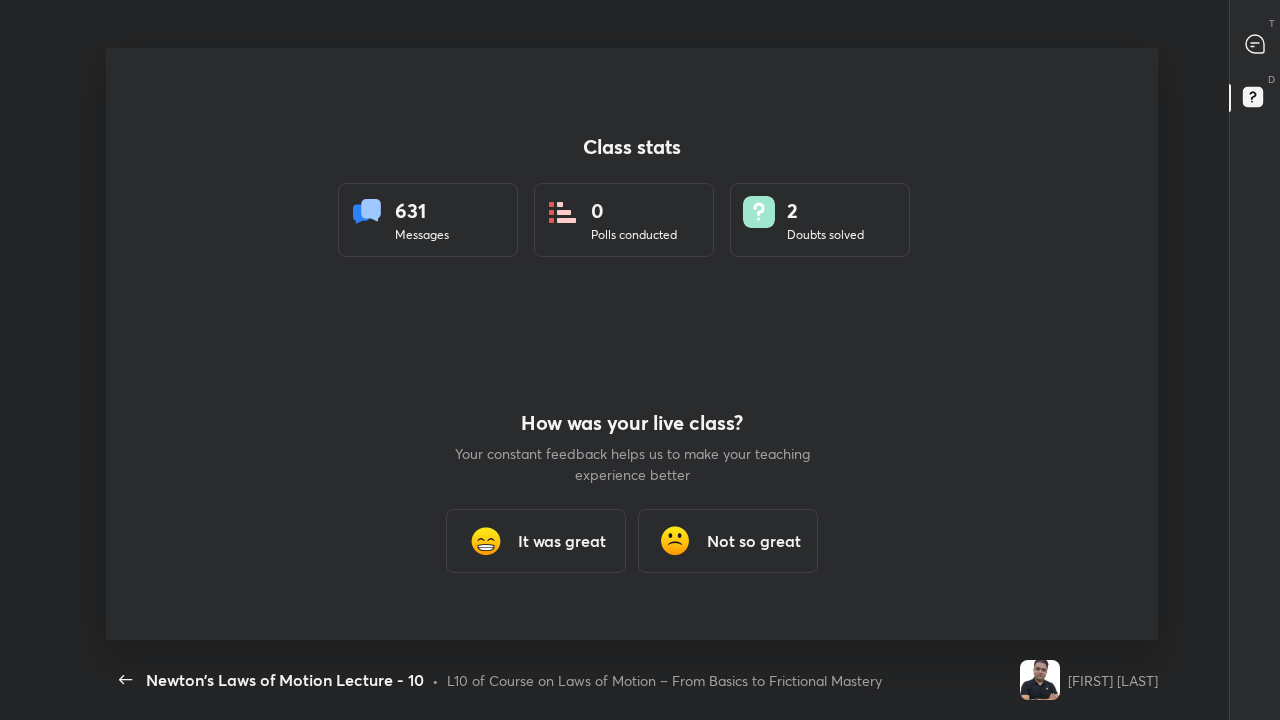 click on "It was great" at bounding box center [562, 541] 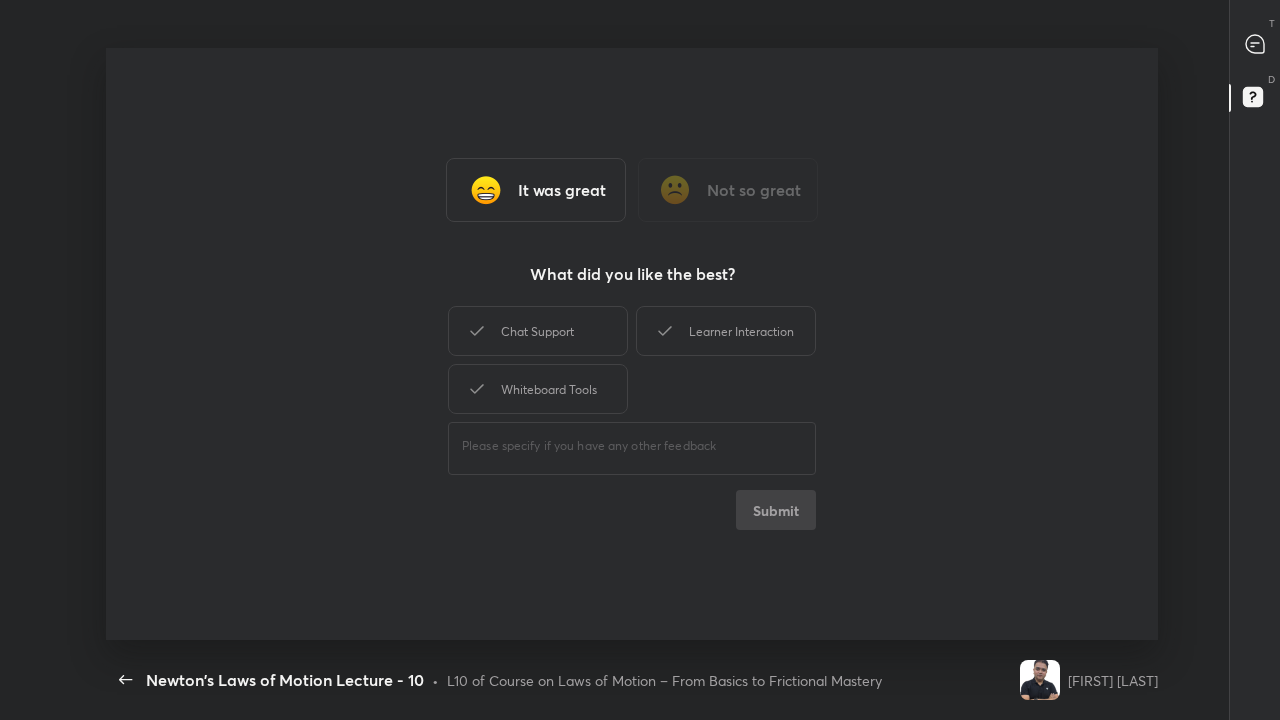 click on "Whiteboard Tools" at bounding box center [538, 389] 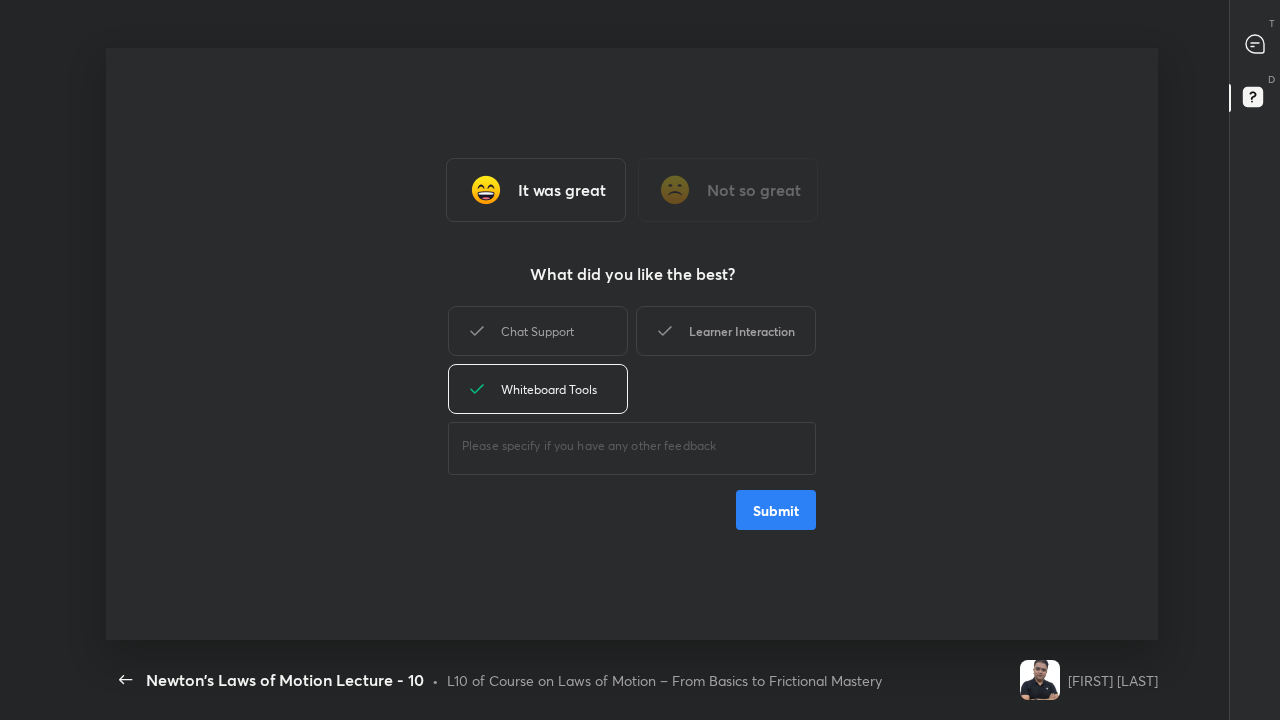 click 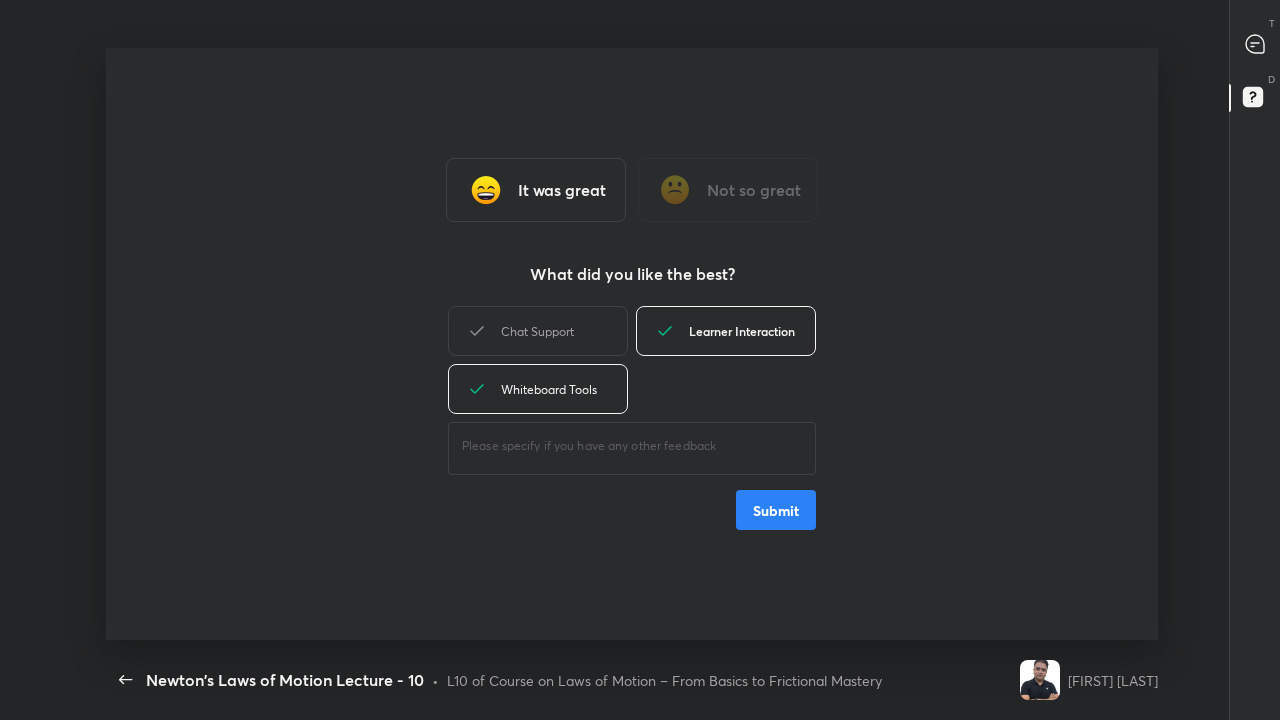 click on "Submit" at bounding box center [776, 510] 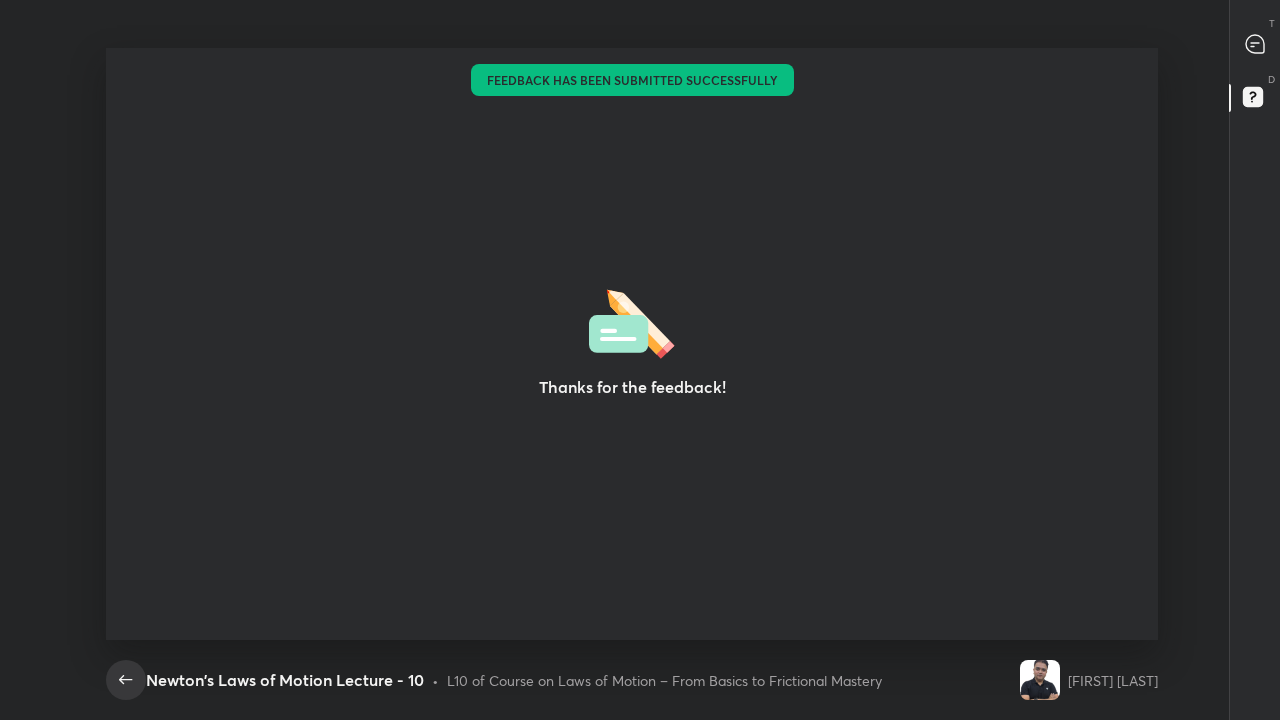 click 